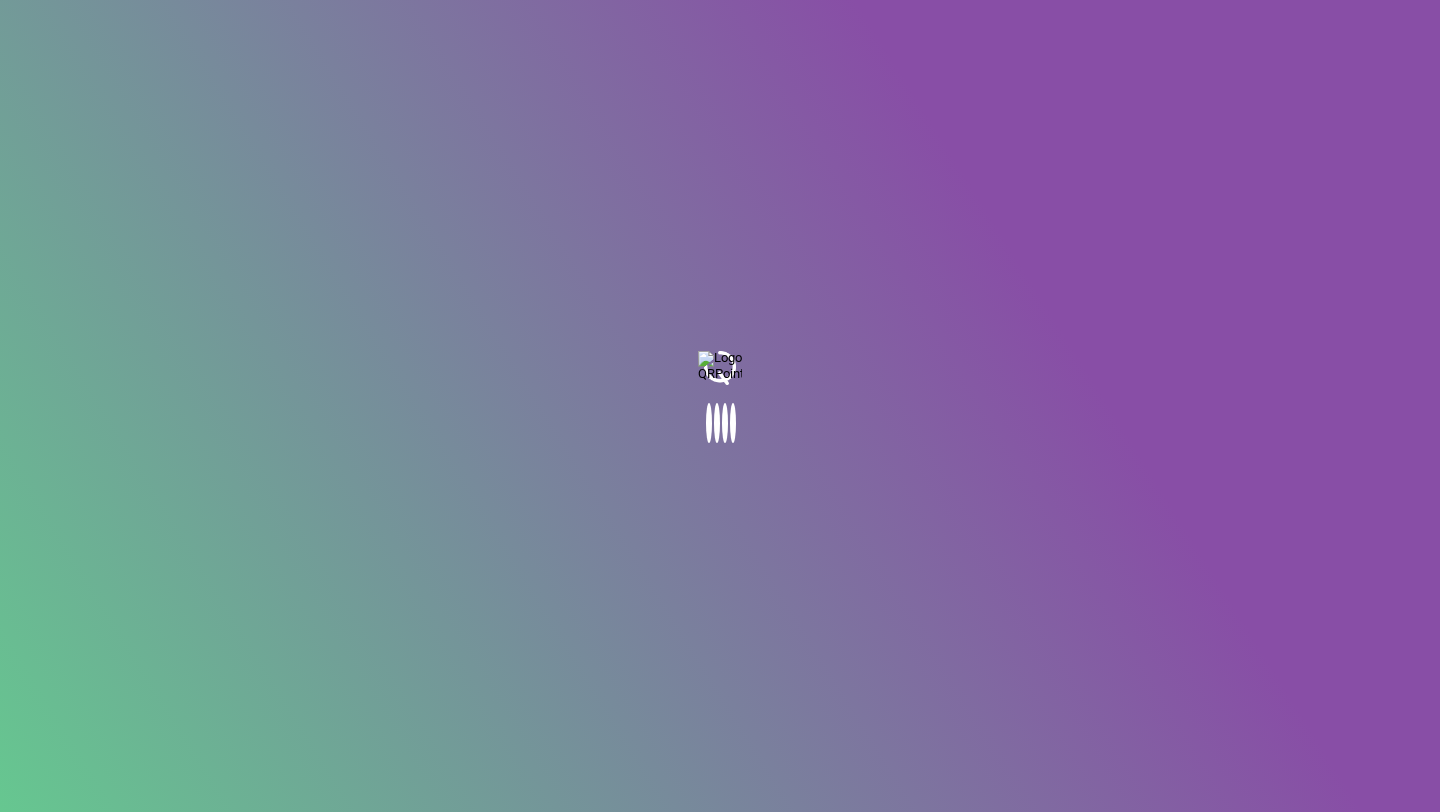 scroll, scrollTop: 0, scrollLeft: 0, axis: both 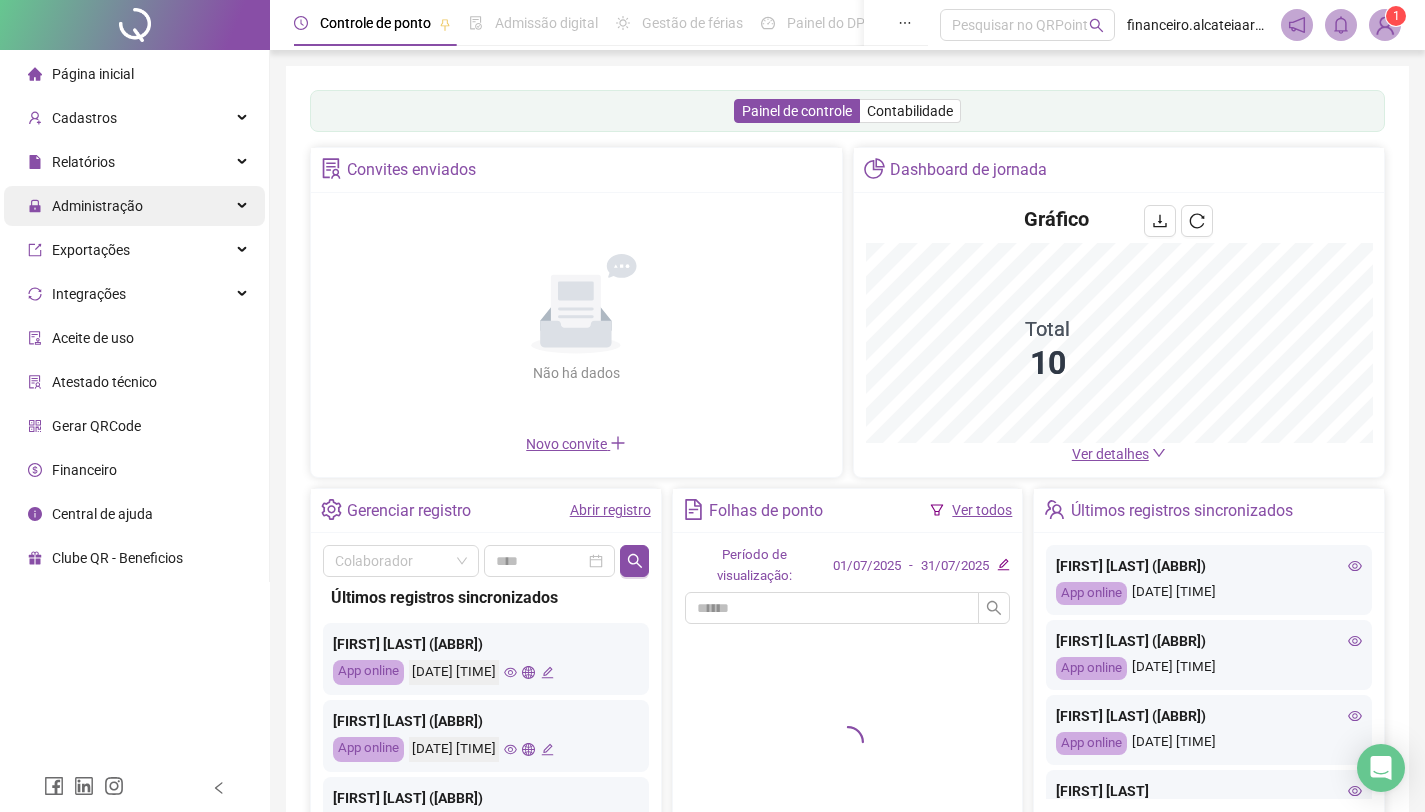 click on "Administração" at bounding box center (134, 206) 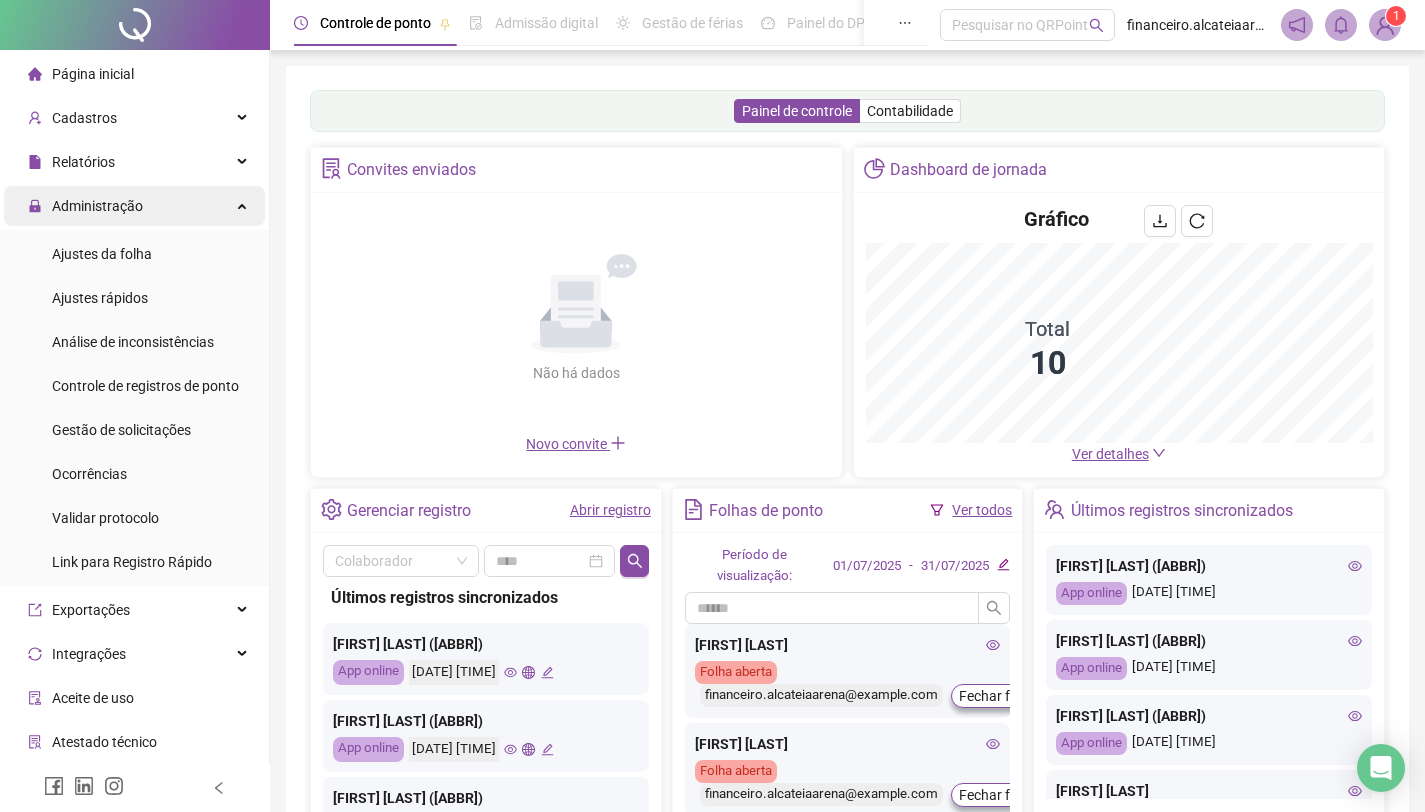 click on "Administração" at bounding box center [134, 206] 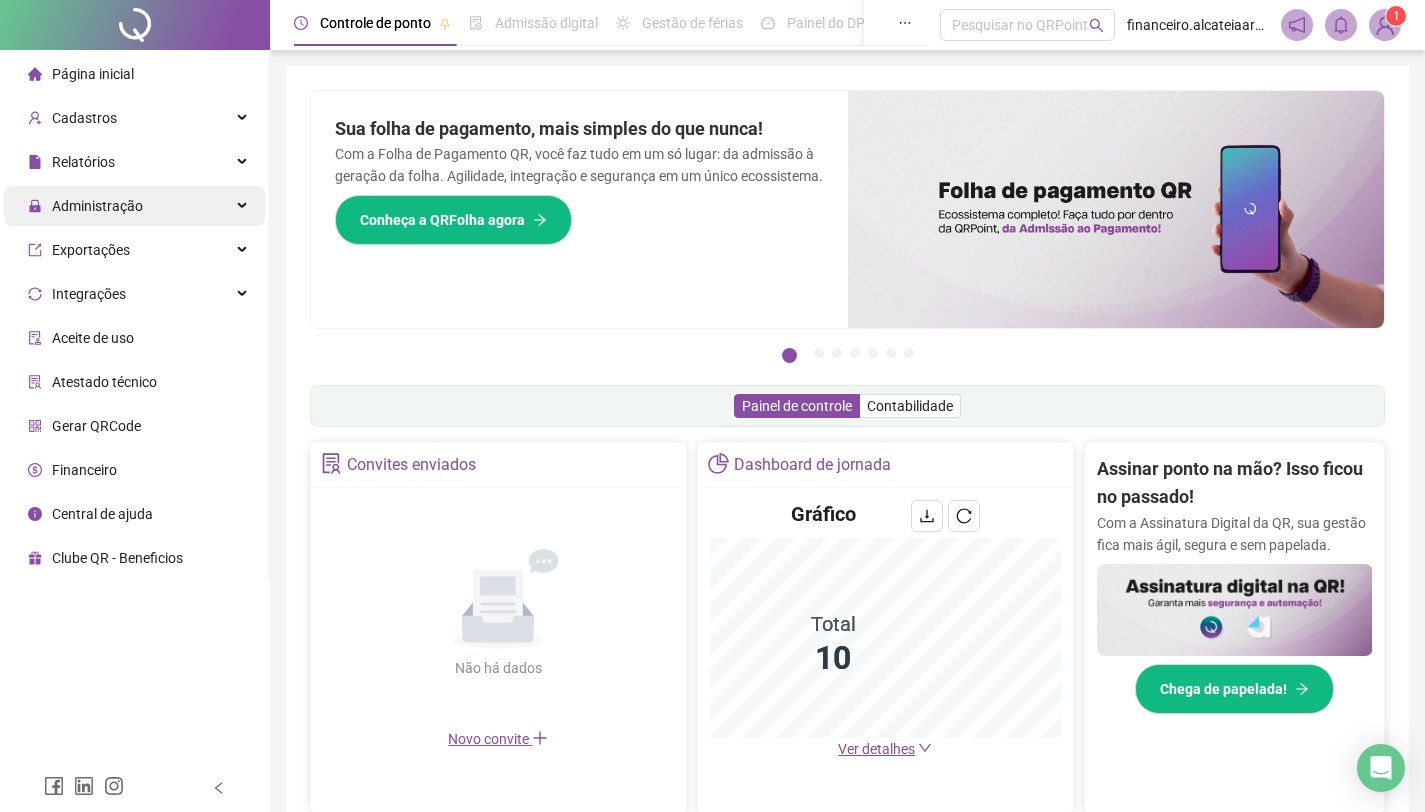 click on "Administração" at bounding box center [134, 206] 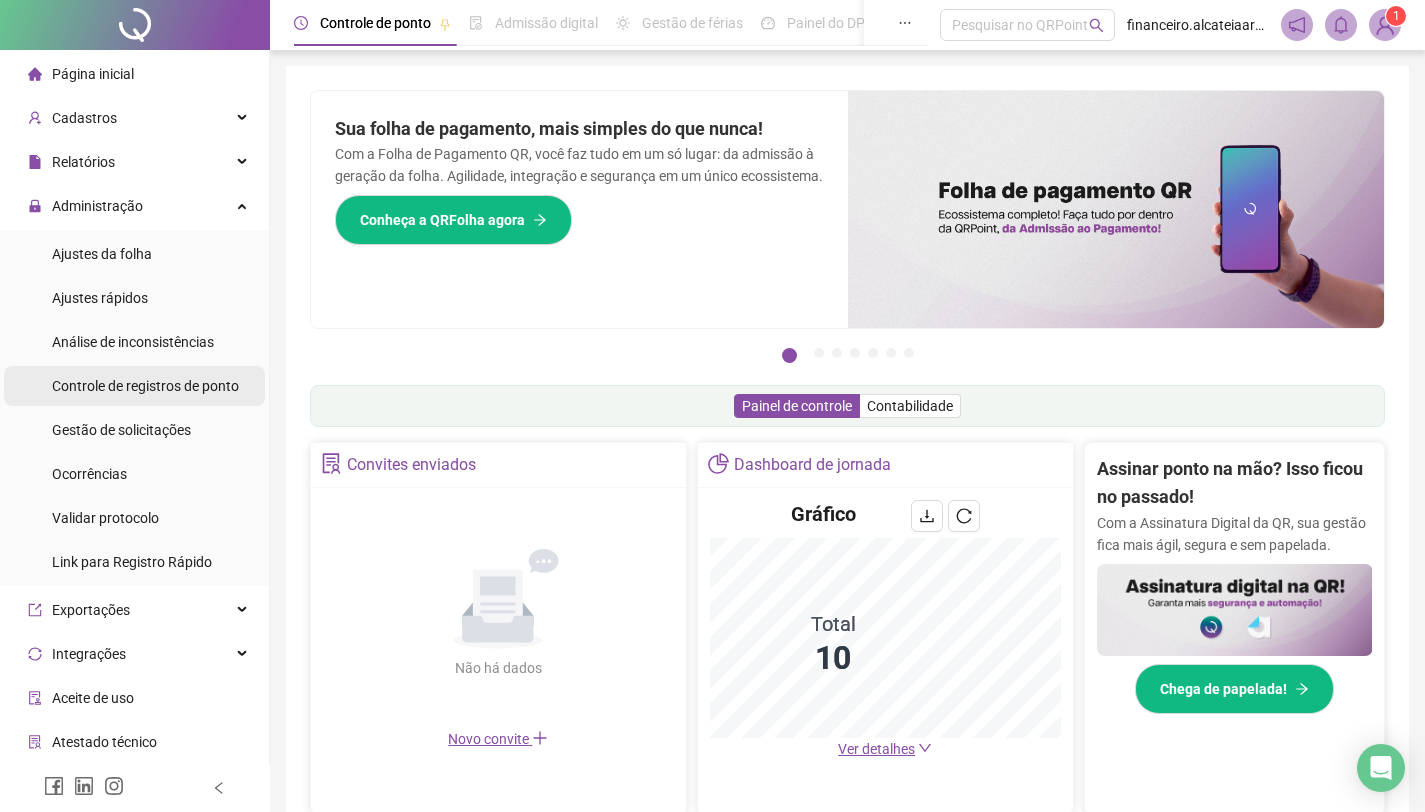 click on "Controle de registros de ponto" at bounding box center (145, 386) 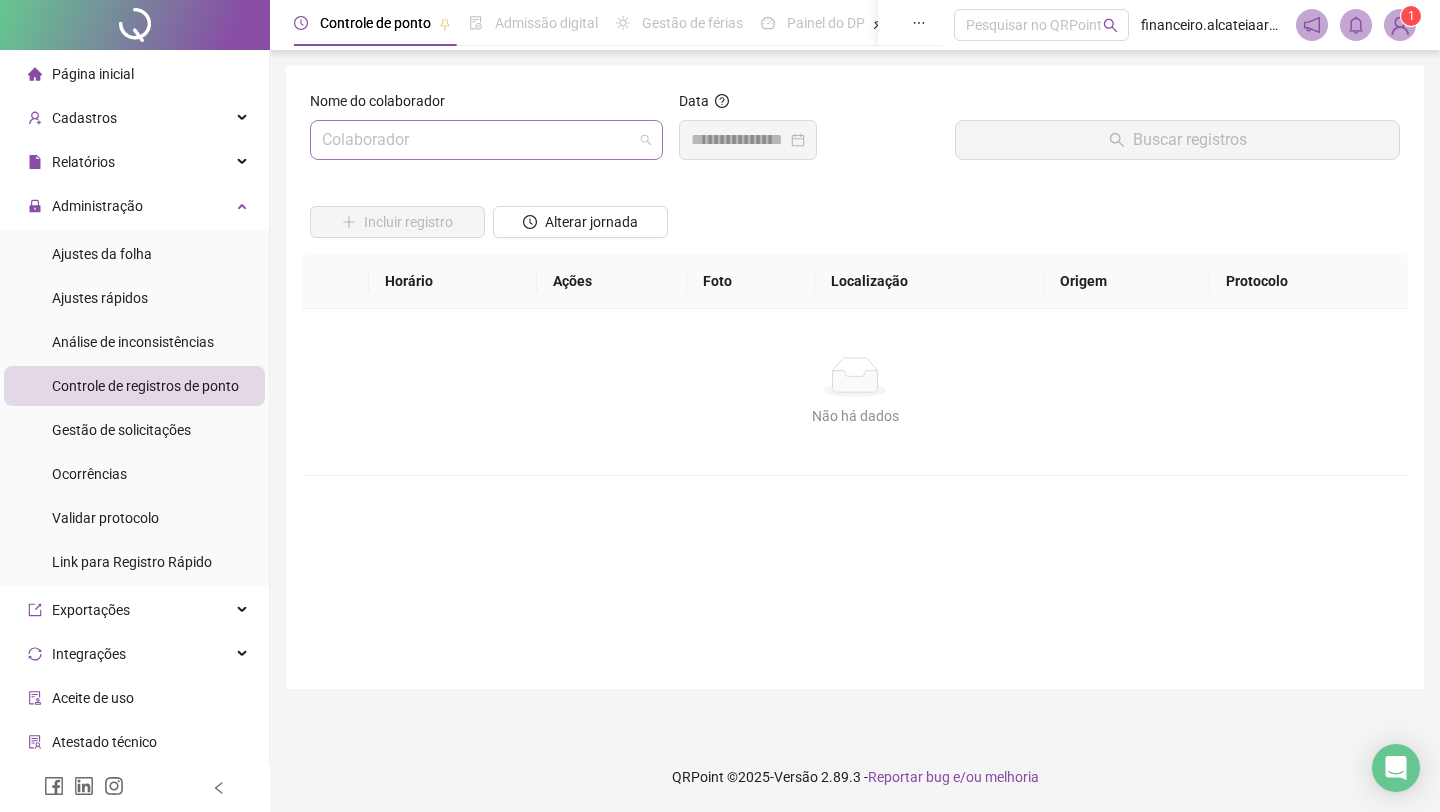 click at bounding box center [477, 140] 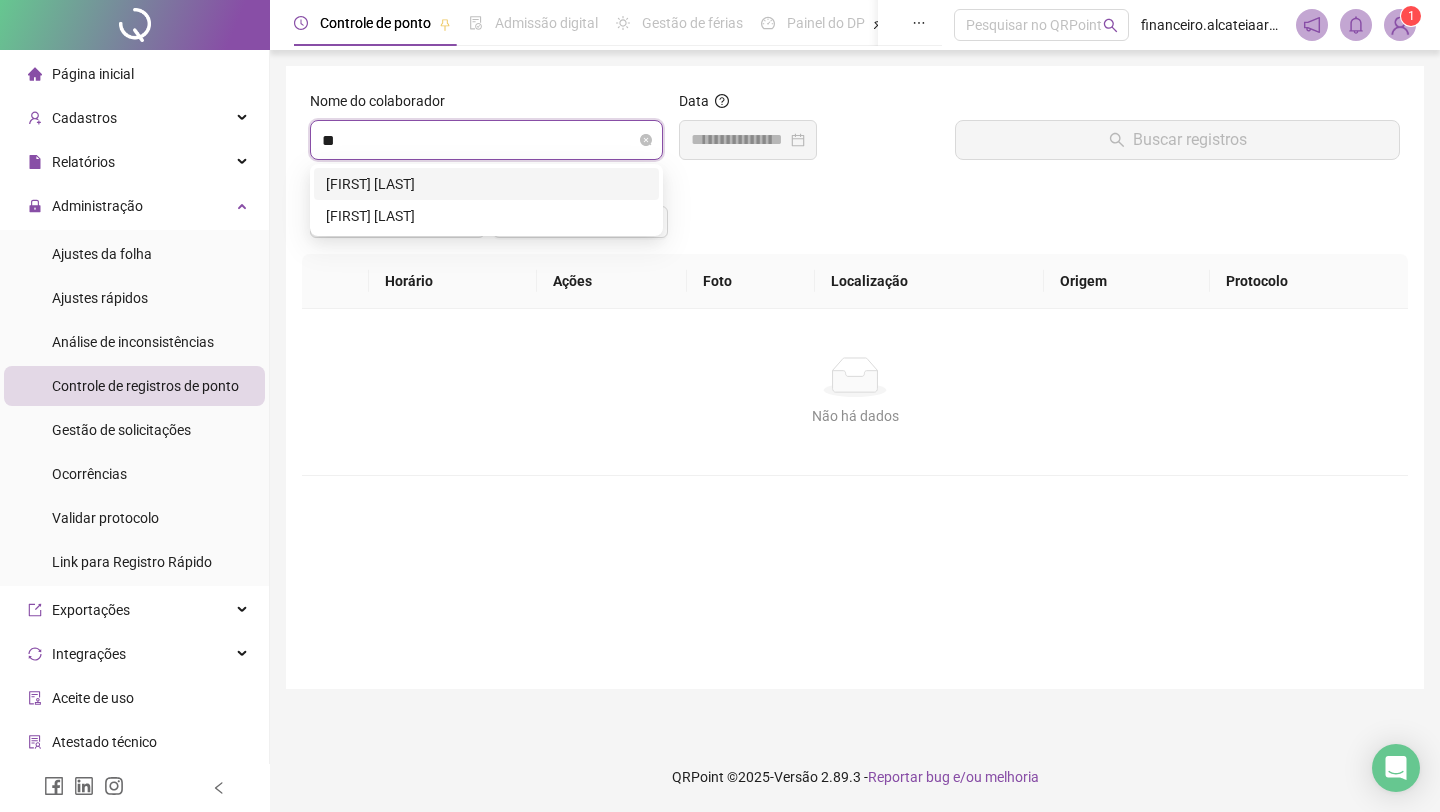 type on "***" 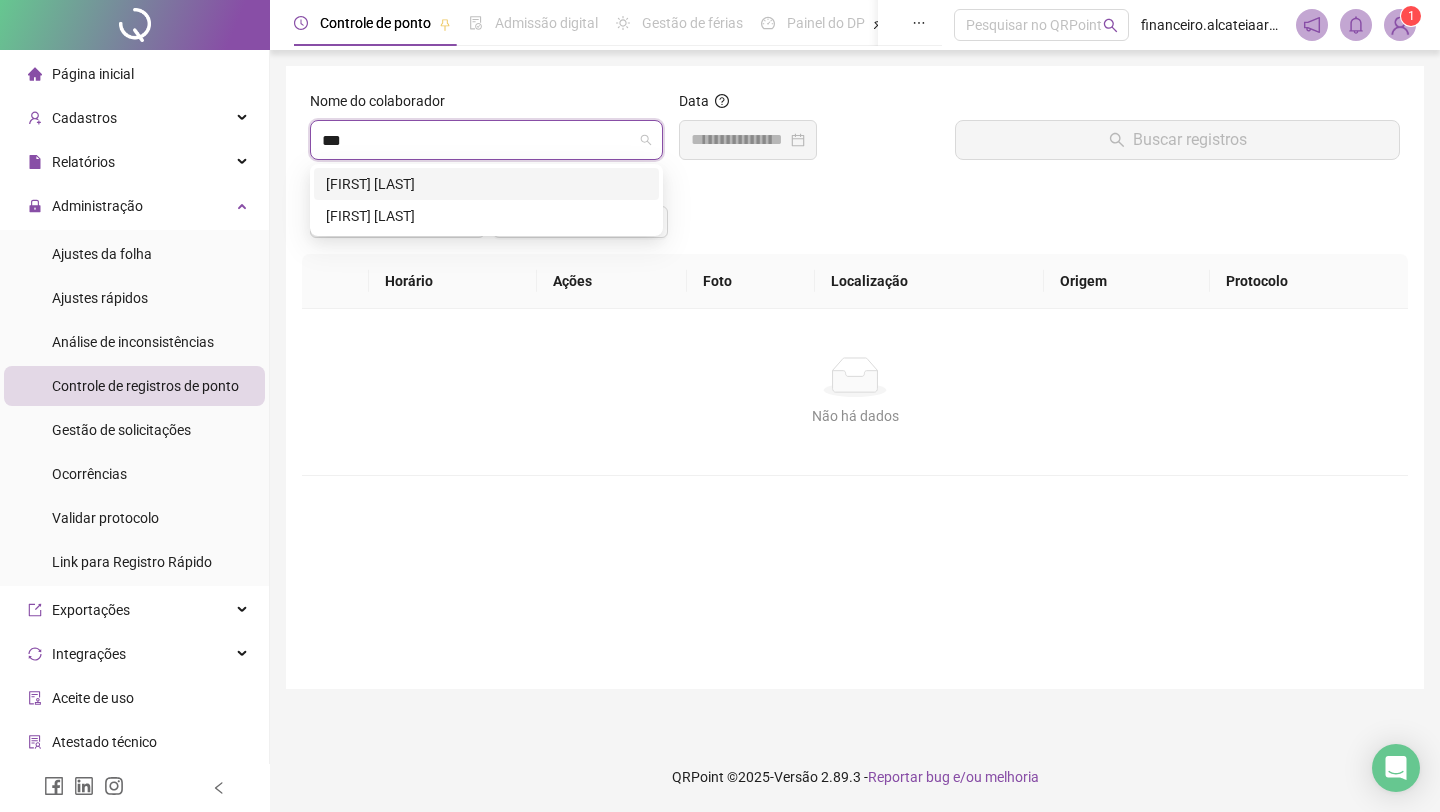 click on "[FIRST] [LAST]" at bounding box center [486, 184] 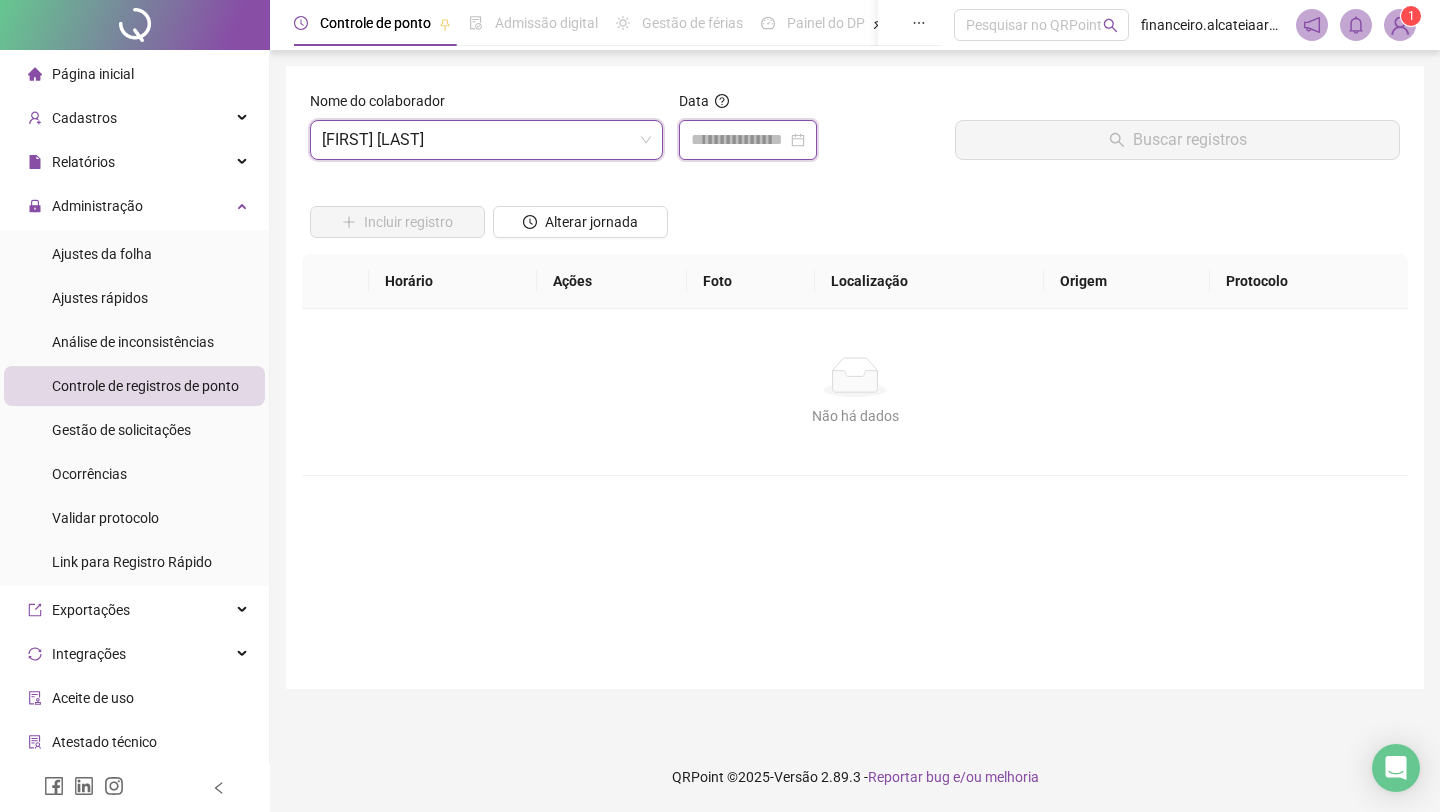 click at bounding box center (739, 140) 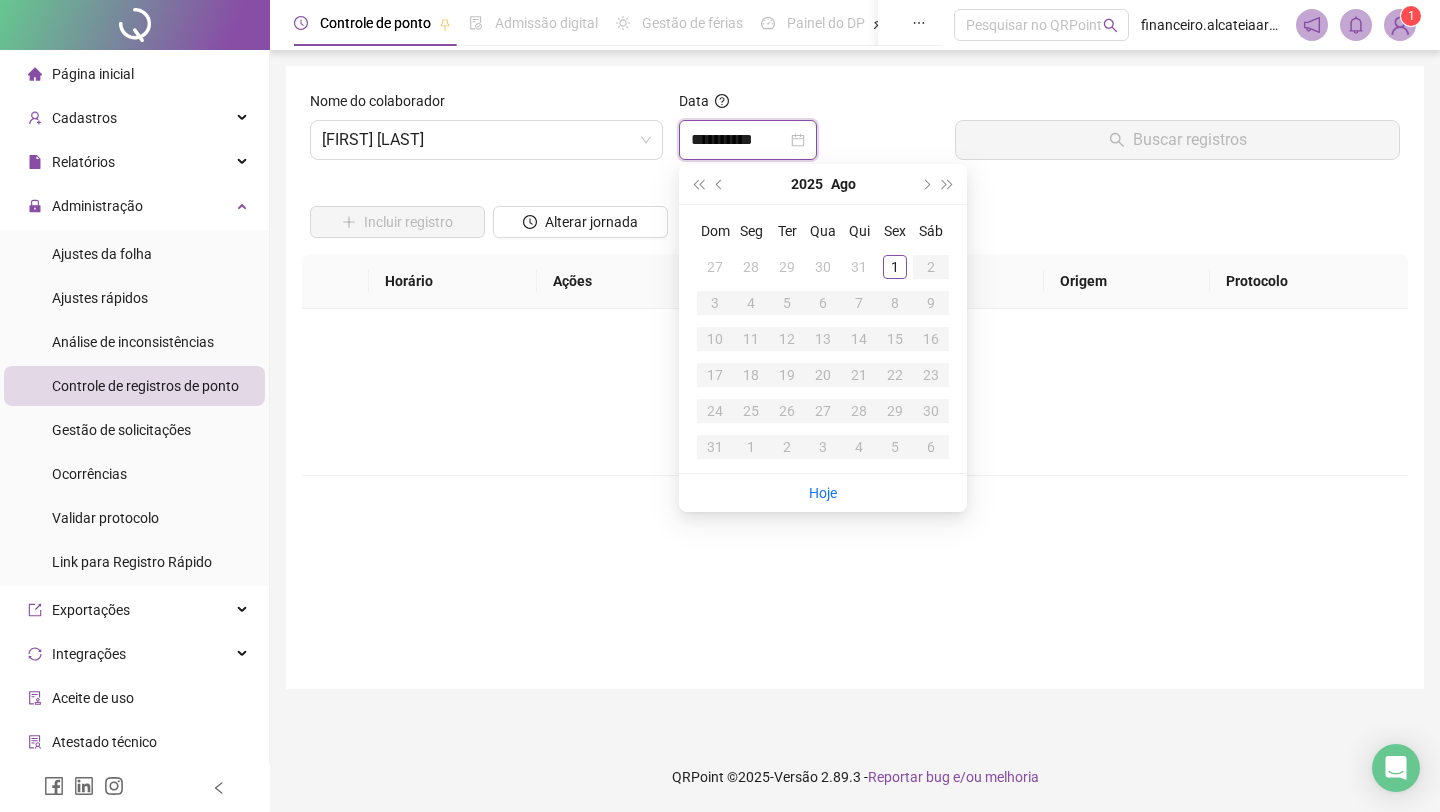 type on "**********" 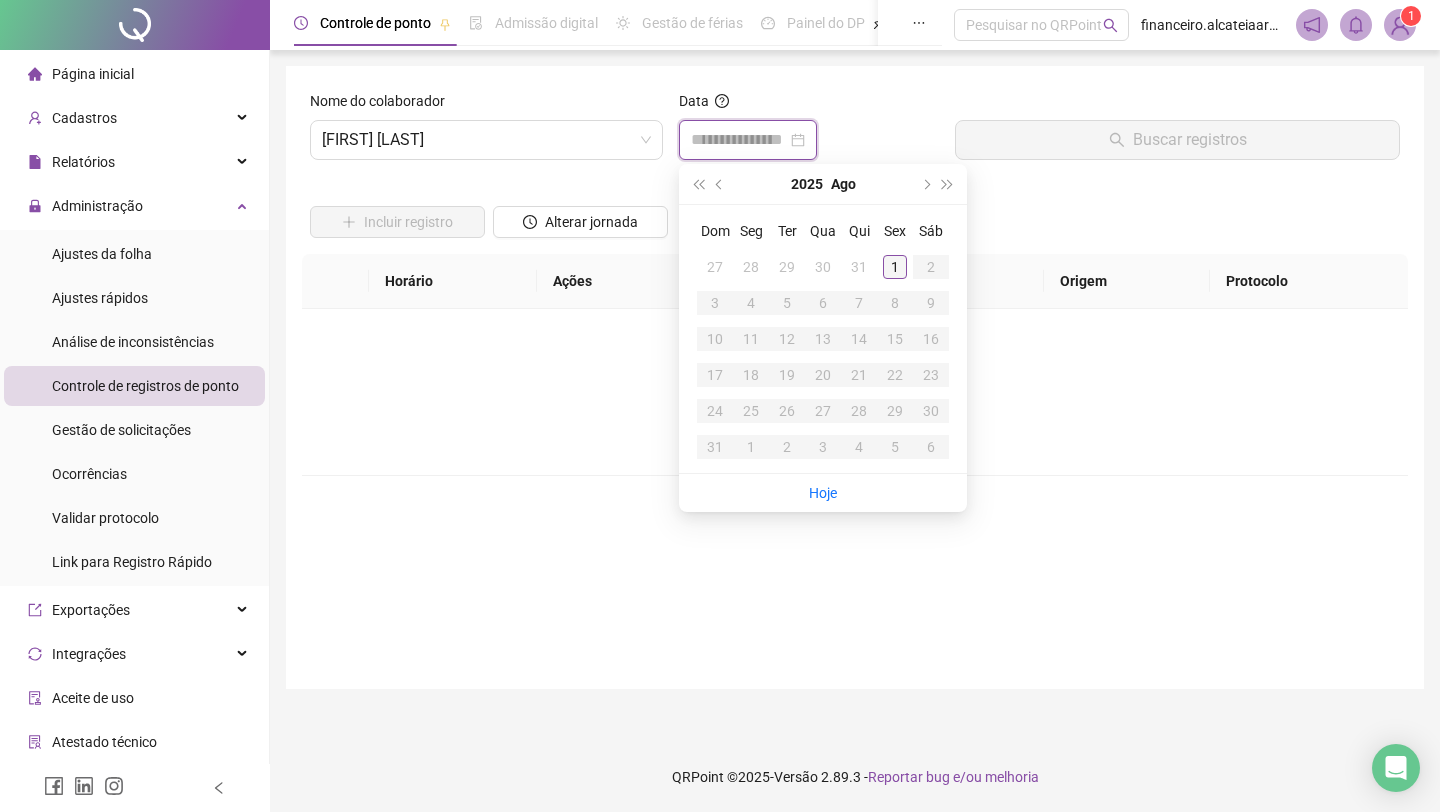 type on "**********" 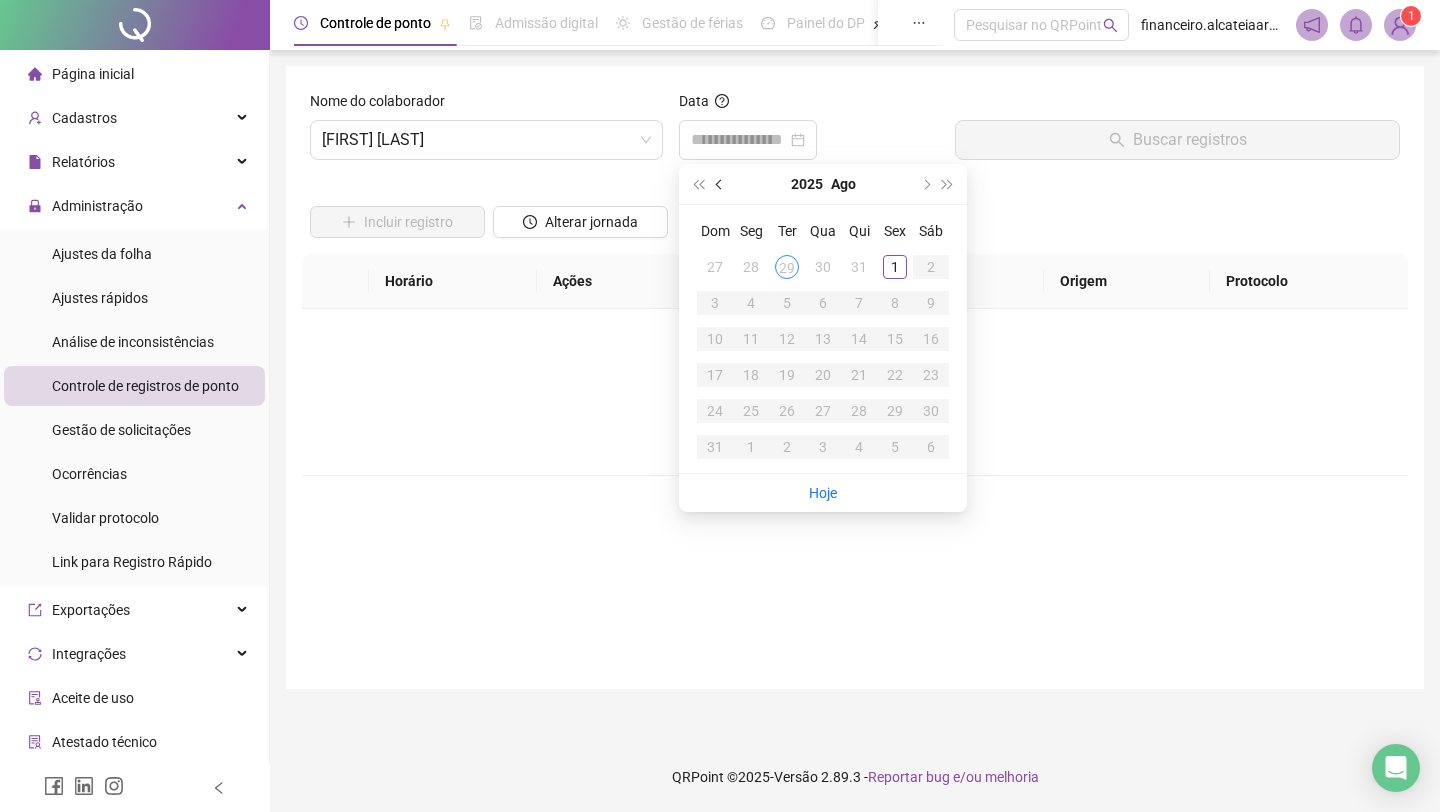click at bounding box center (721, 184) 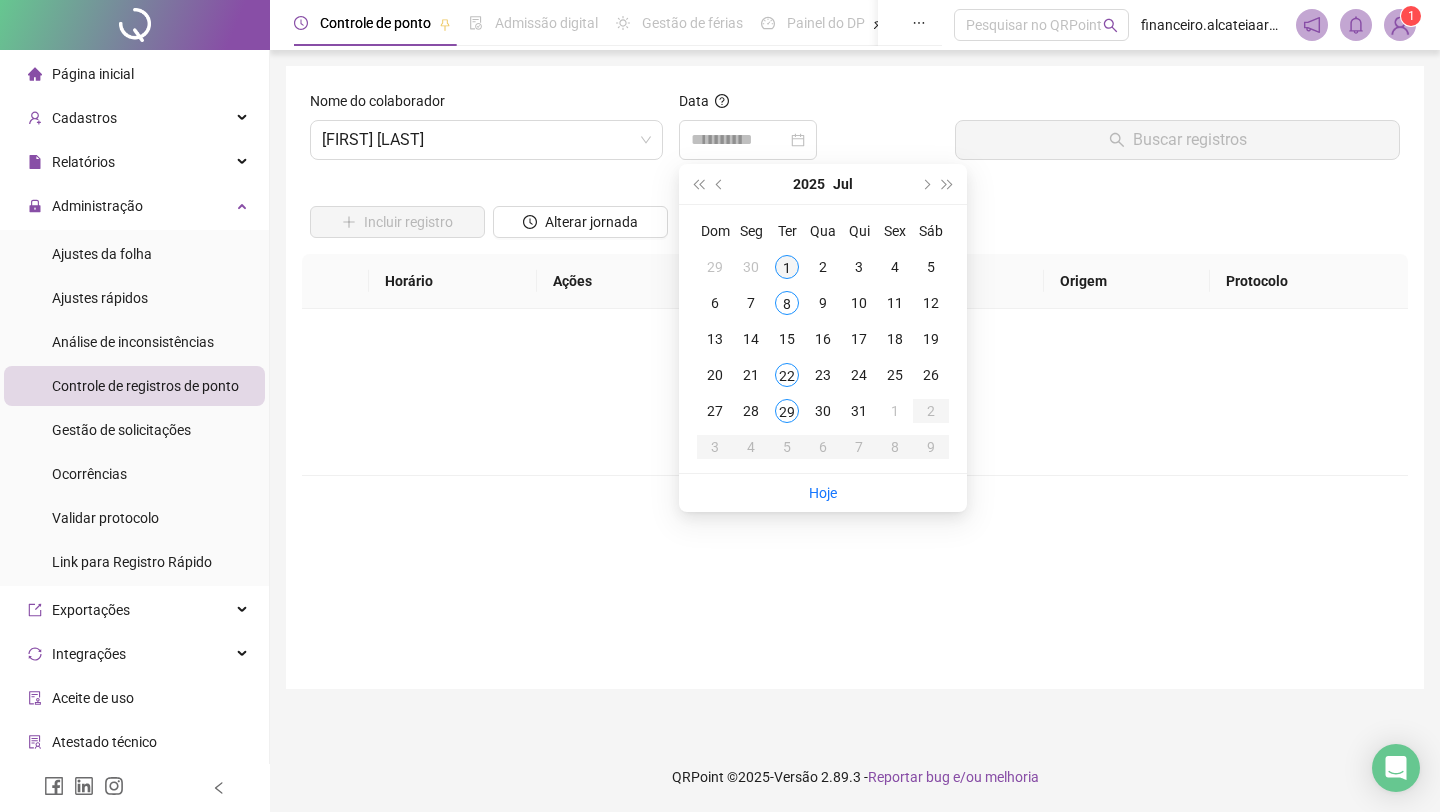 click on "1" at bounding box center (787, 267) 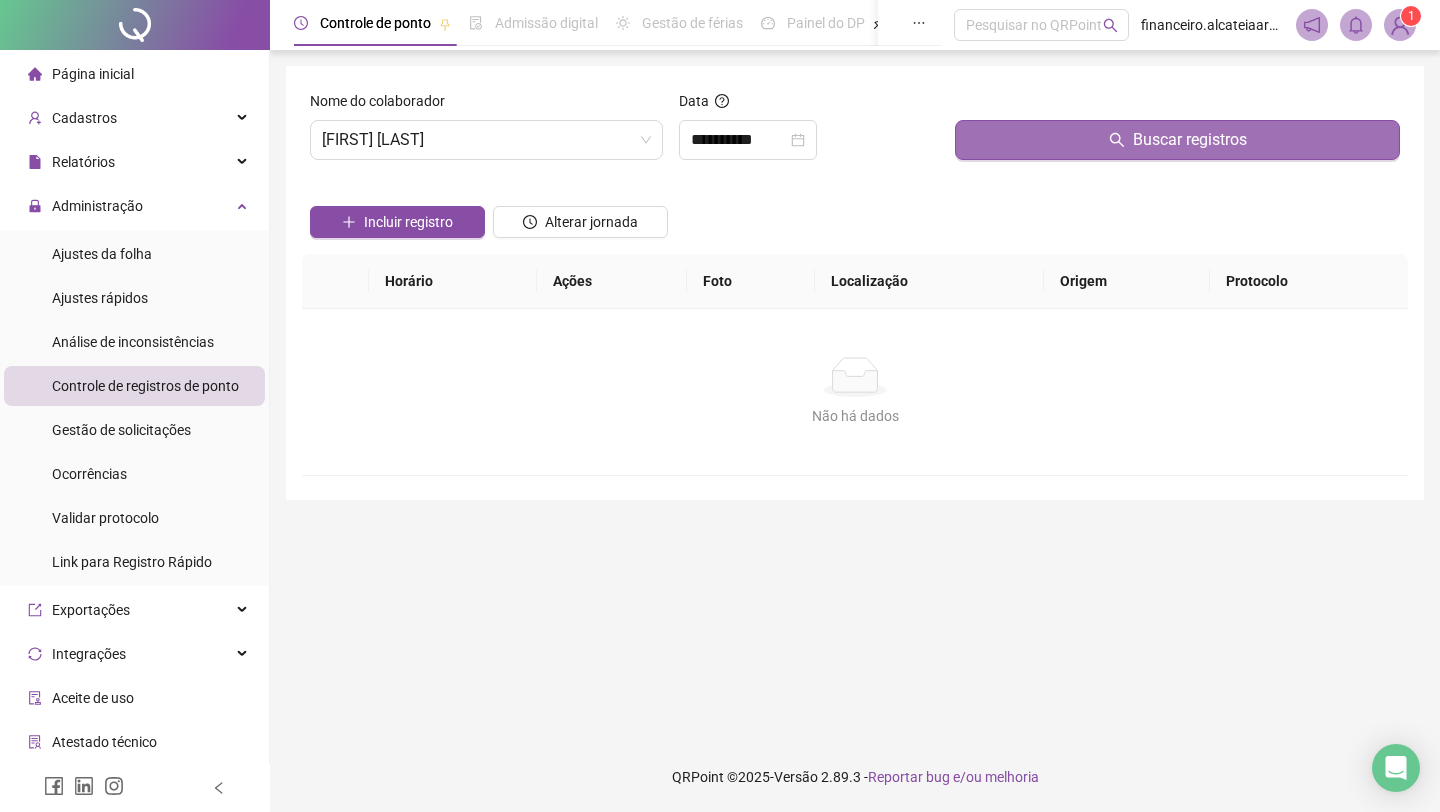 click on "Buscar registros" at bounding box center (1177, 140) 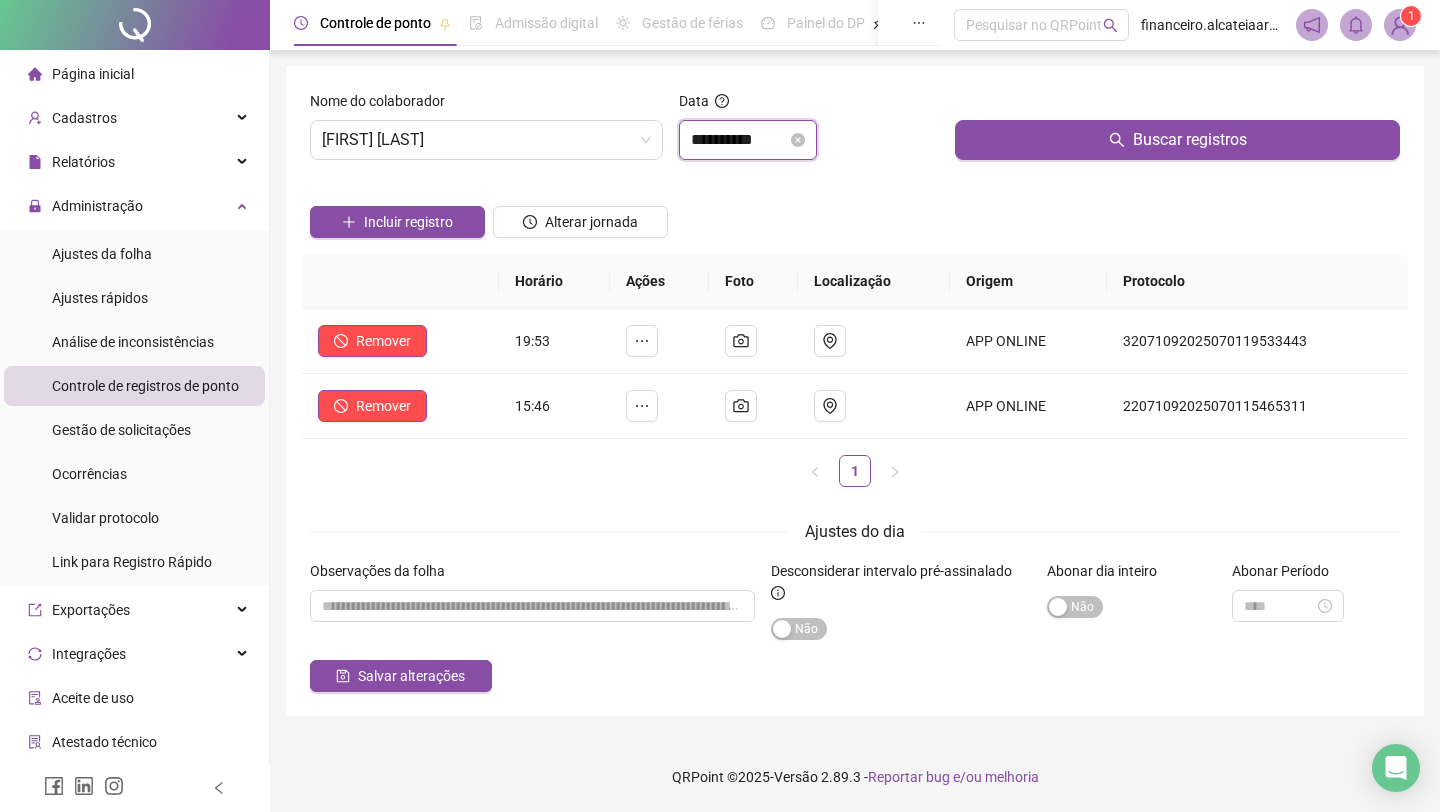 click on "**********" at bounding box center [739, 140] 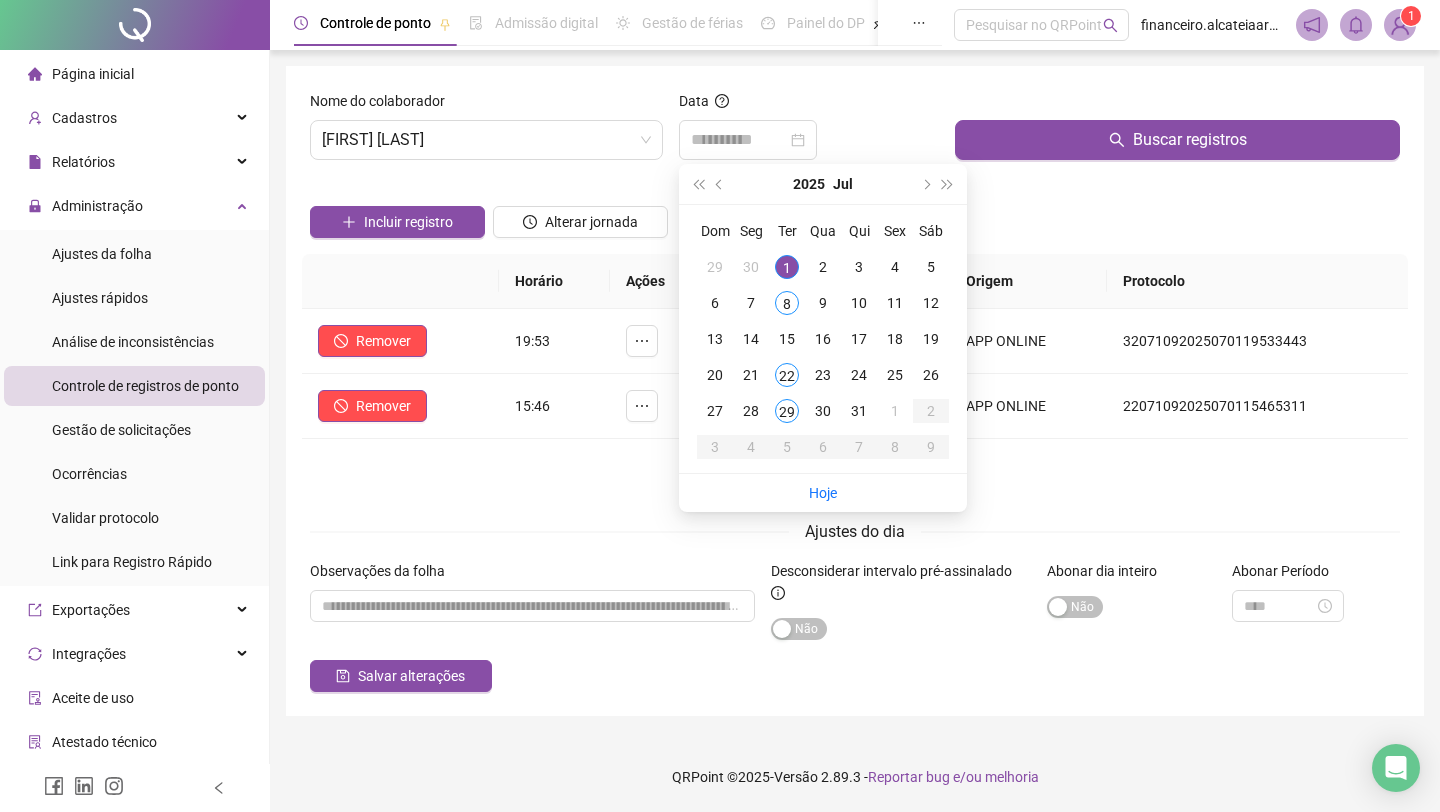 drag, startPoint x: 787, startPoint y: 303, endPoint x: 843, endPoint y: 257, distance: 72.47068 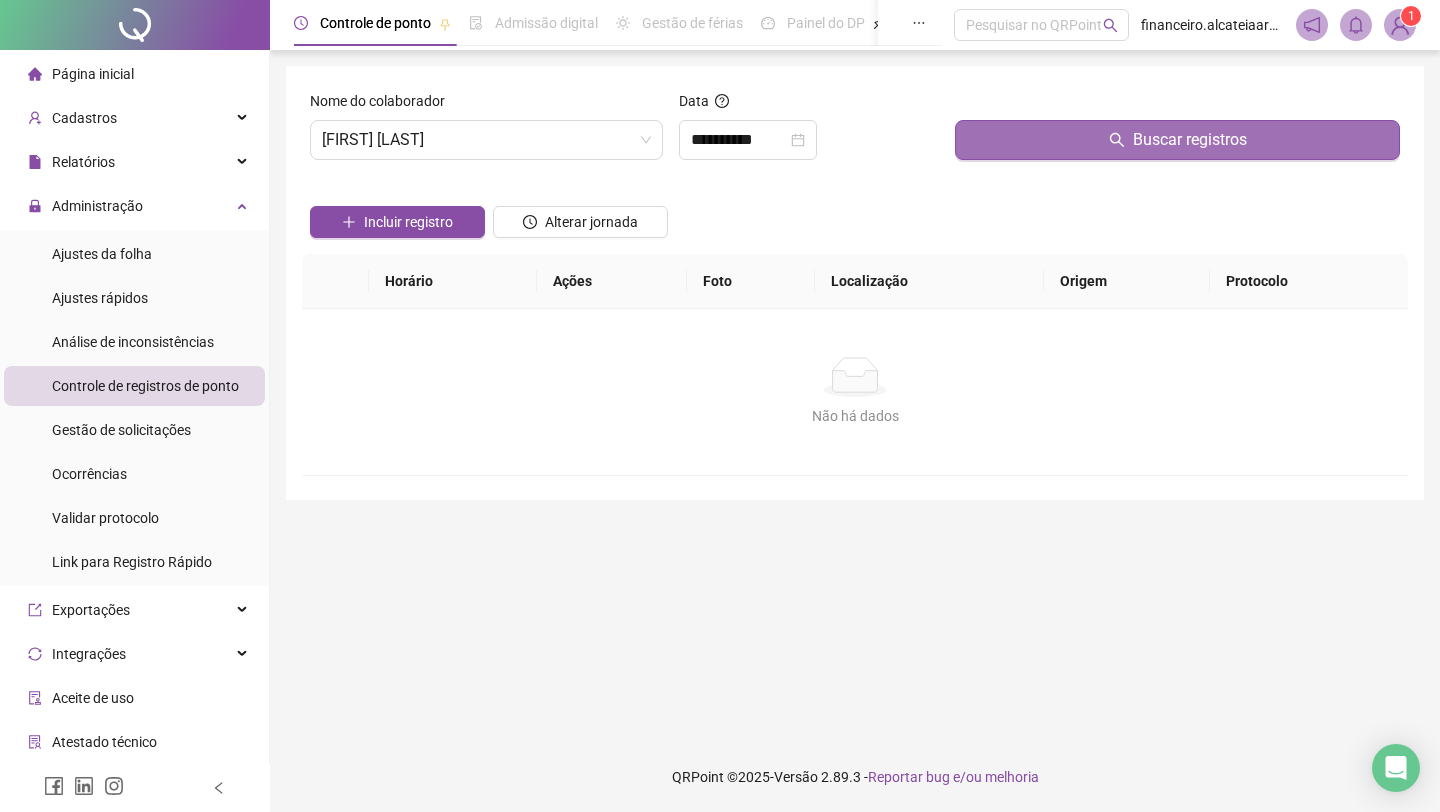 click on "Buscar registros" at bounding box center [1177, 140] 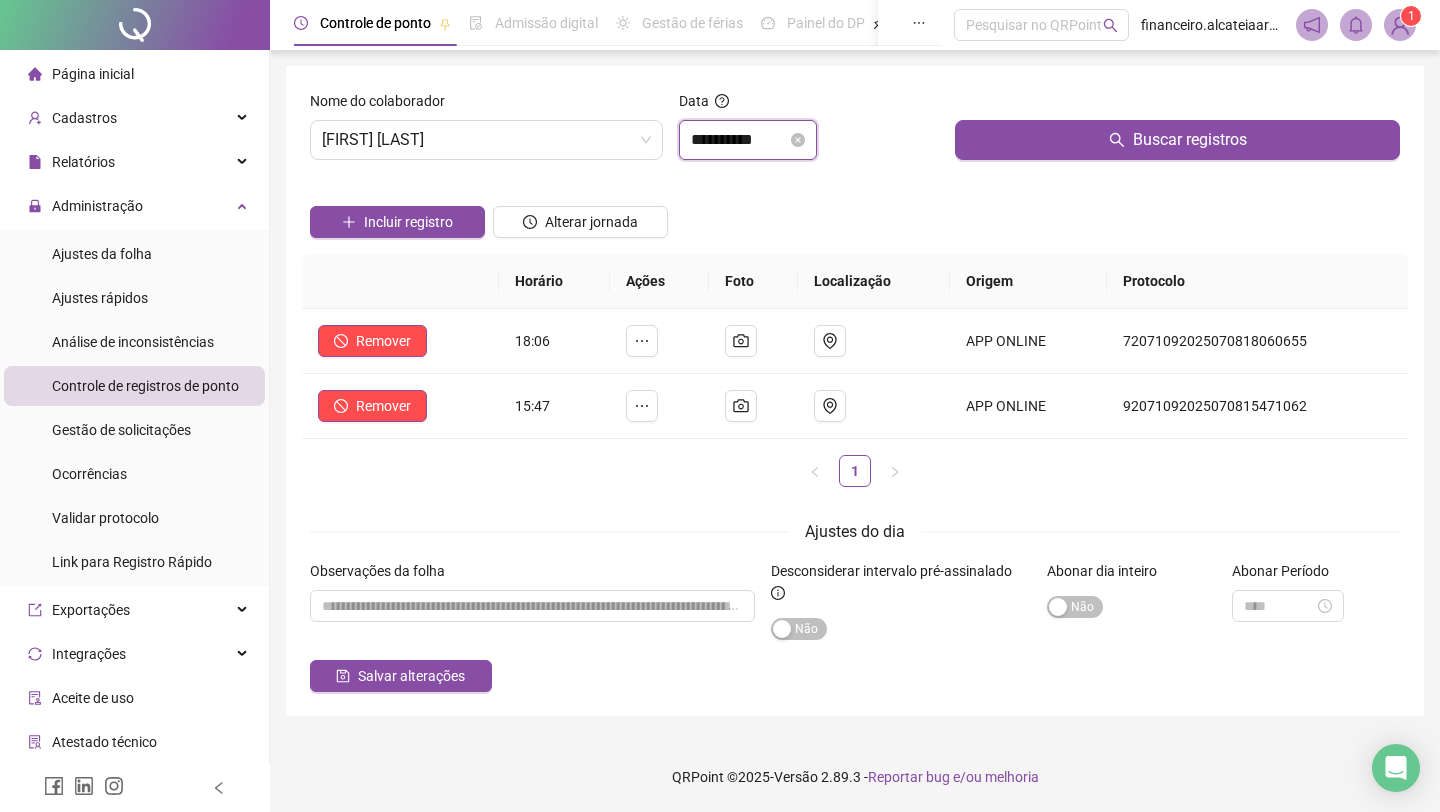 click on "**********" at bounding box center (739, 140) 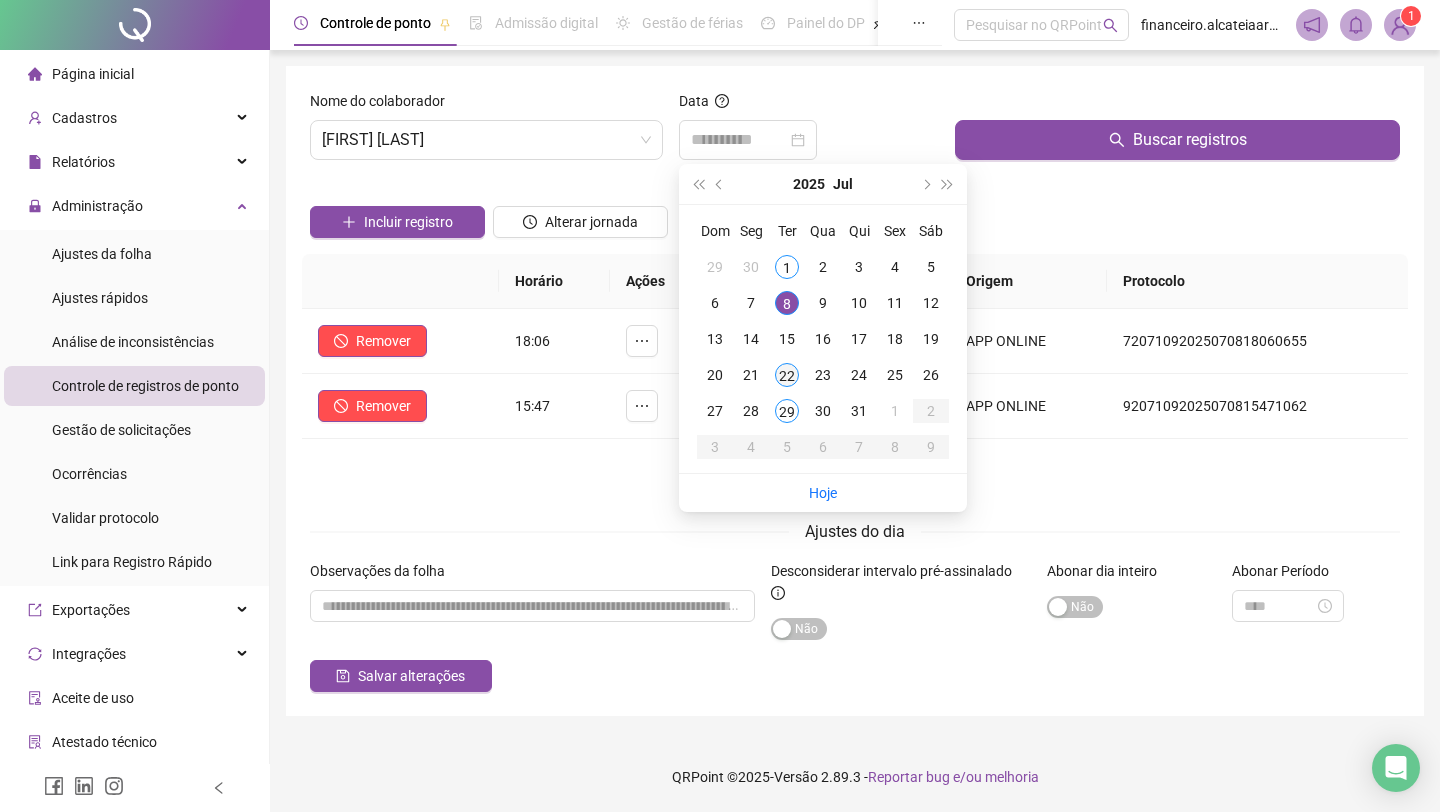 click on "22" at bounding box center (787, 375) 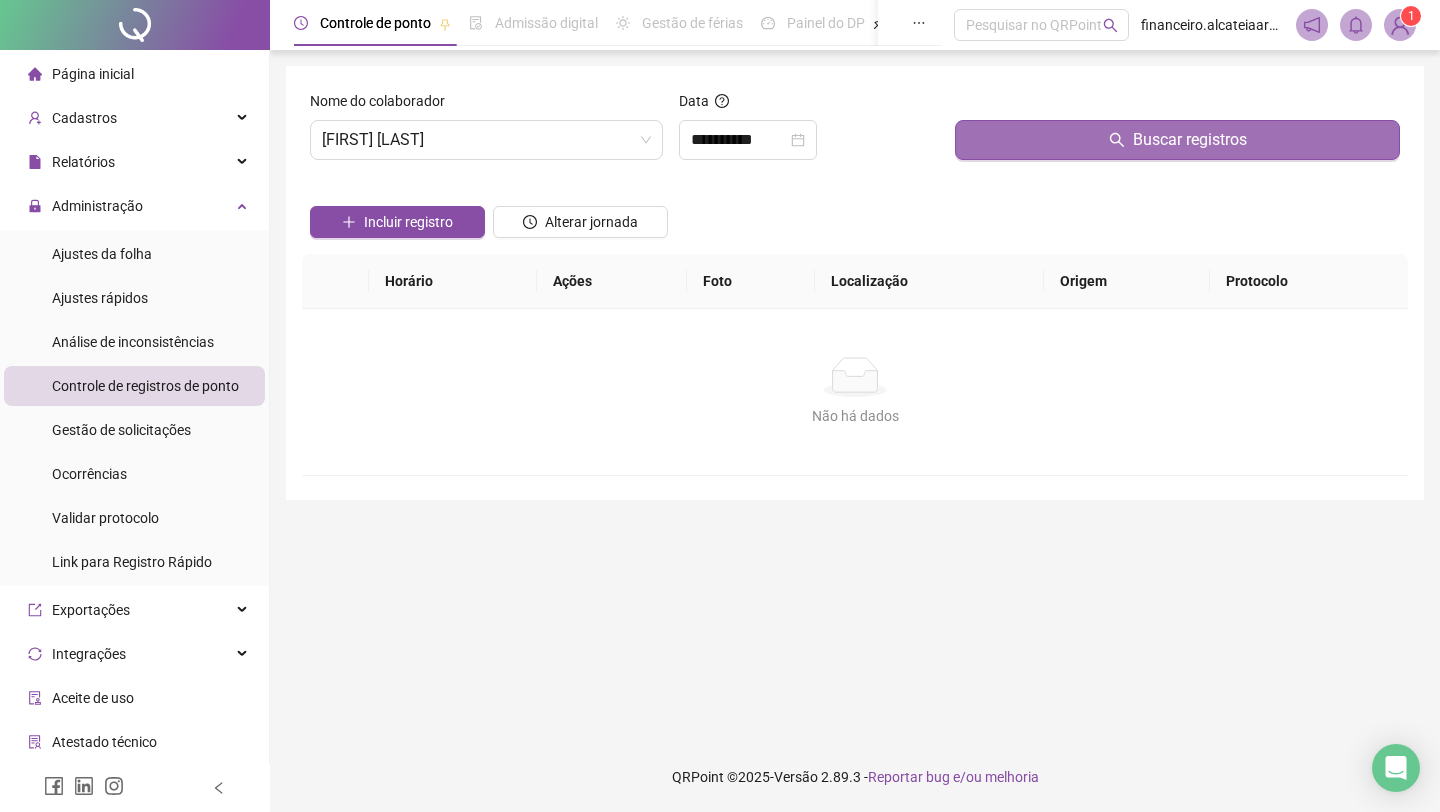 click on "Buscar registros" at bounding box center [1177, 140] 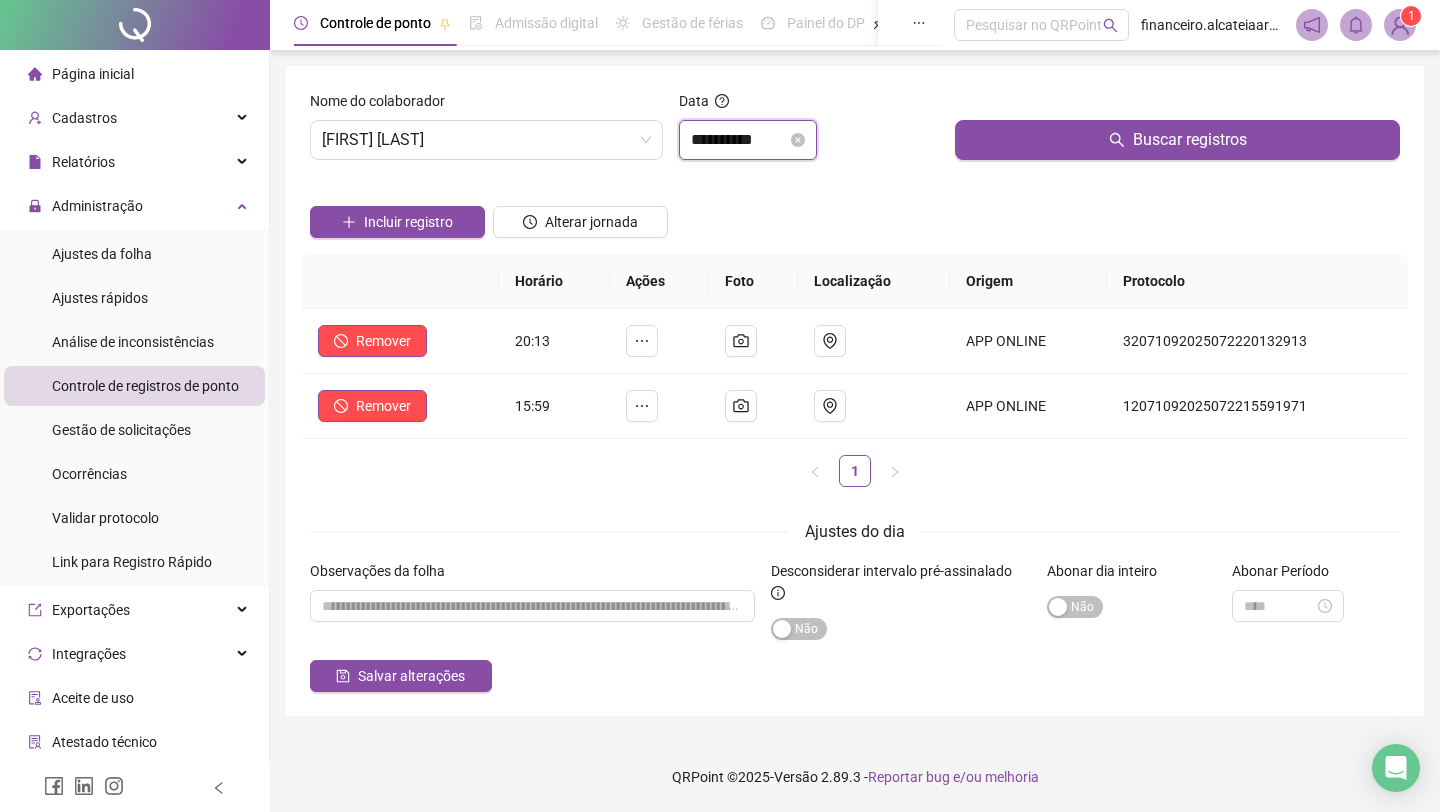 click on "**********" at bounding box center (739, 140) 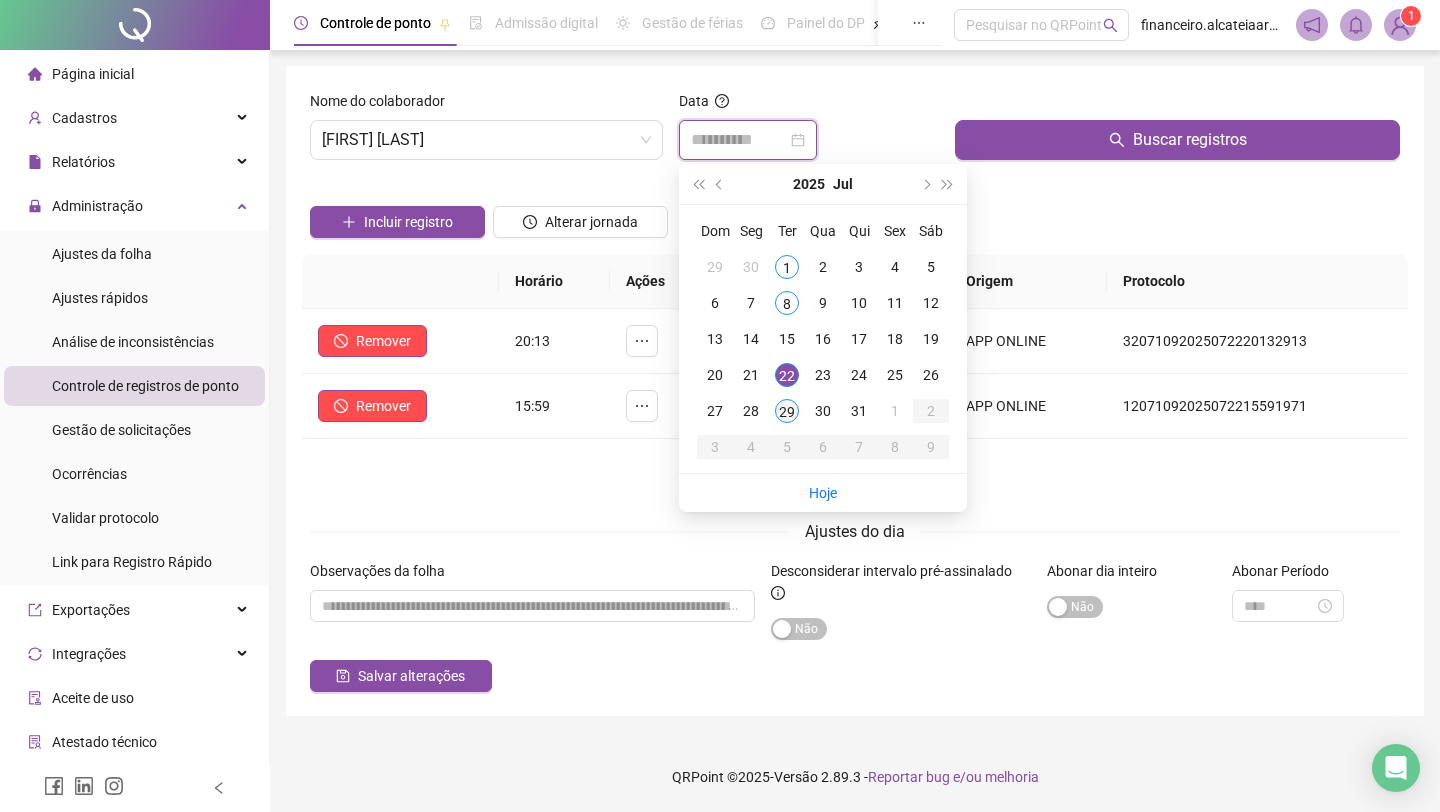 type on "**********" 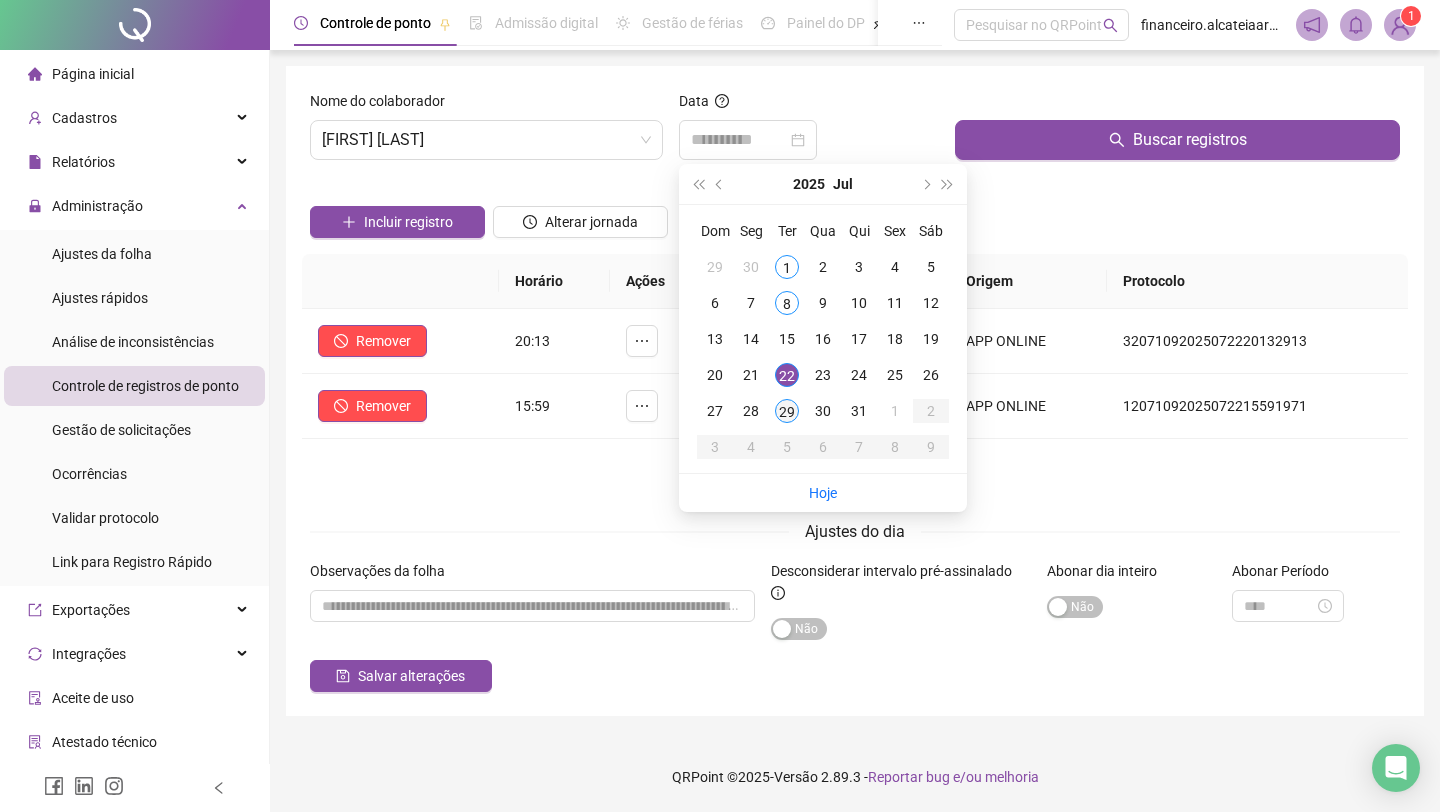 click on "29" at bounding box center [787, 411] 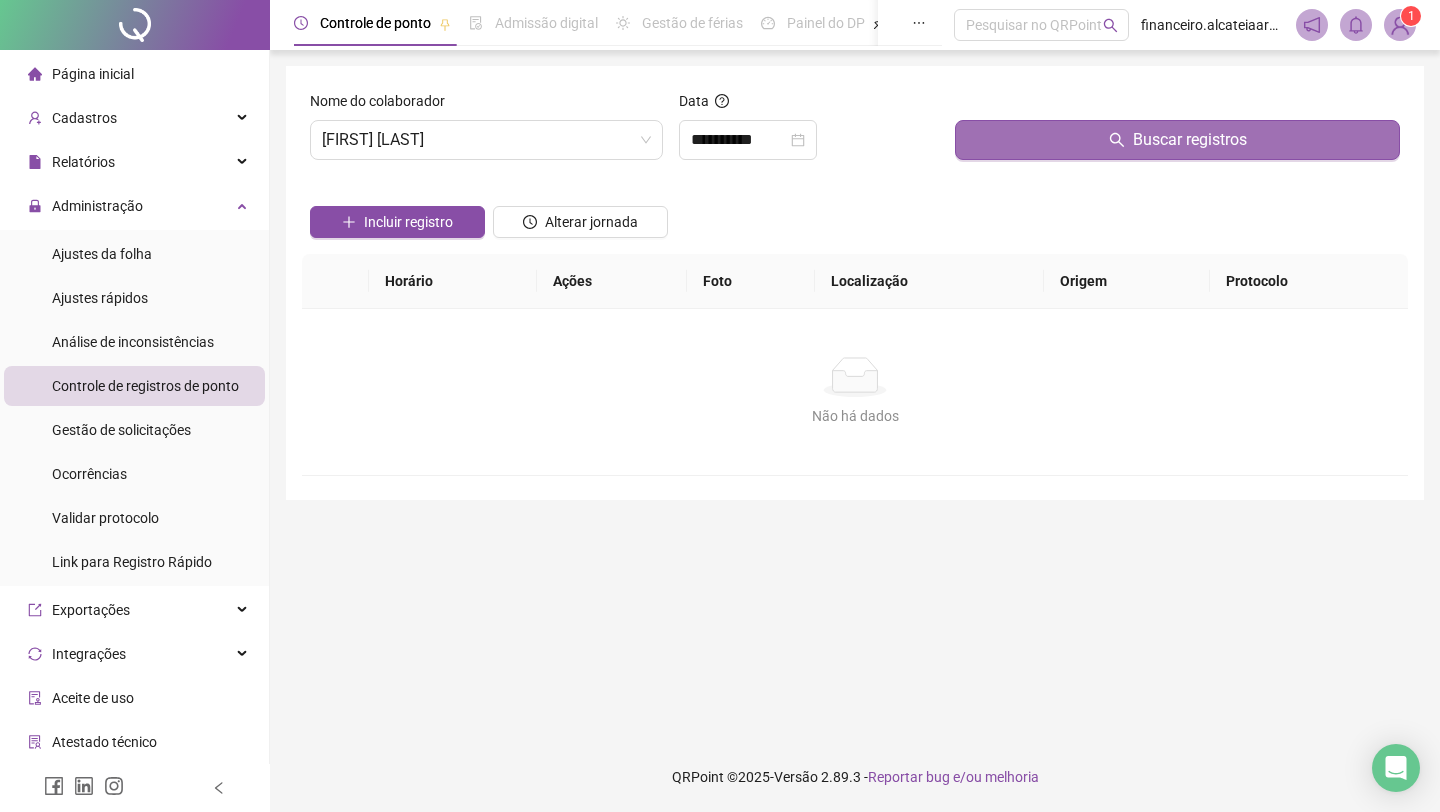 click on "Buscar registros" at bounding box center [1177, 140] 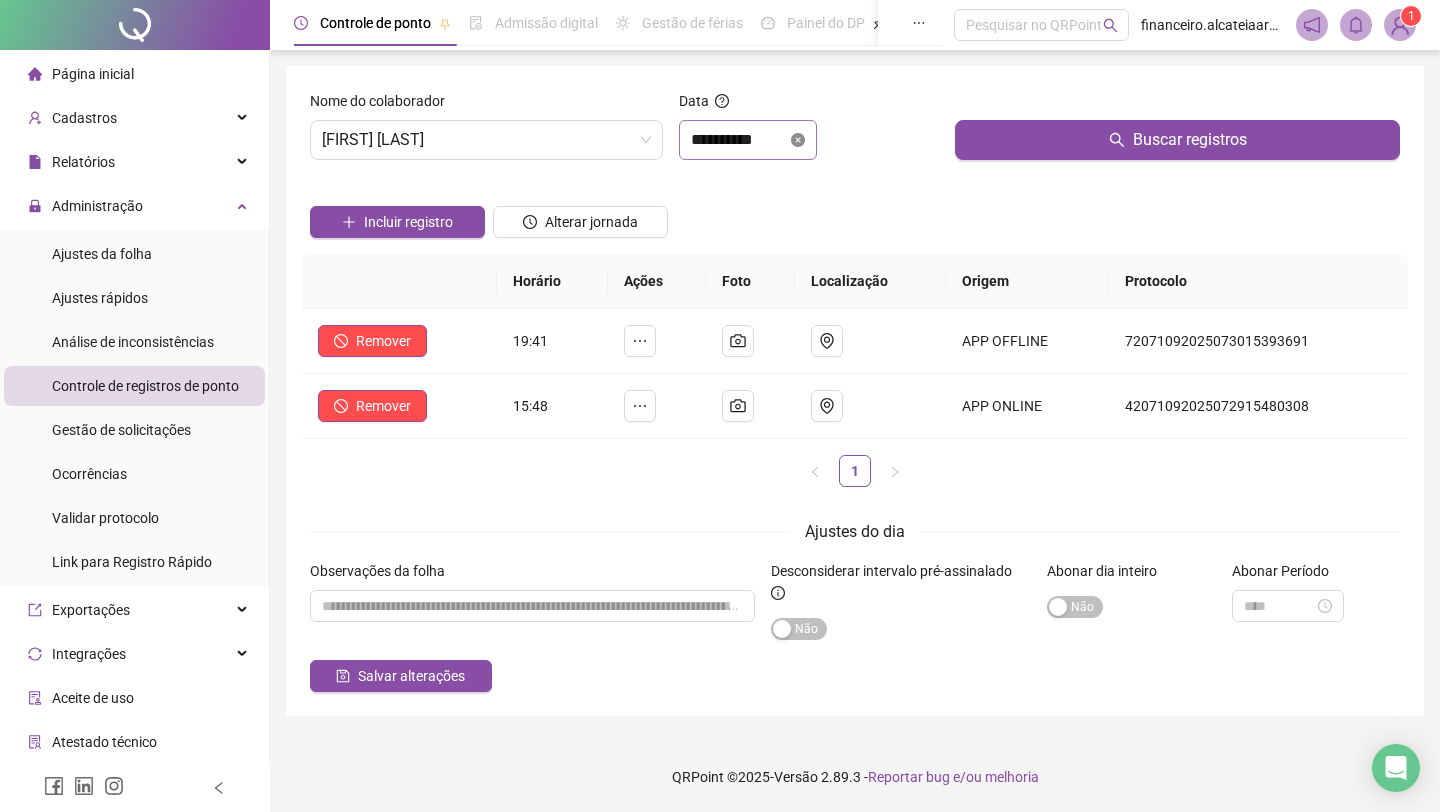click 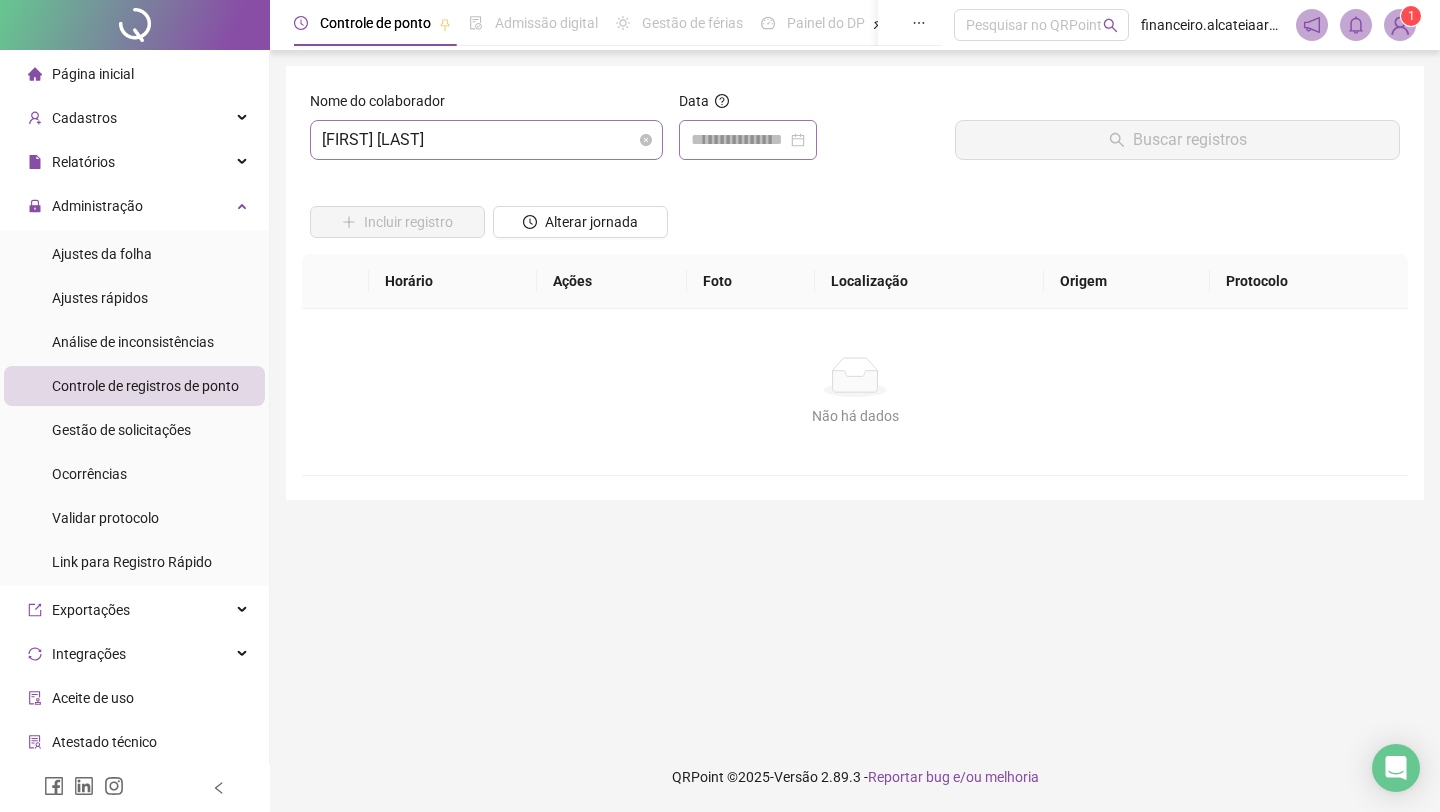 click on "[FIRST] [LAST]" at bounding box center [486, 140] 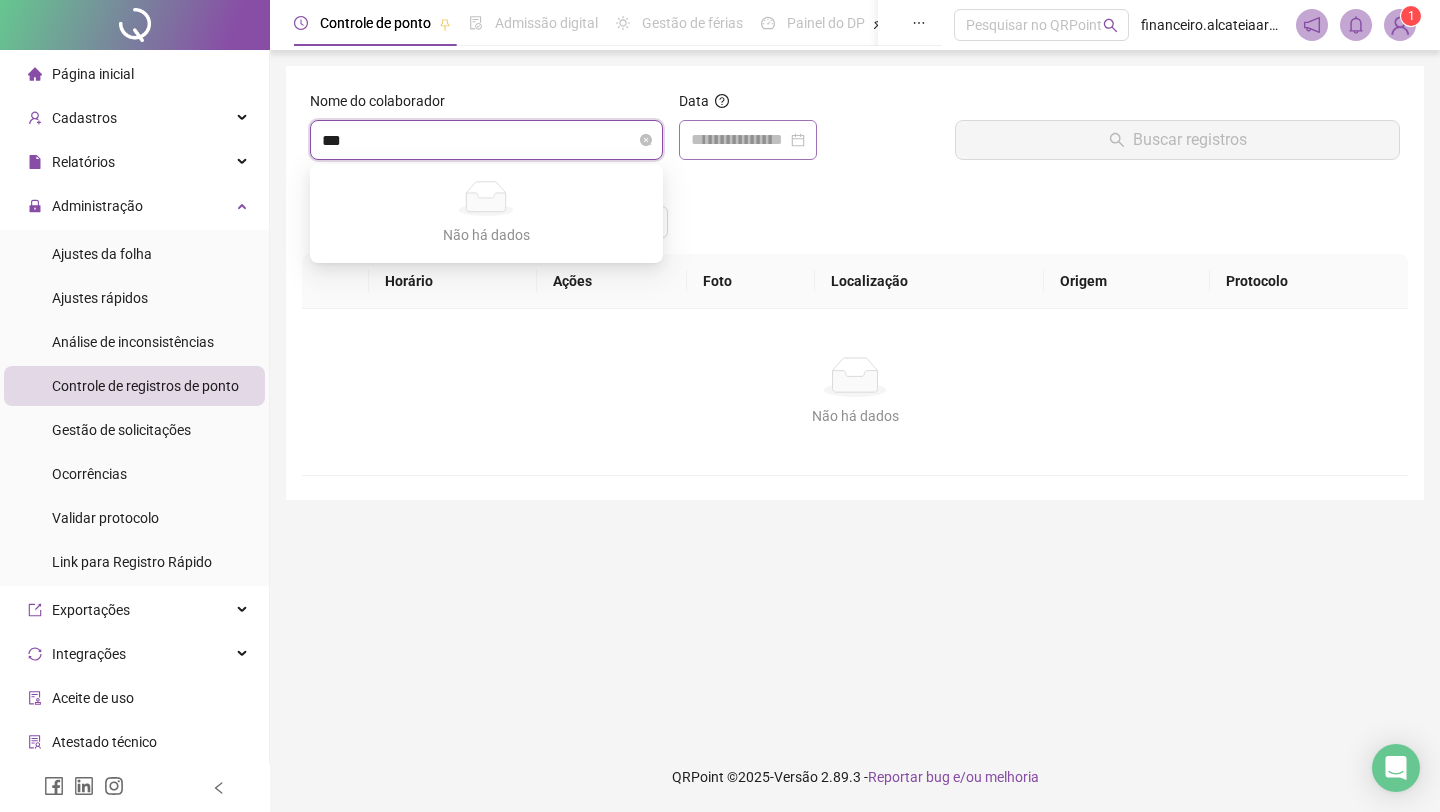 type on "****" 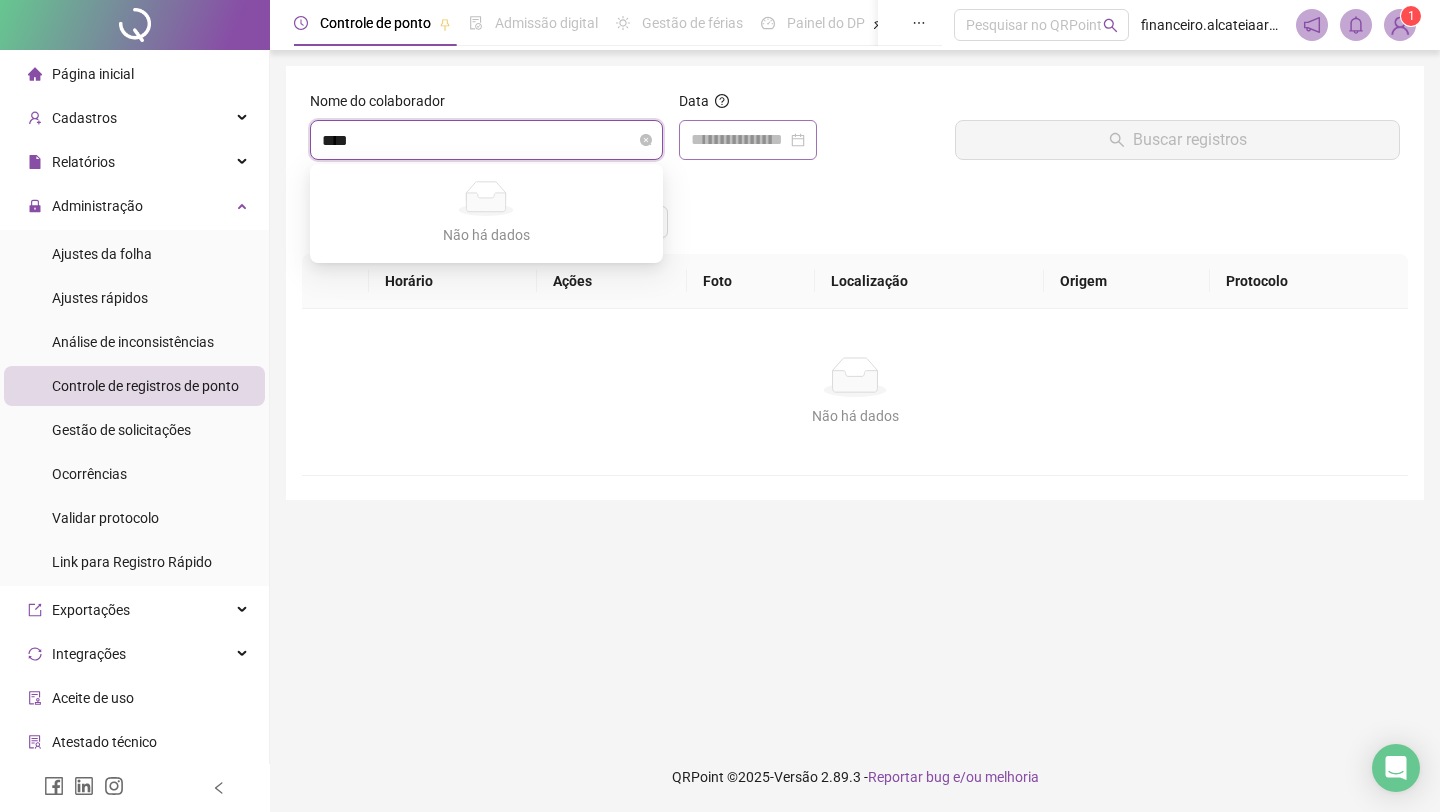 click on "****" at bounding box center [477, 140] 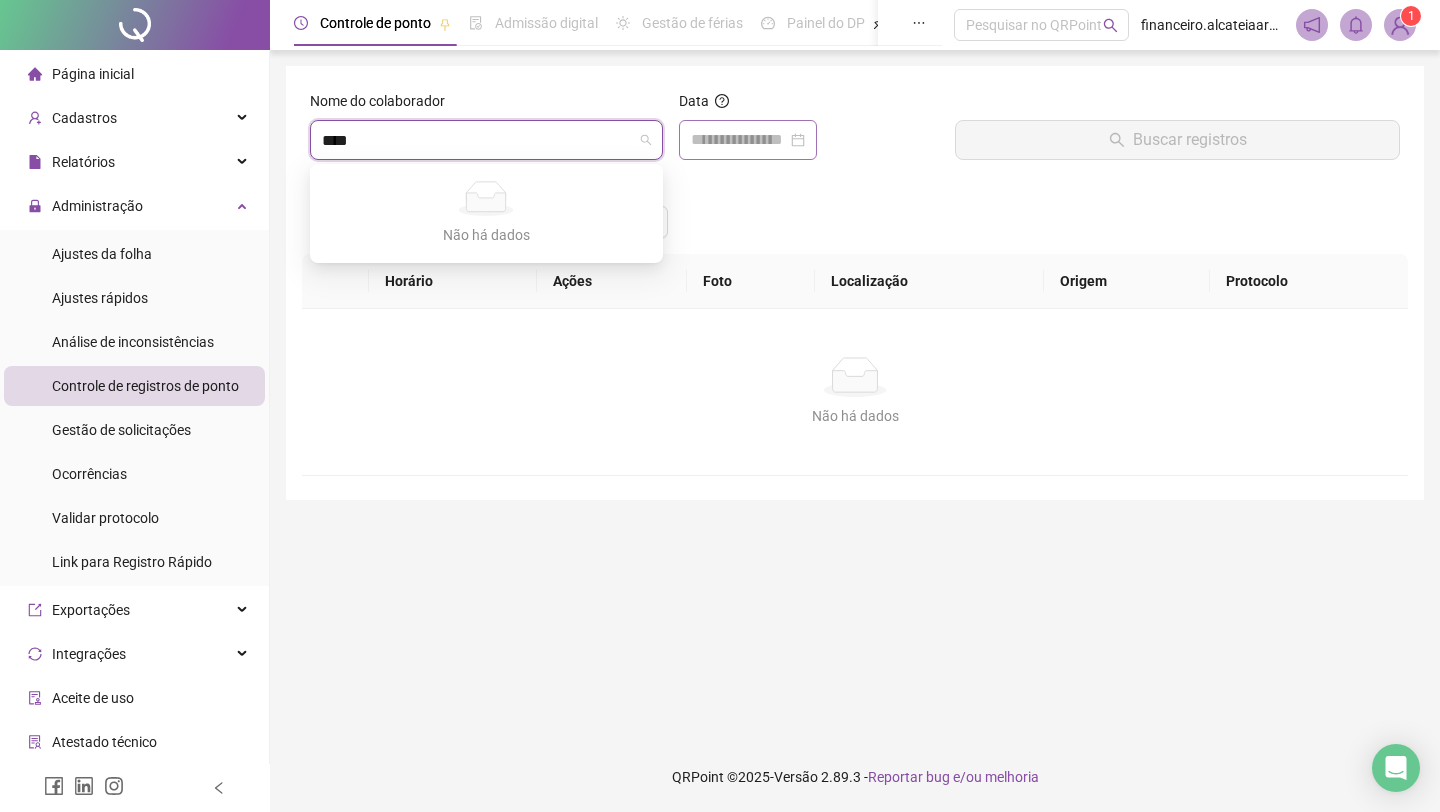 drag, startPoint x: 390, startPoint y: 142, endPoint x: 274, endPoint y: 137, distance: 116.10771 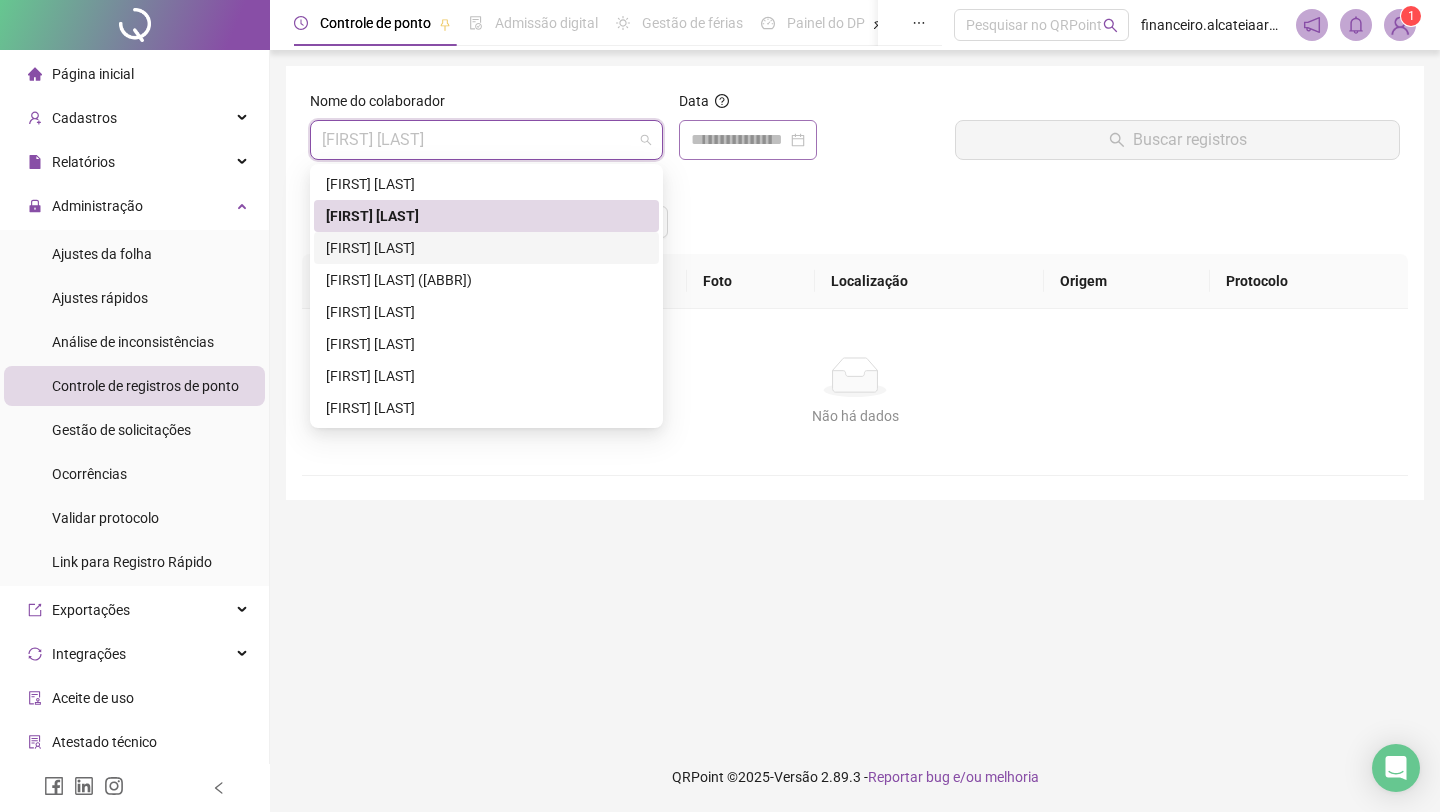 click on "[FIRST] [LAST]" at bounding box center [486, 248] 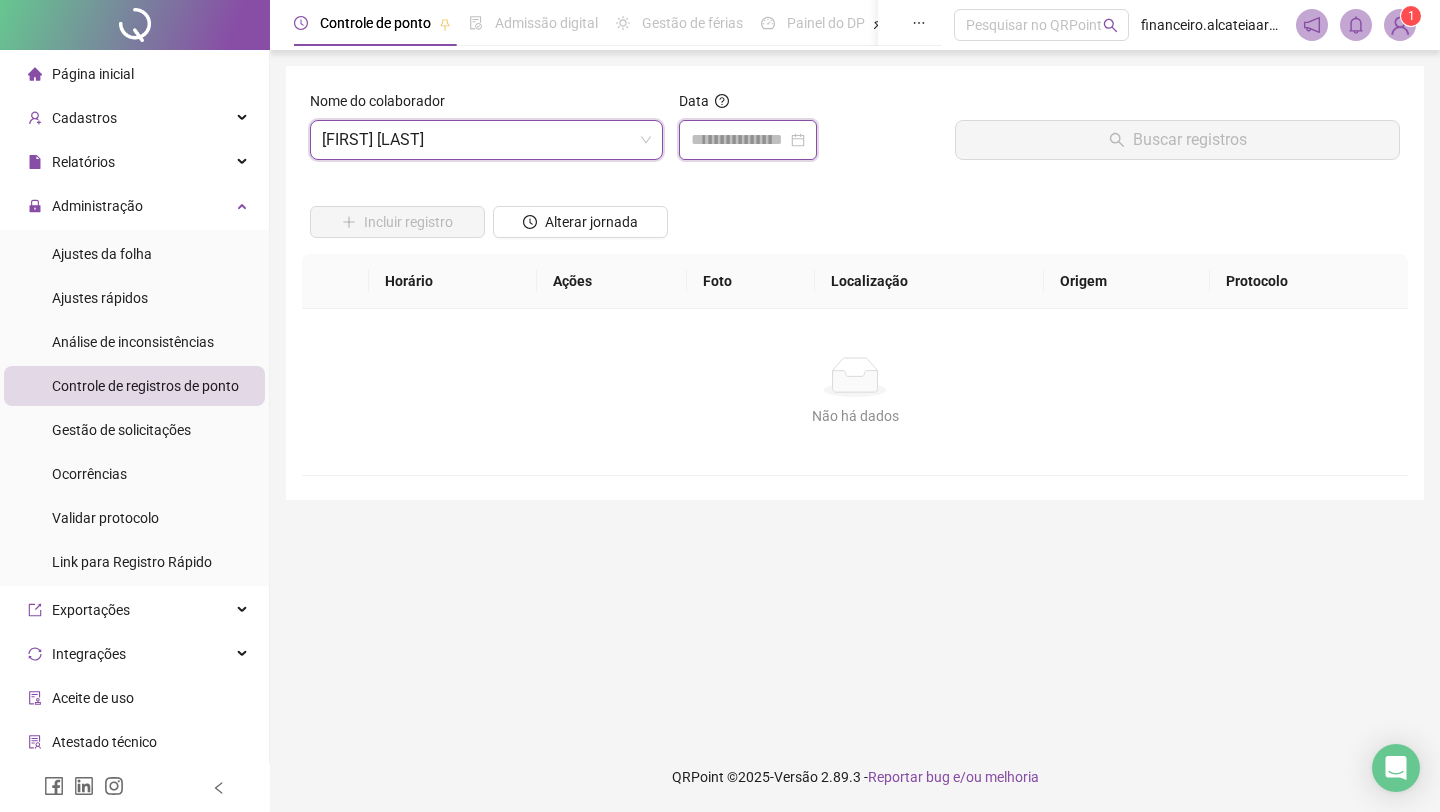 click at bounding box center [739, 140] 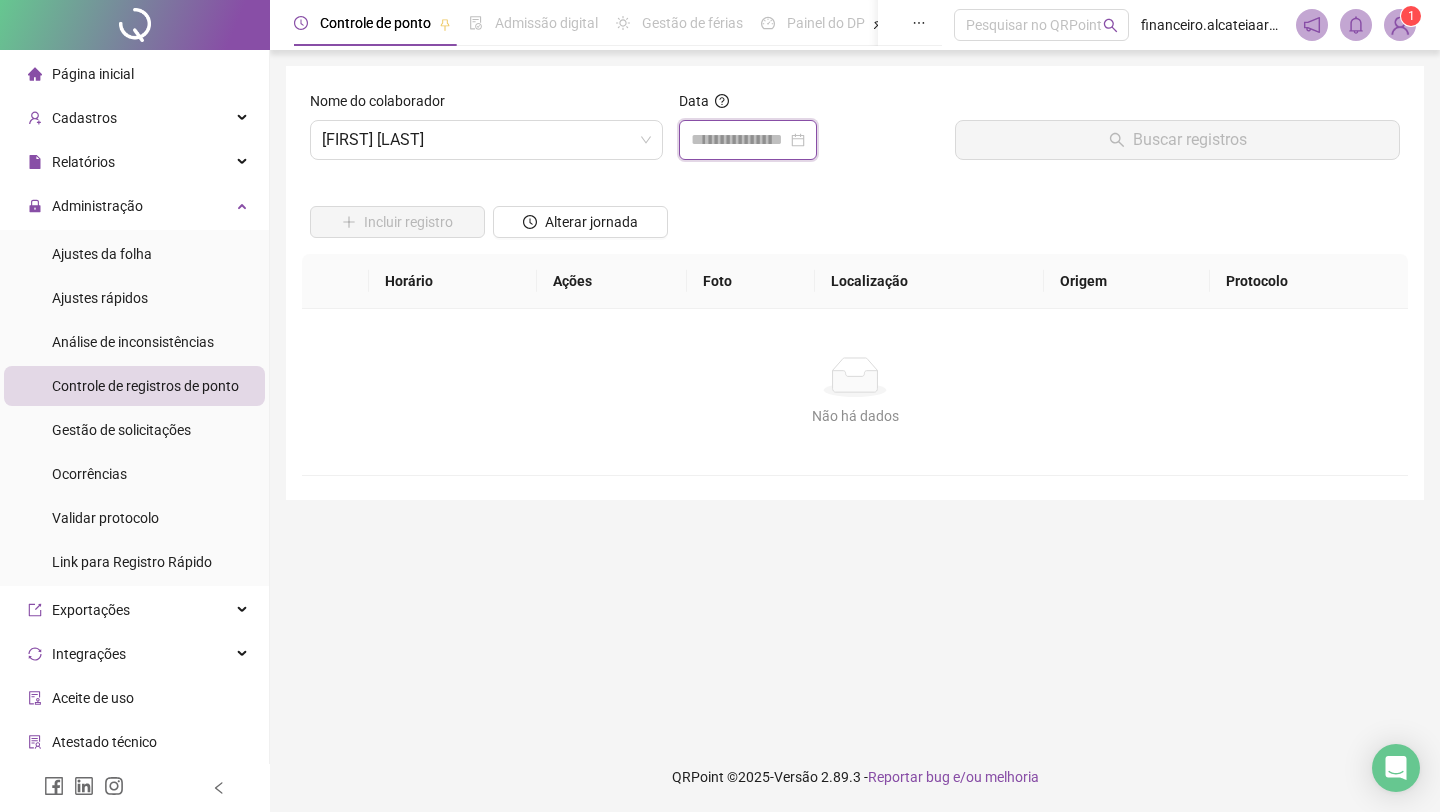 type on "**********" 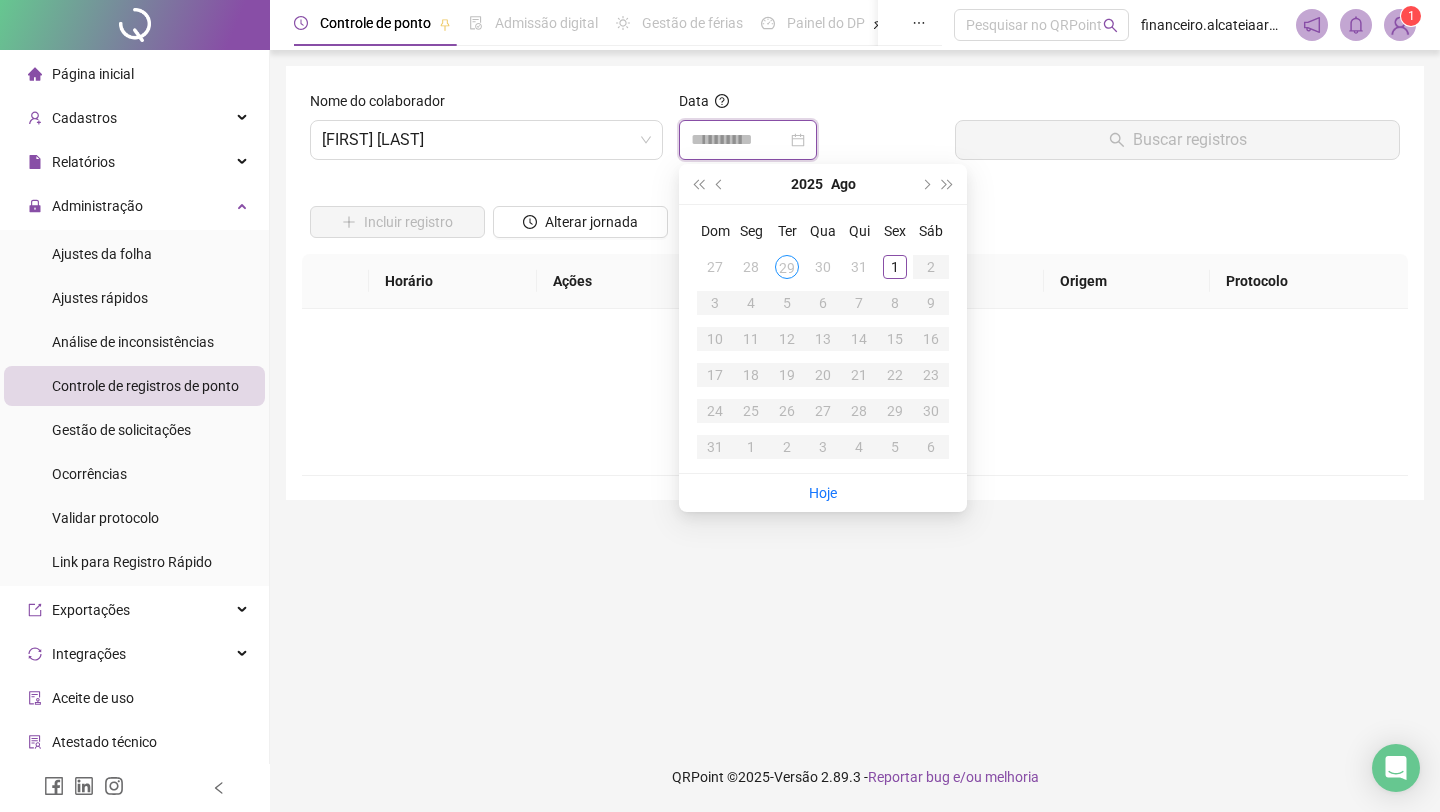 type 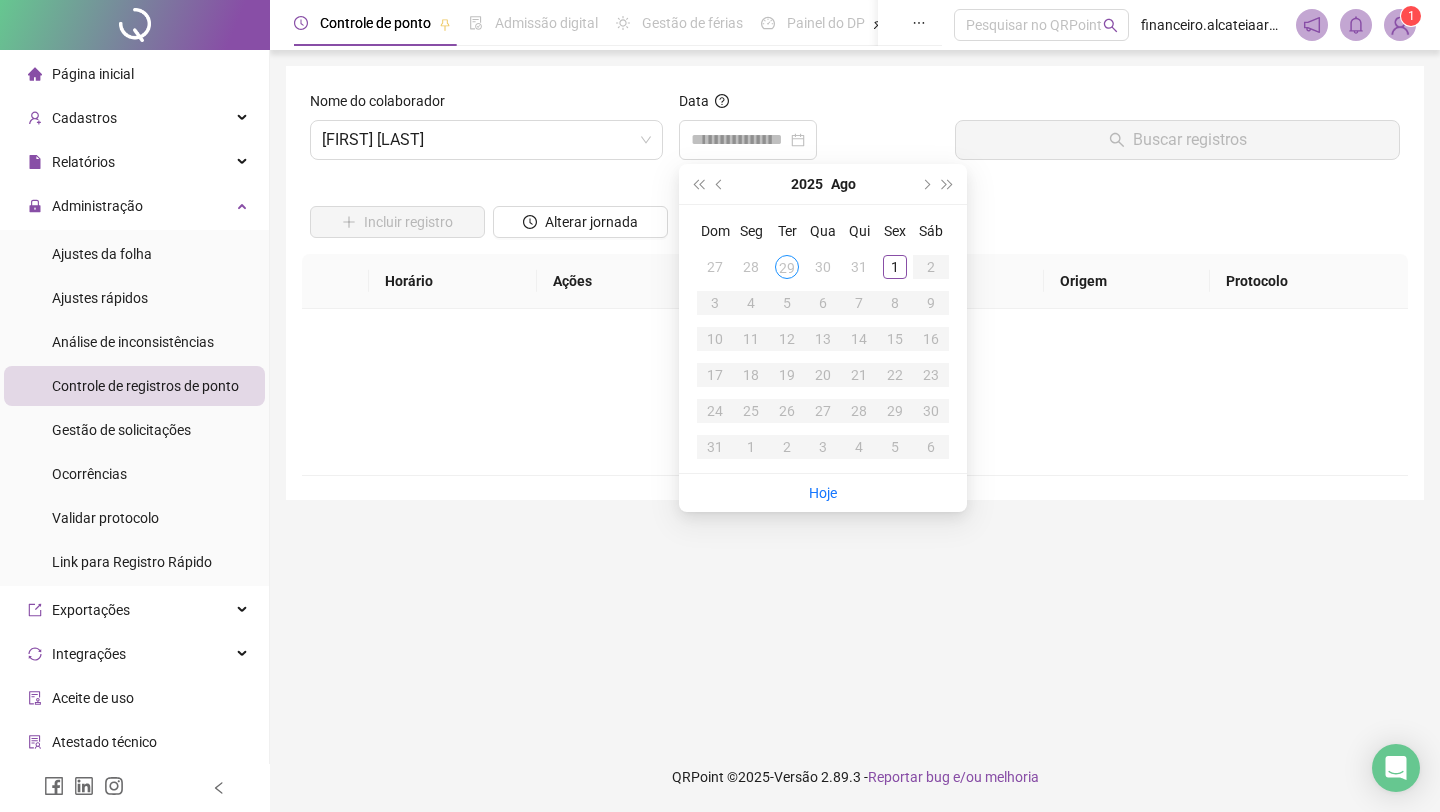 click on "Incluir registro   Alterar jornada" at bounding box center (855, 215) 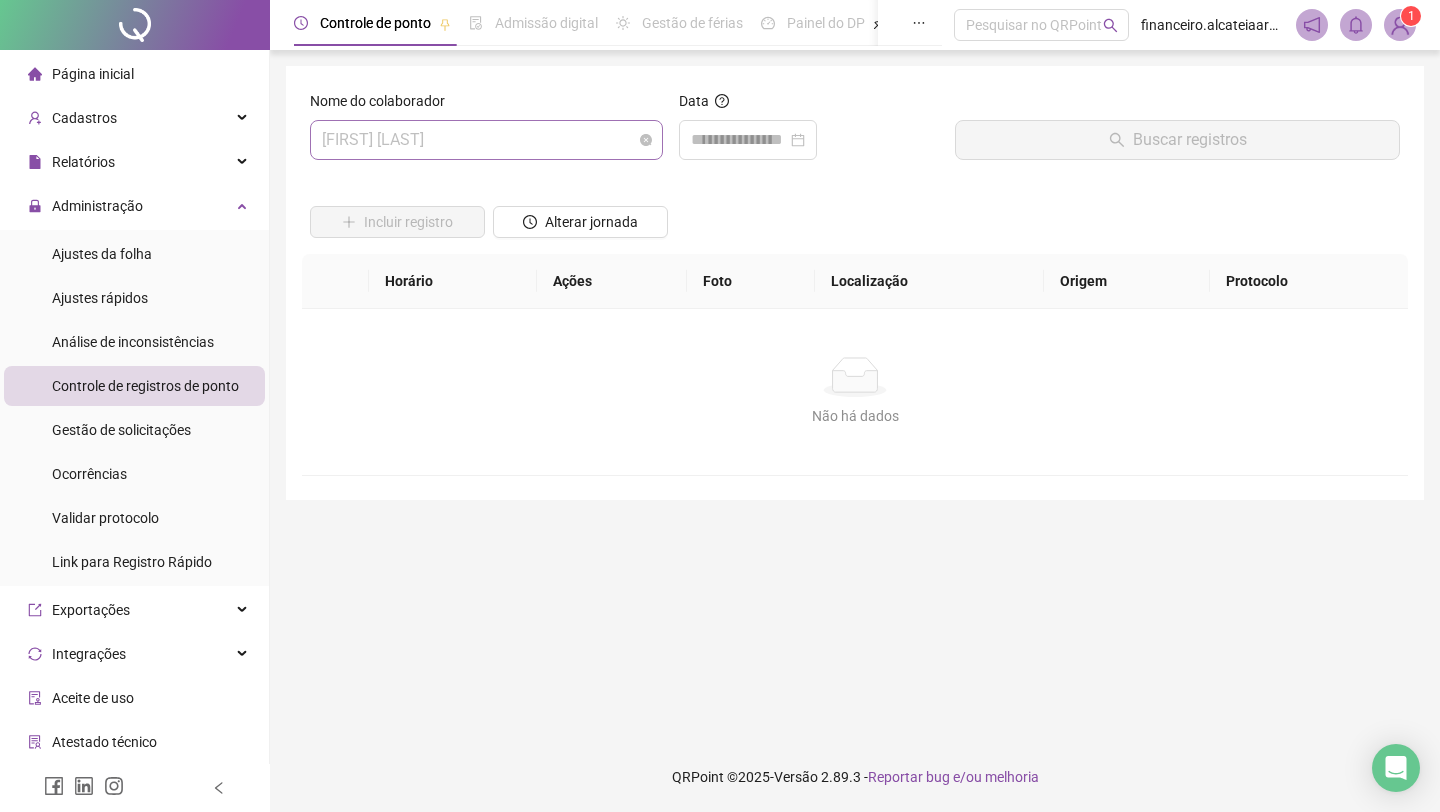 click on "[FIRST] [LAST]" at bounding box center (486, 140) 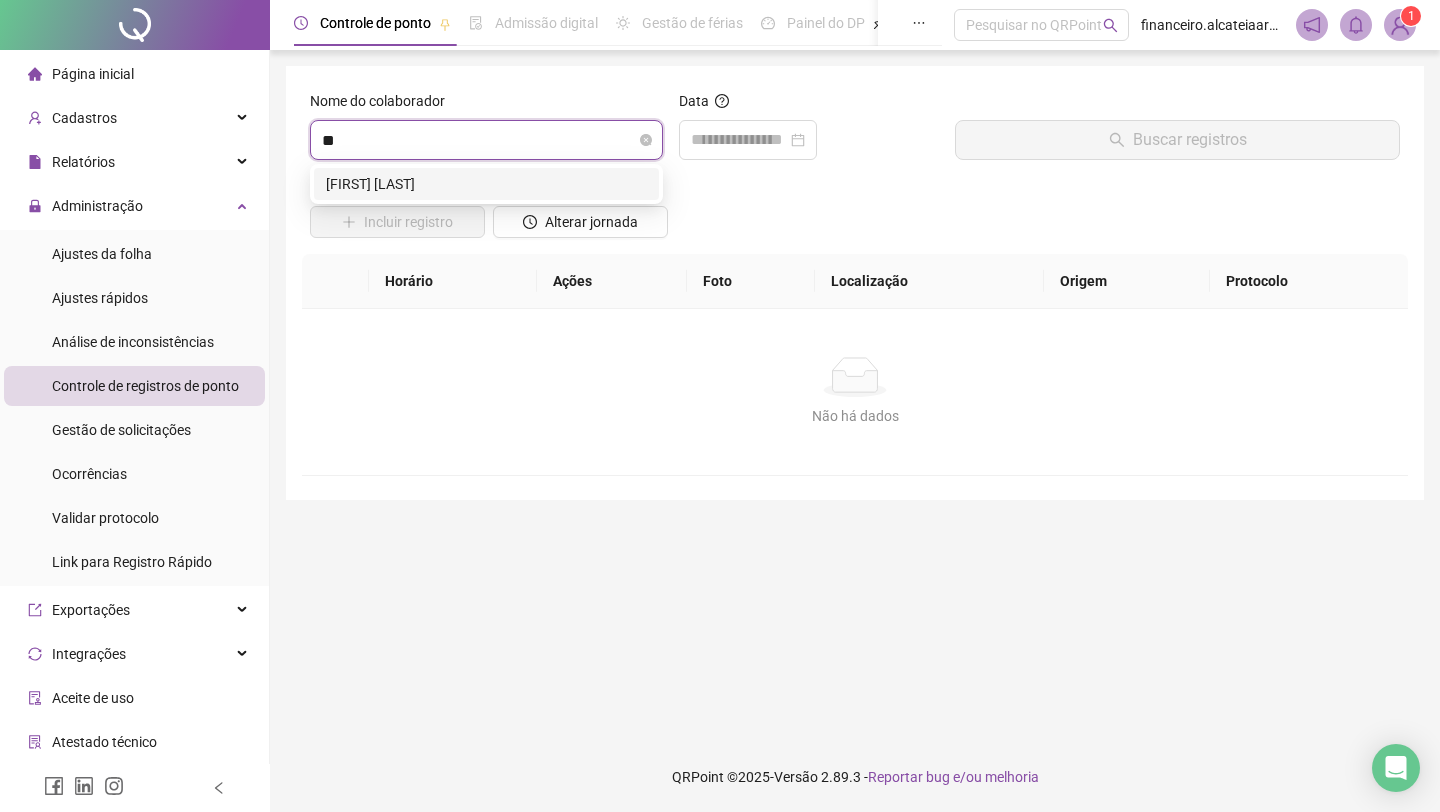 type on "***" 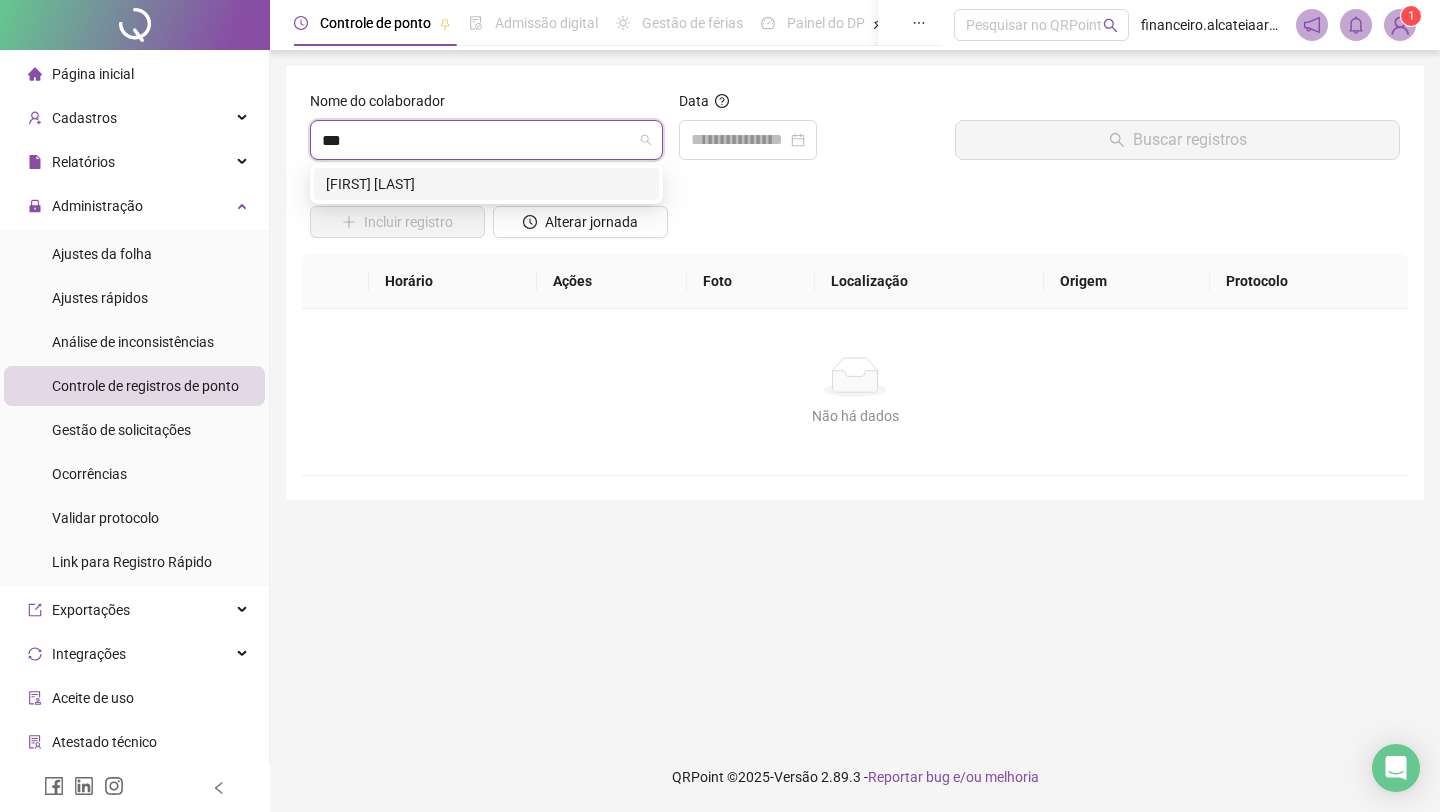 click on "[FIRST] [LAST]" at bounding box center (486, 184) 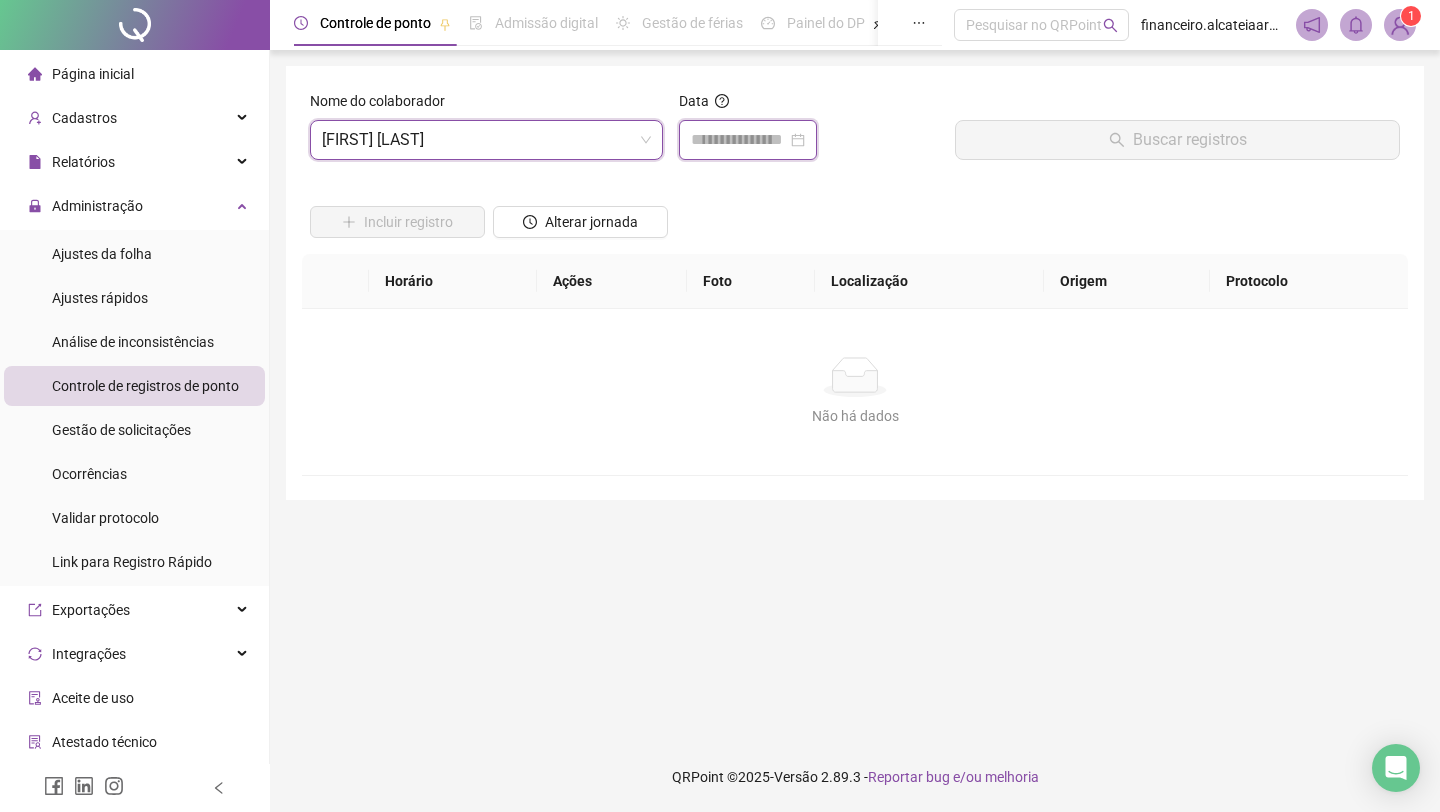 click at bounding box center [739, 140] 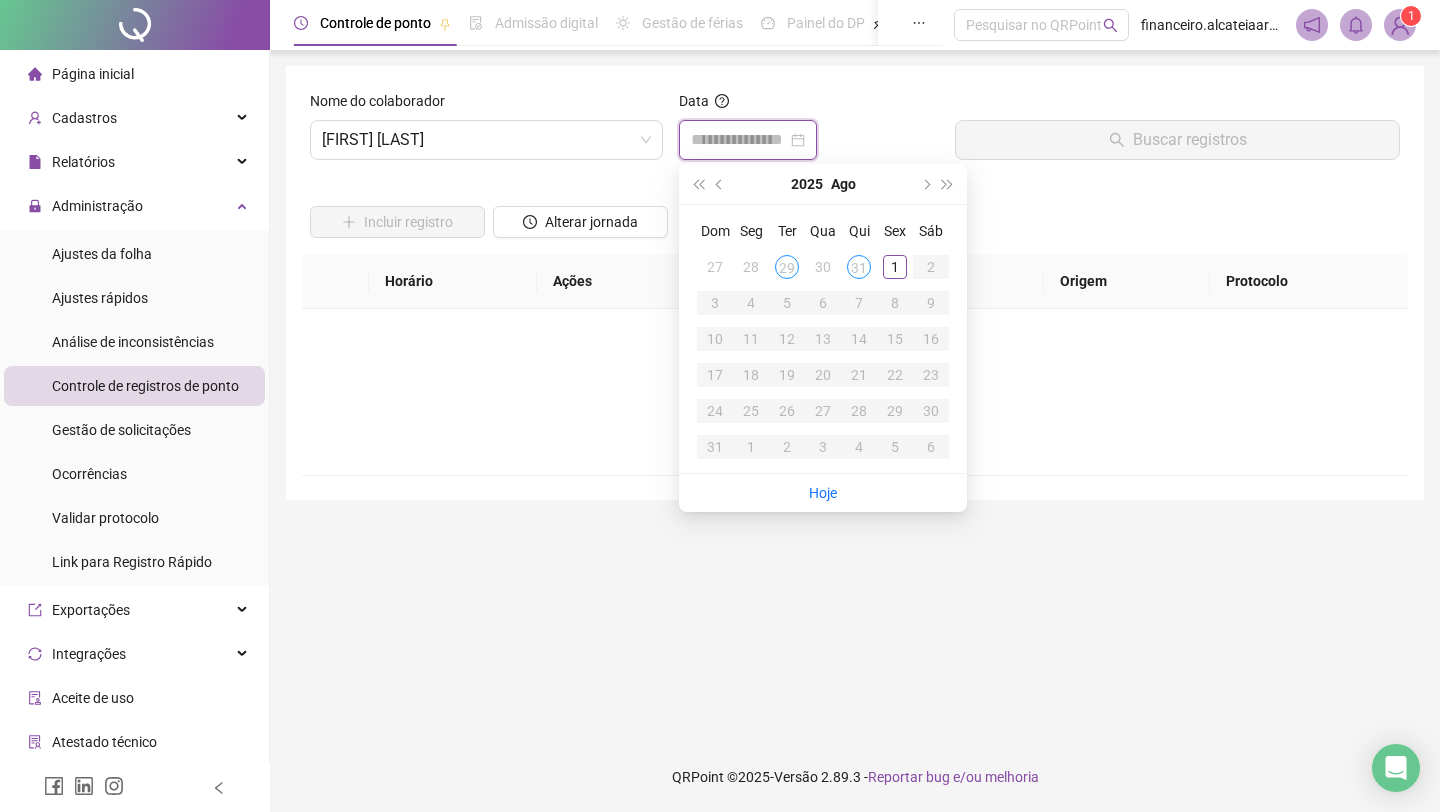 type on "**********" 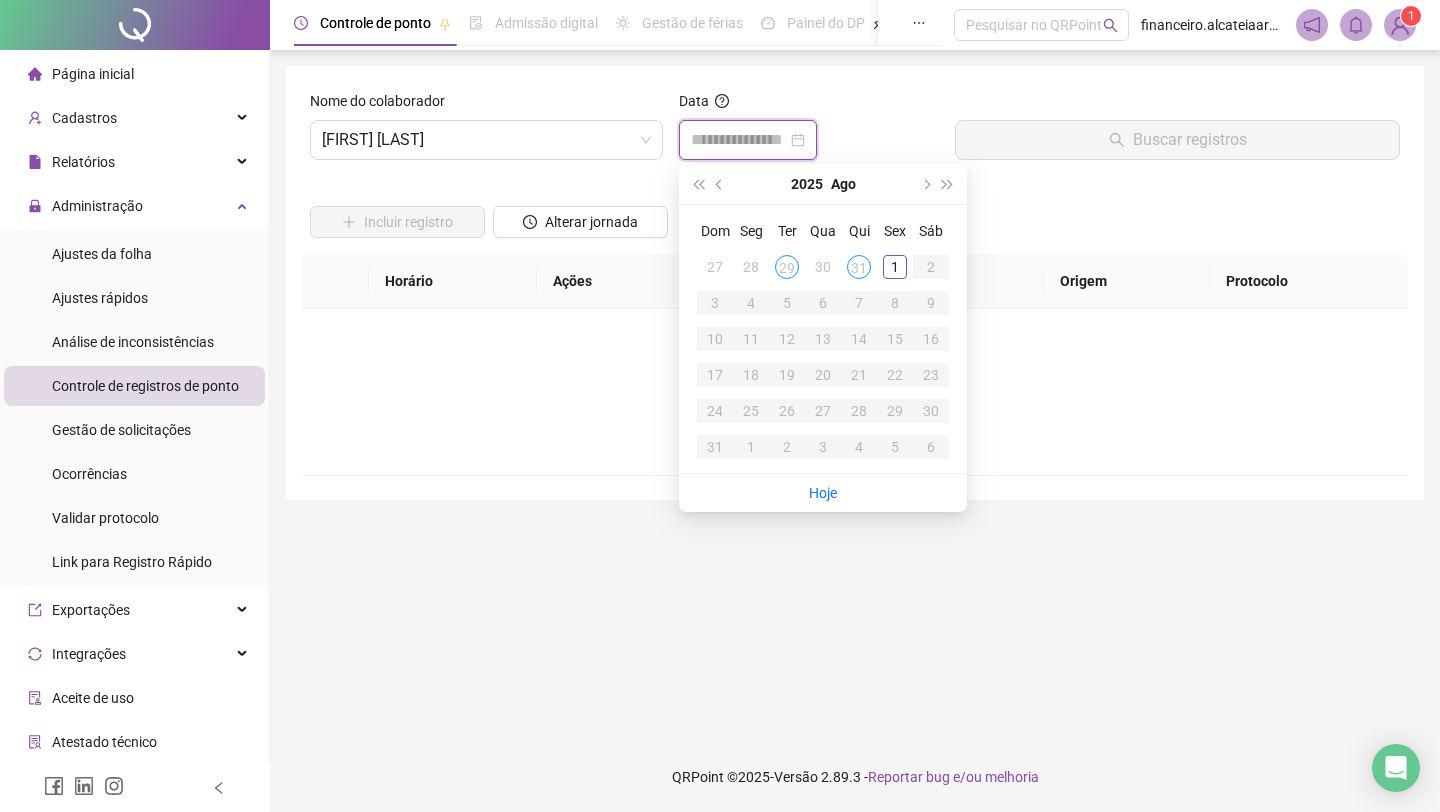 type on "**********" 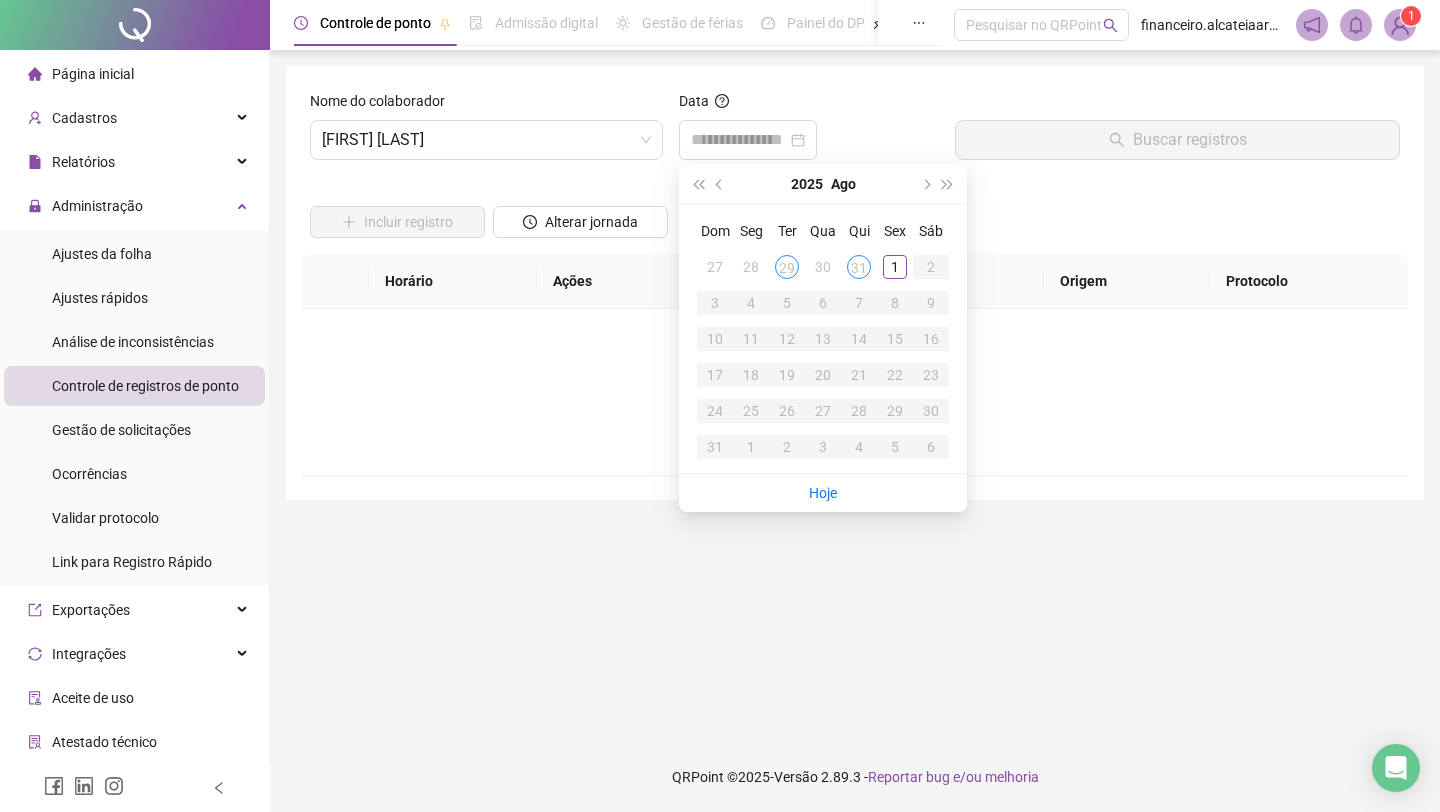 click on "[YEAR] [MONTH]" at bounding box center (823, 184) 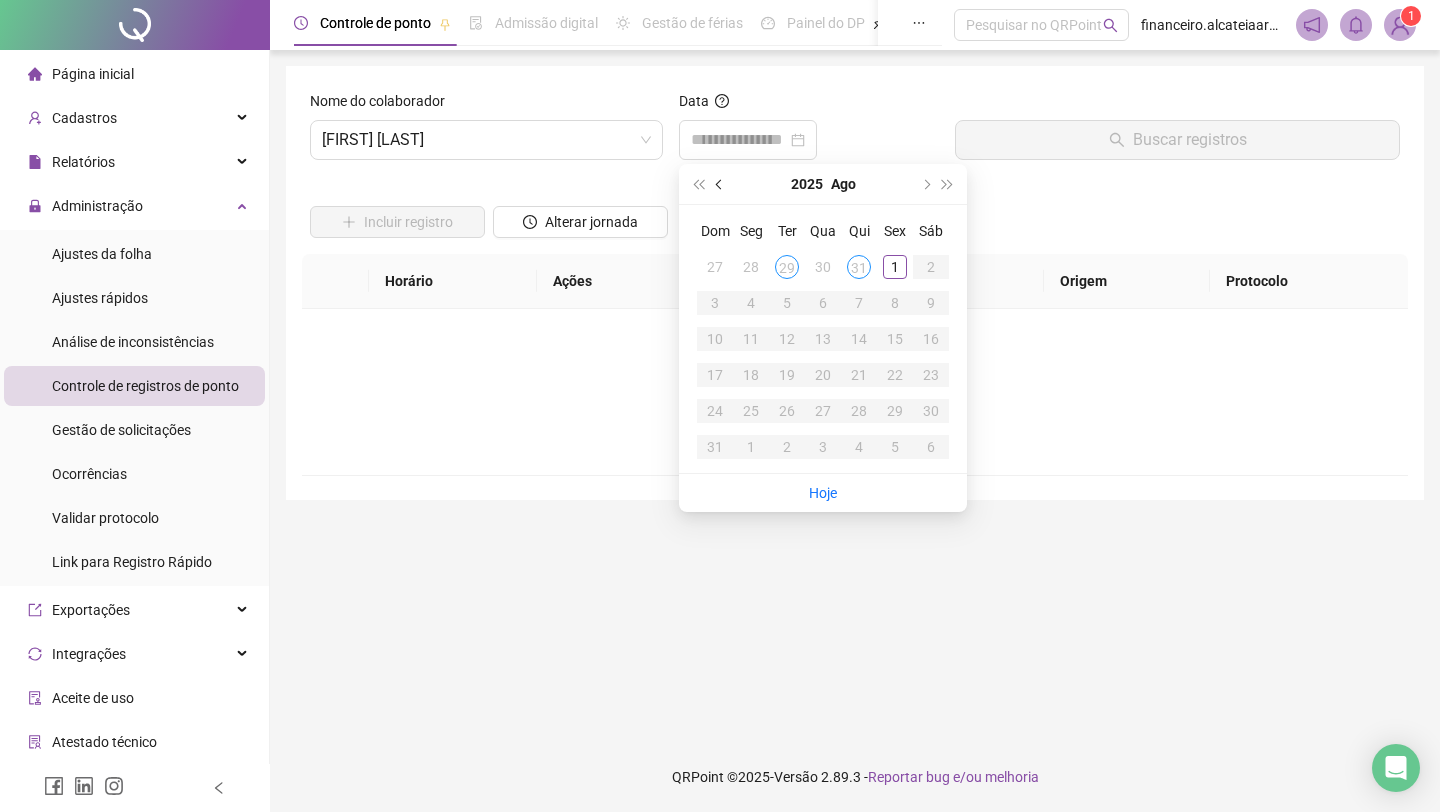 click at bounding box center [720, 184] 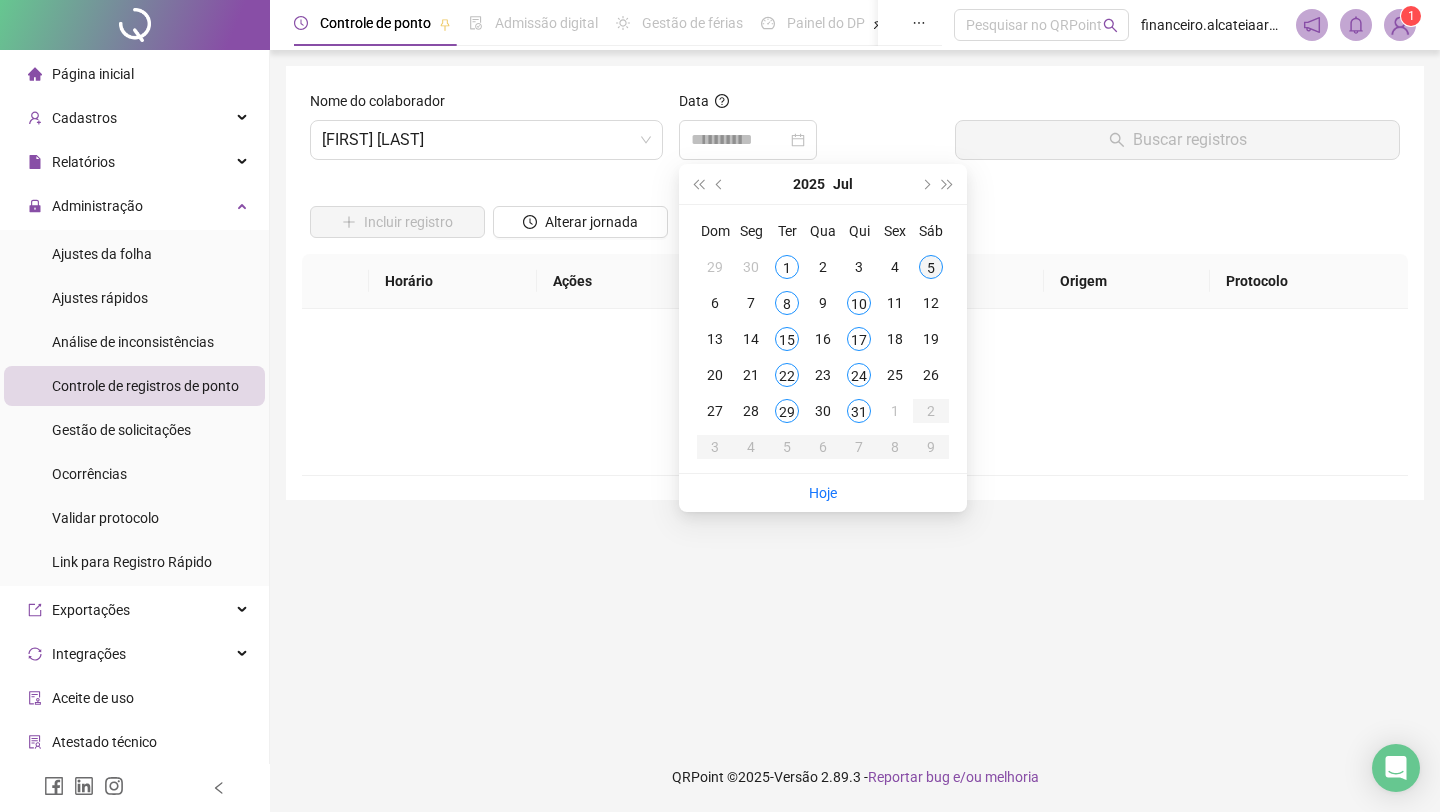 type on "**********" 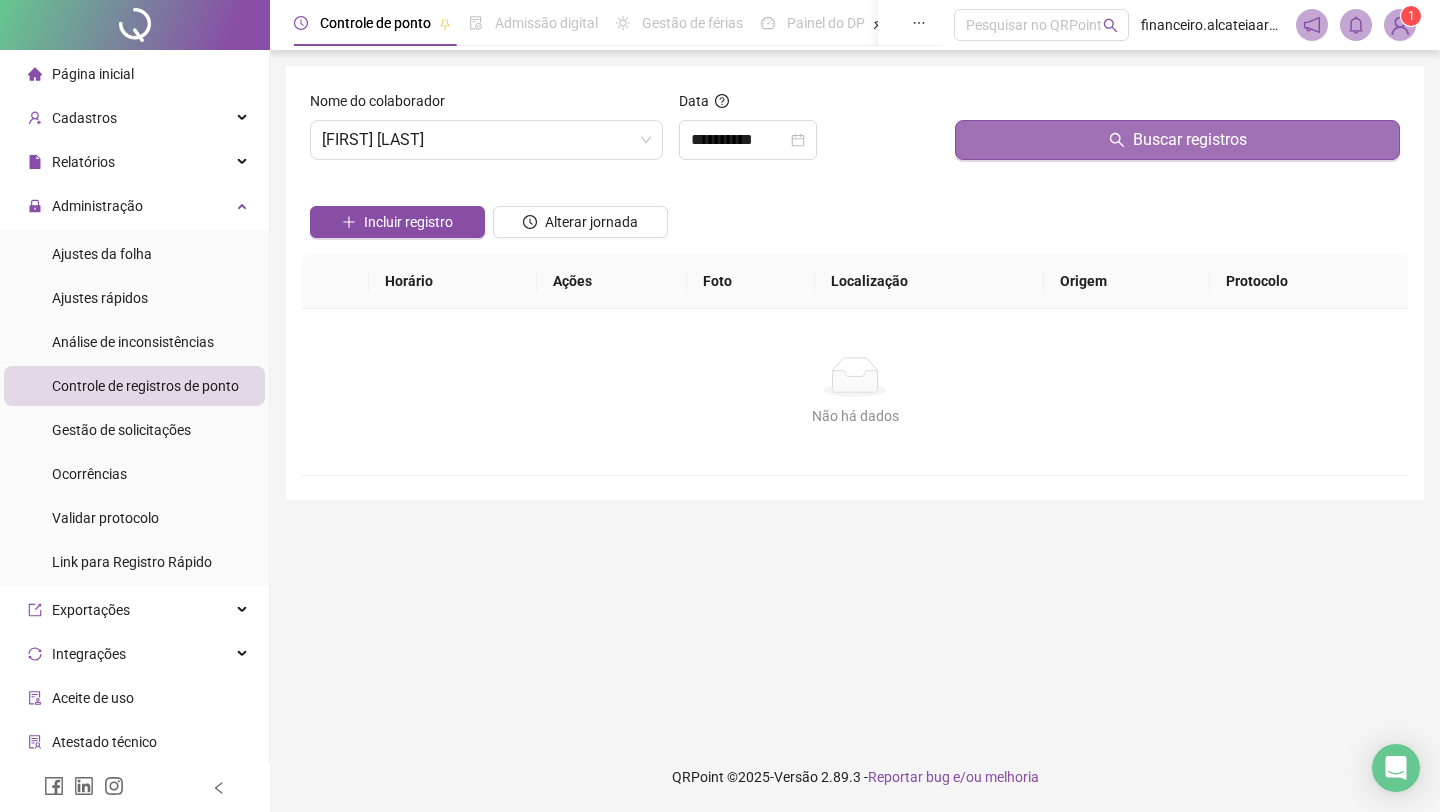 click on "Buscar registros" at bounding box center (1177, 140) 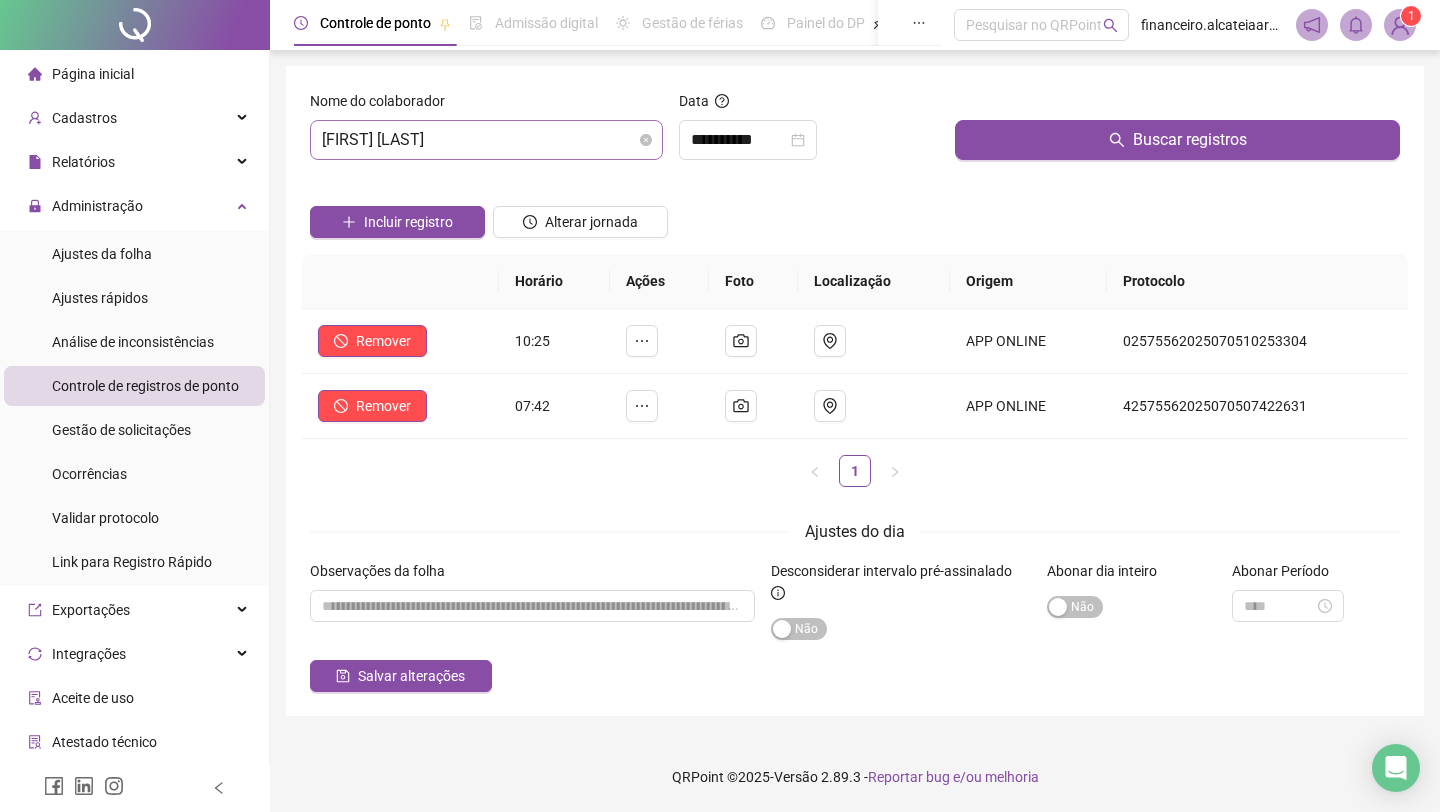 click on "[FIRST] [LAST]" at bounding box center (486, 140) 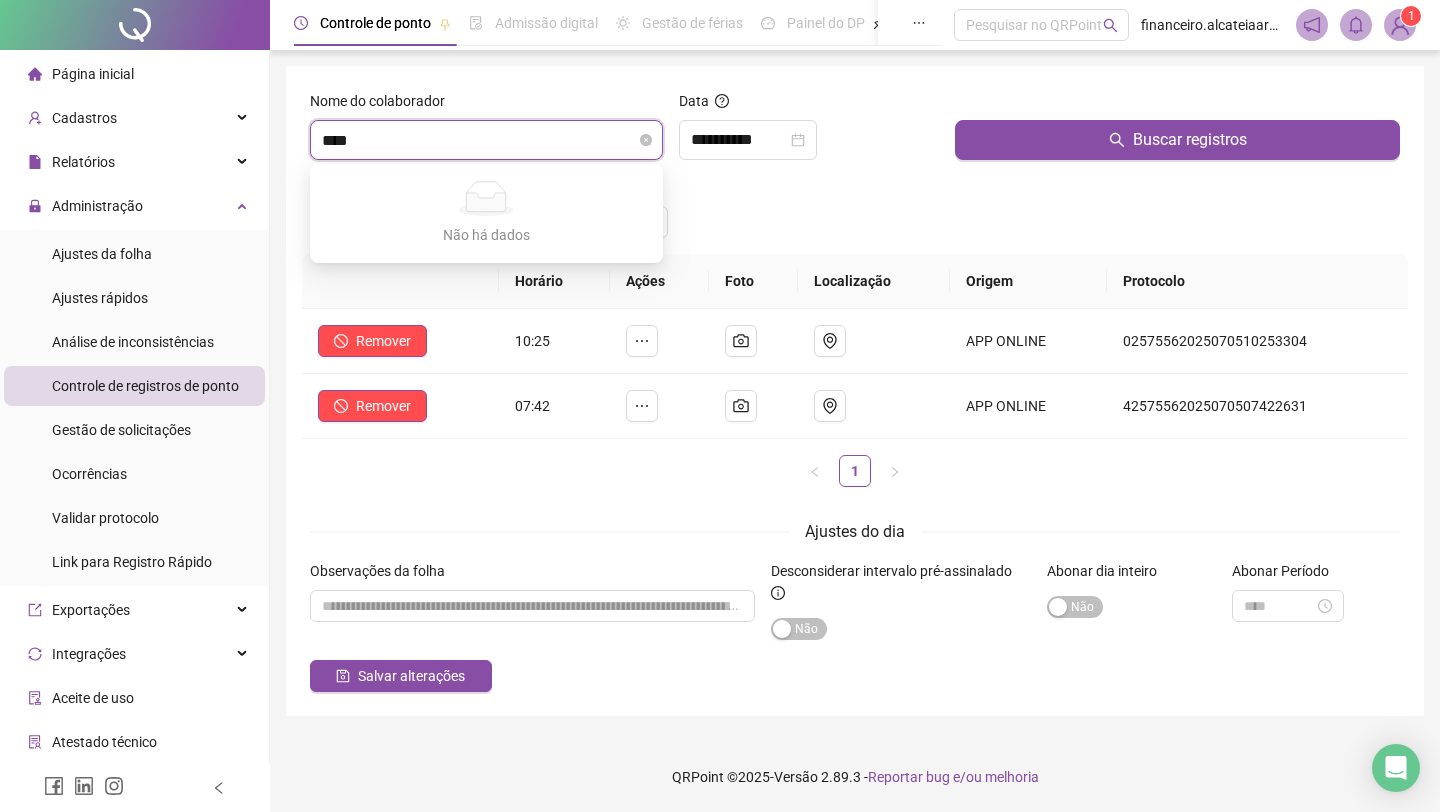 drag, startPoint x: 388, startPoint y: 143, endPoint x: 310, endPoint y: 132, distance: 78.77182 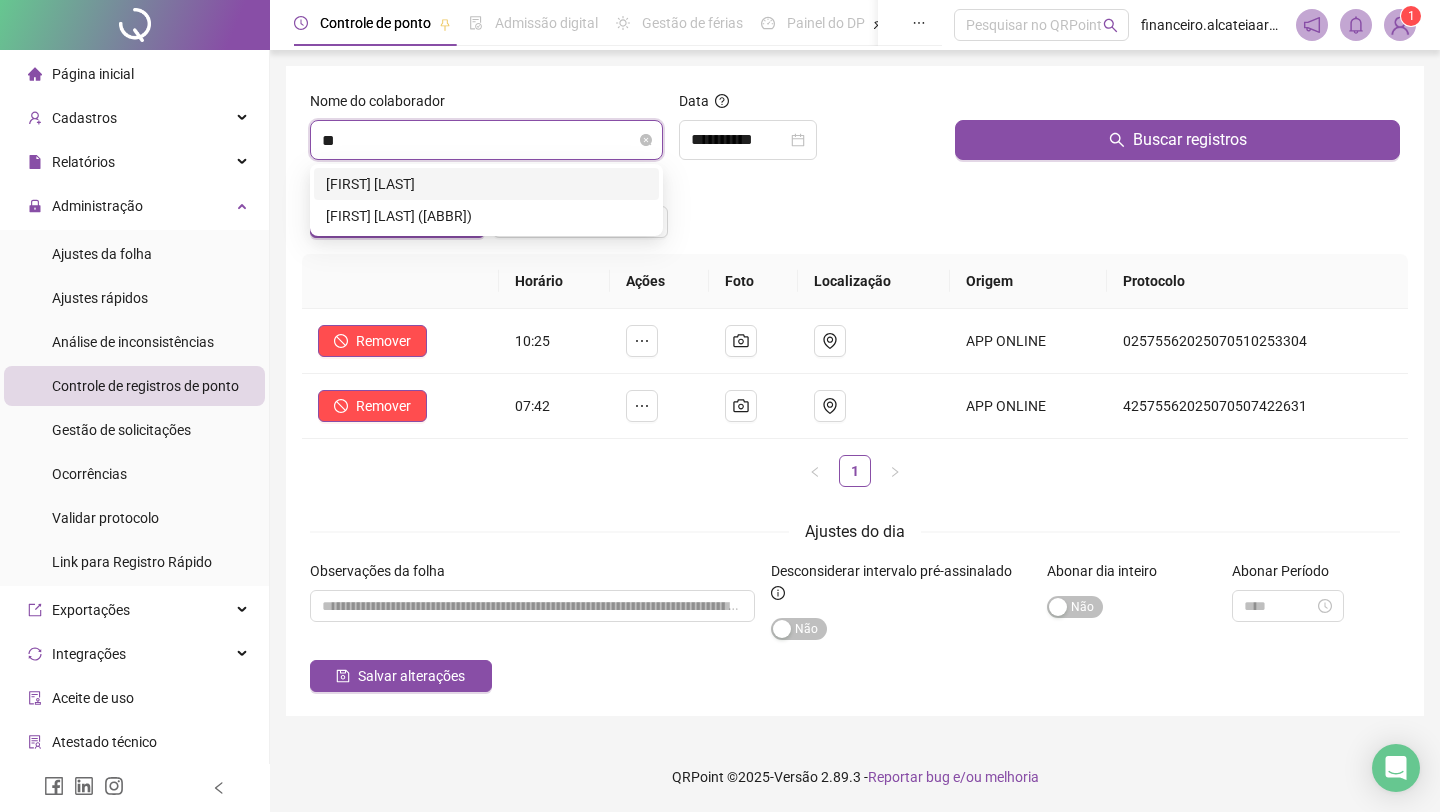 type on "***" 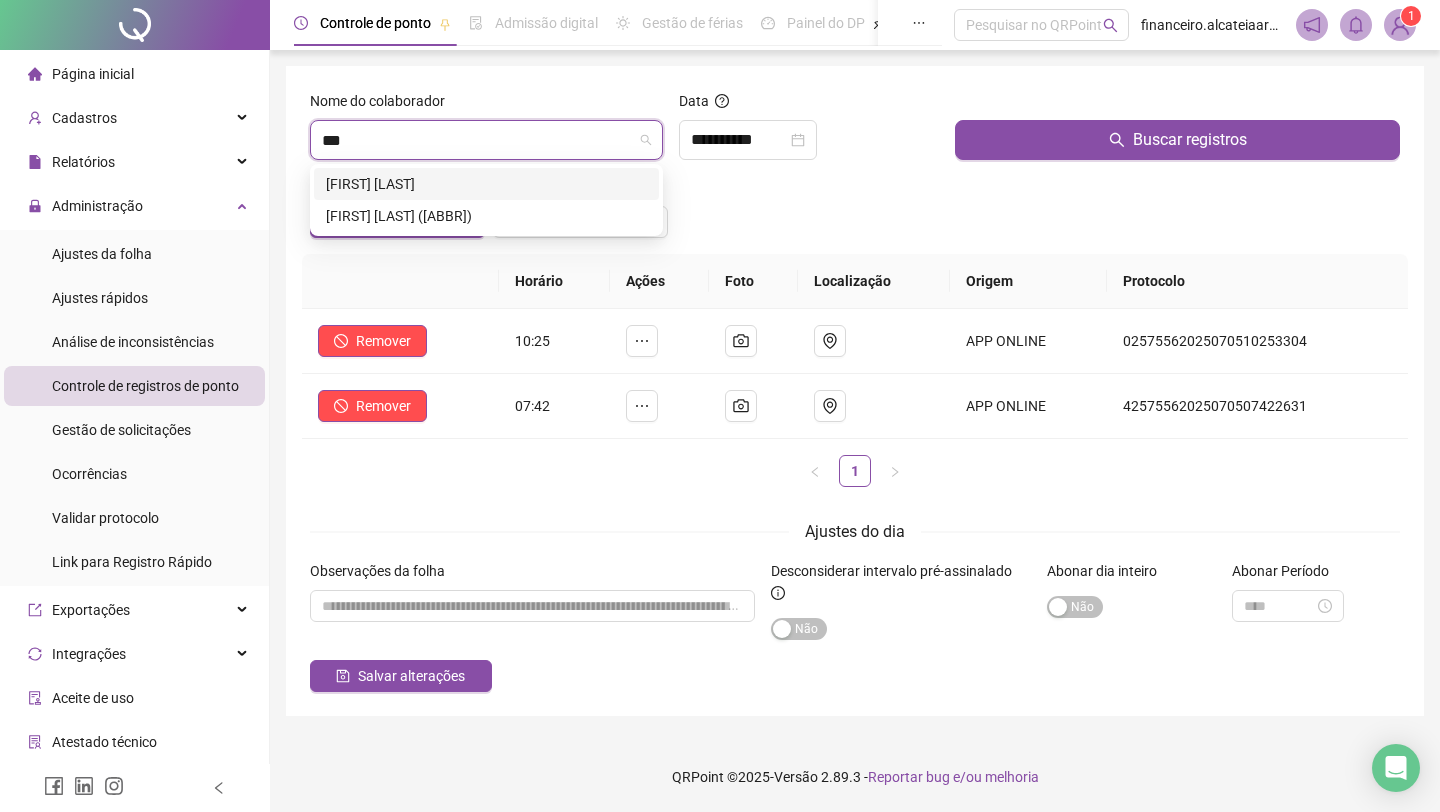 click on "[FIRST] [LAST]" at bounding box center (486, 184) 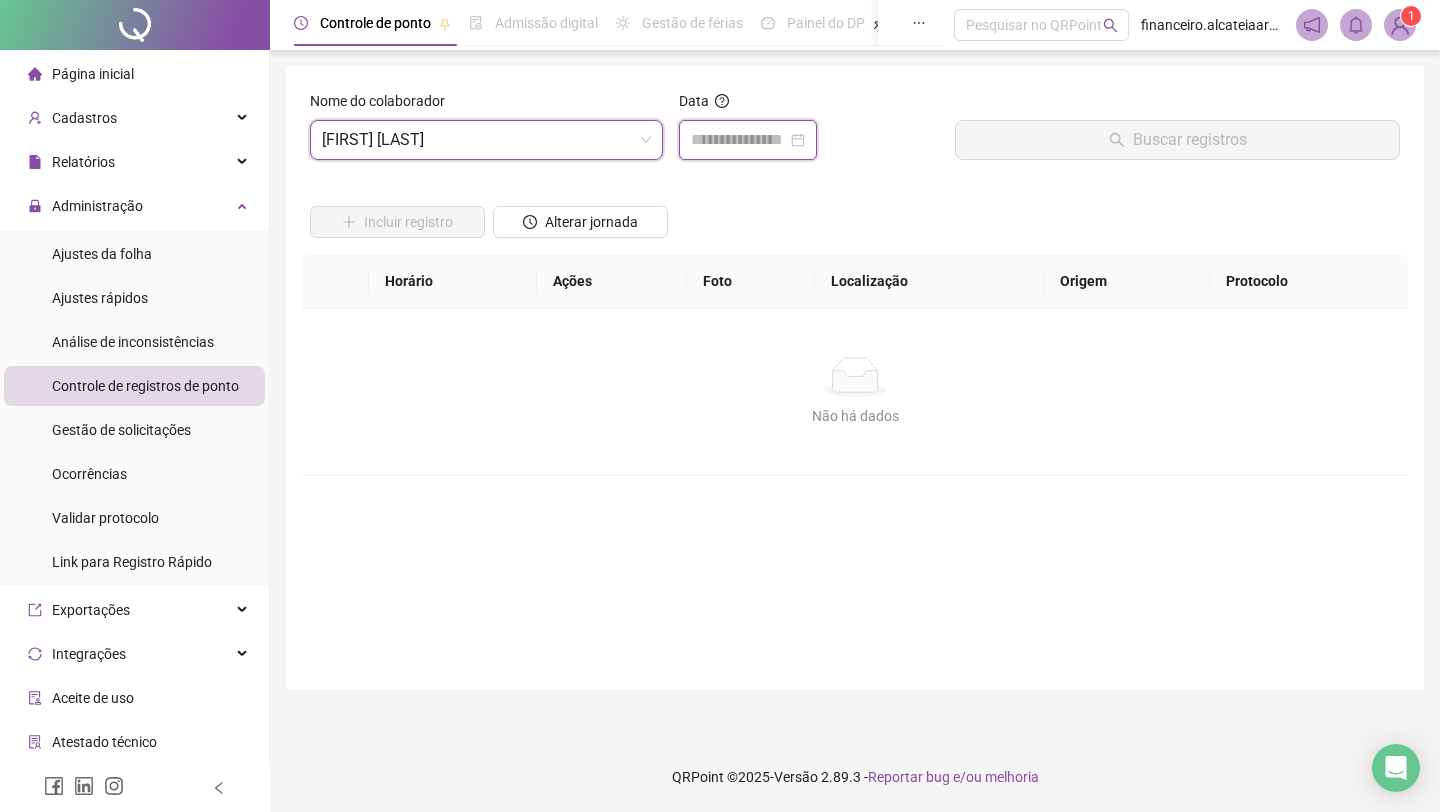 click at bounding box center [739, 140] 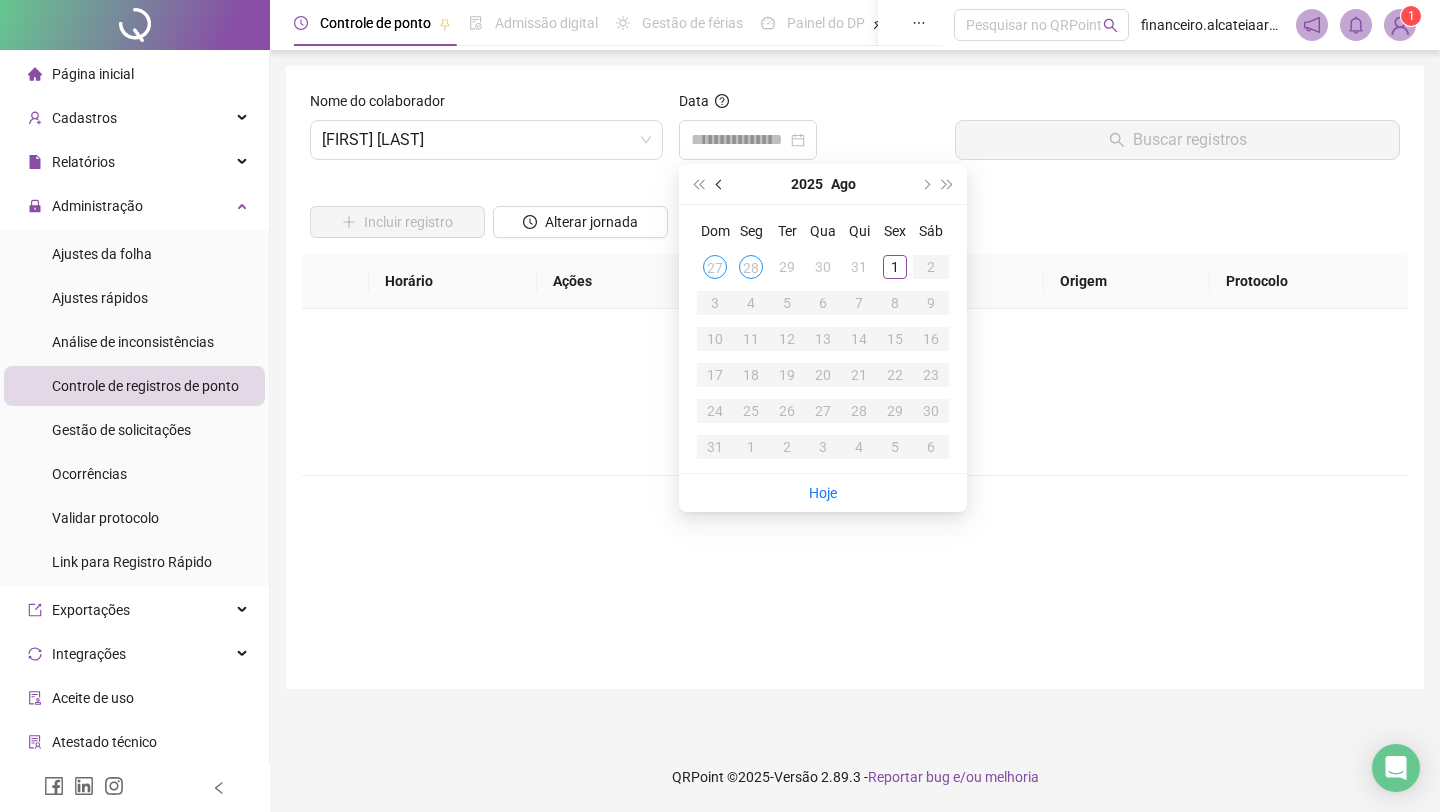 click at bounding box center (720, 184) 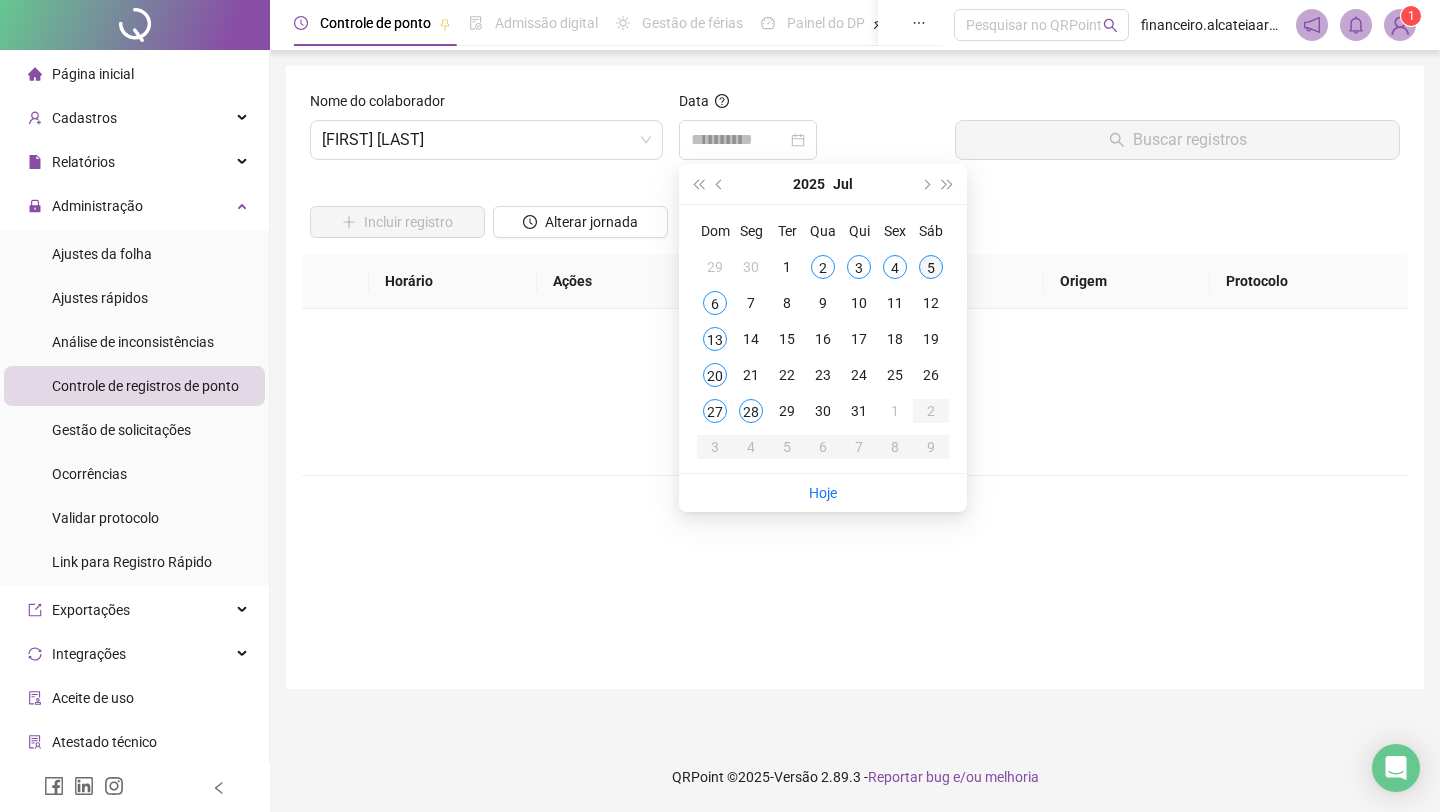 type on "**********" 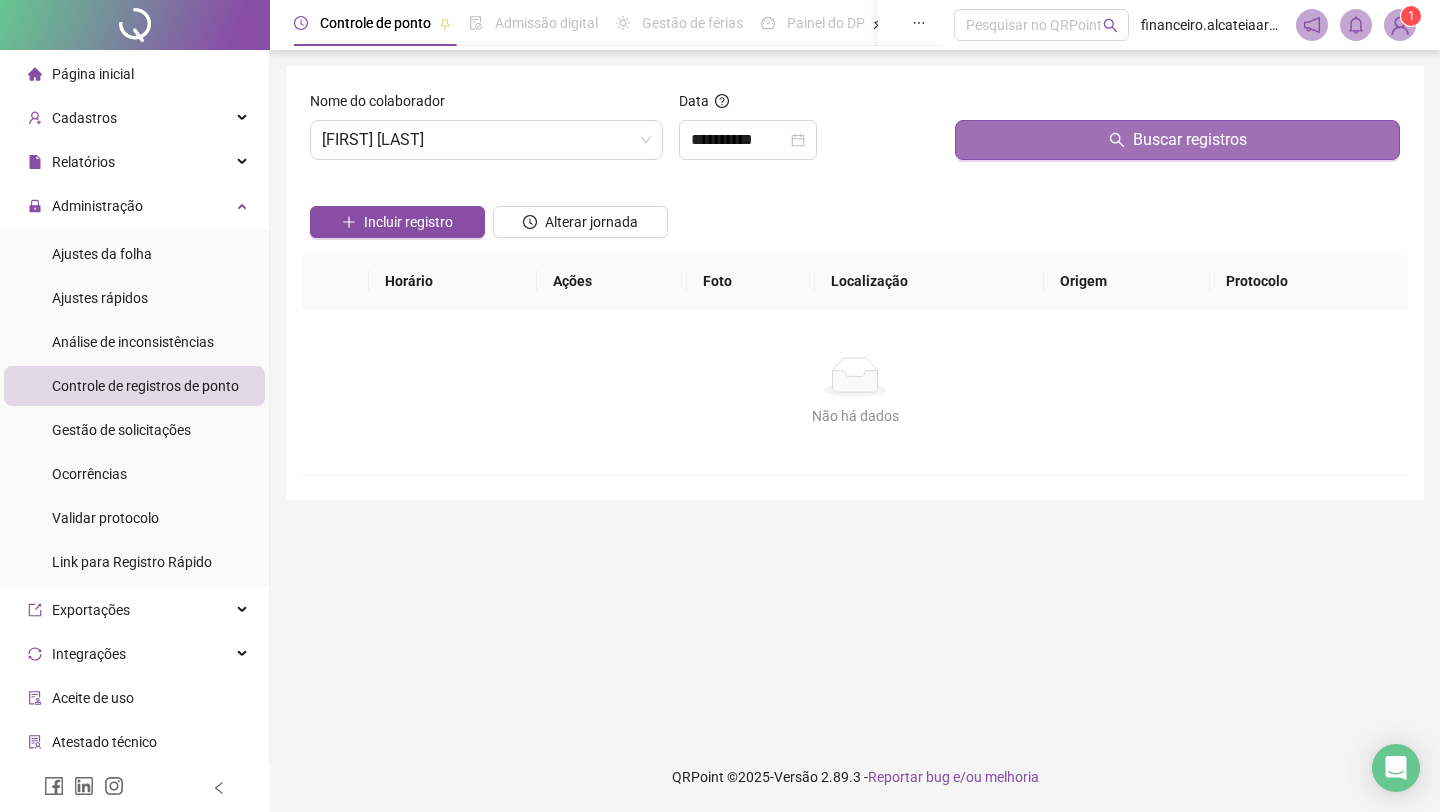 click on "Buscar registros" at bounding box center [1177, 140] 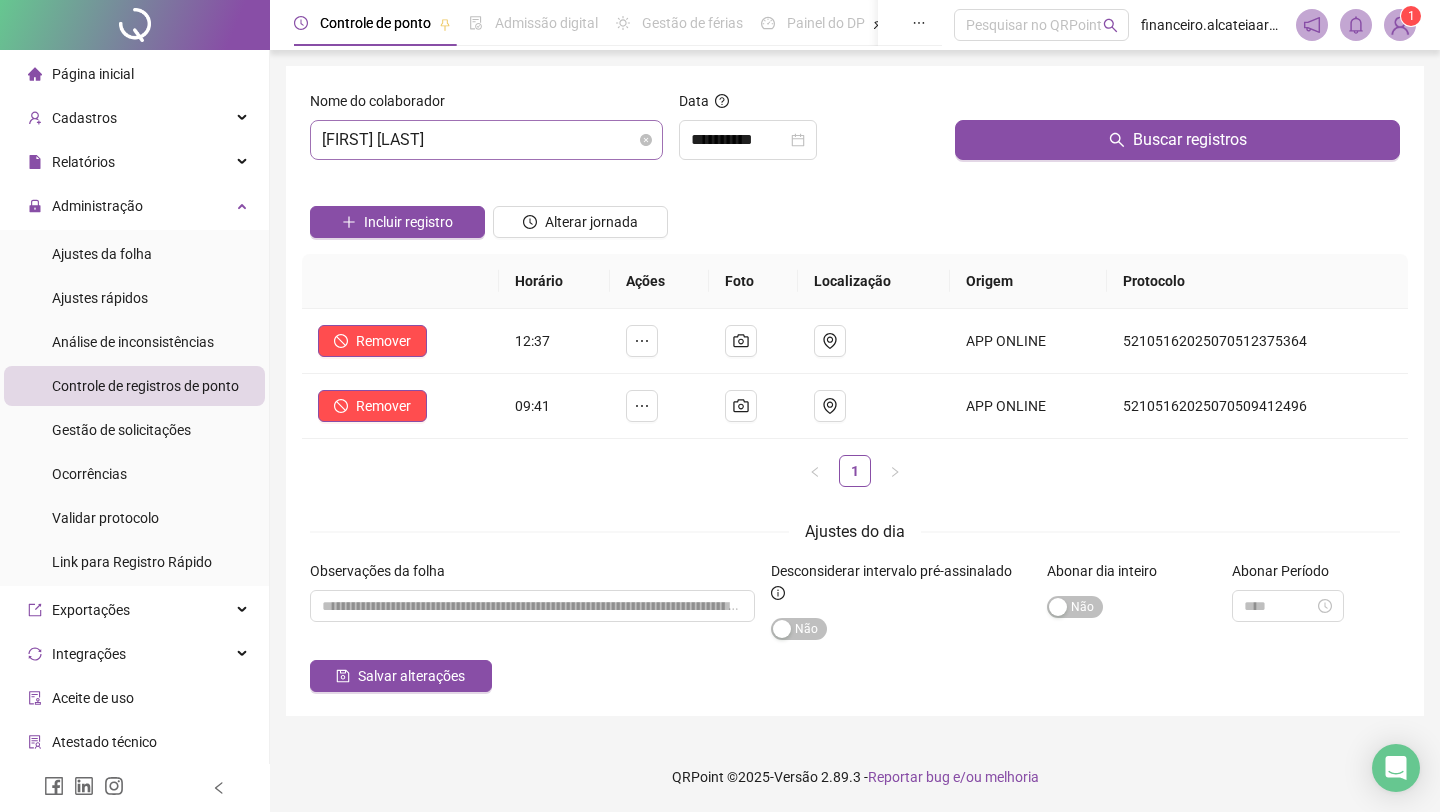 click on "[FIRST] [LAST]" at bounding box center (486, 140) 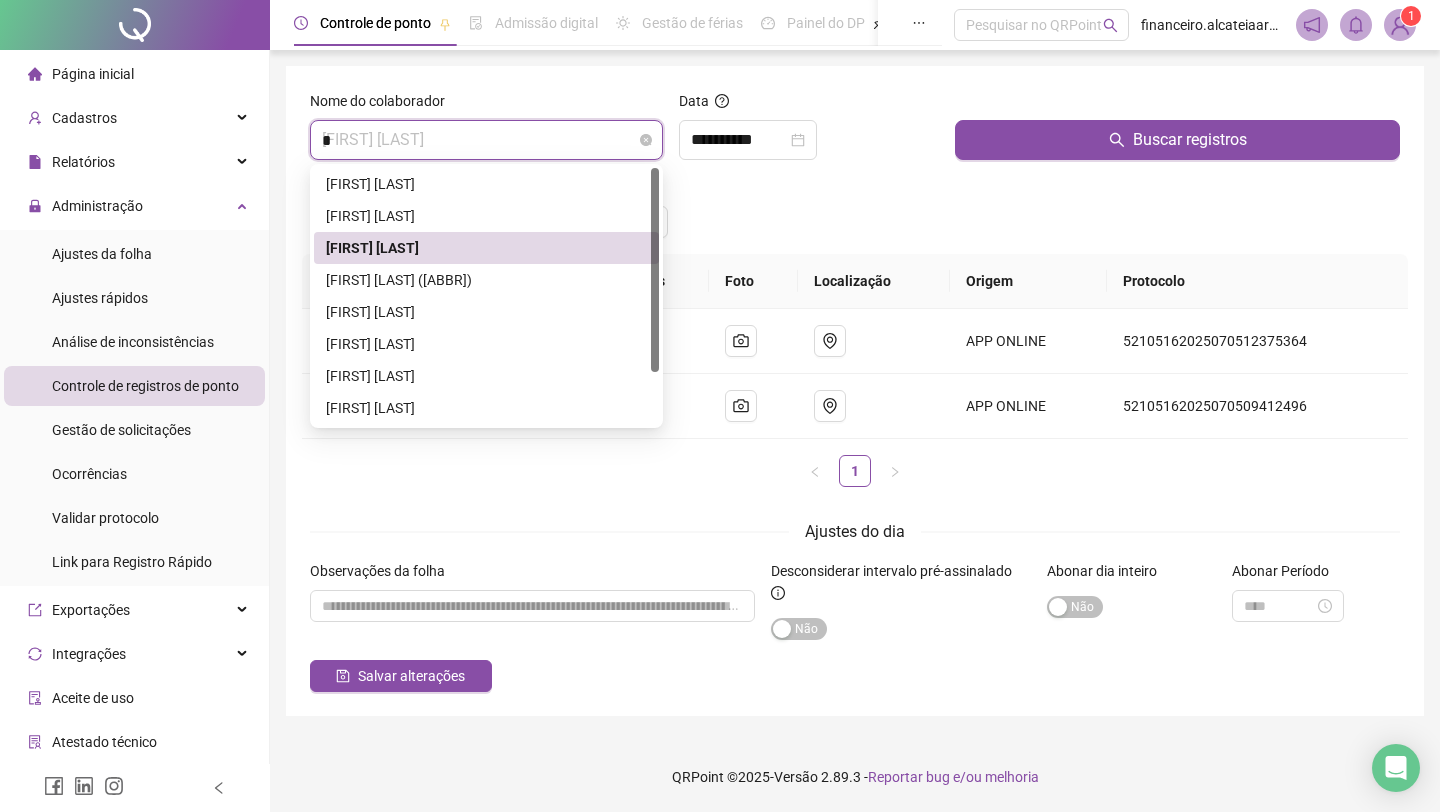 type on "**" 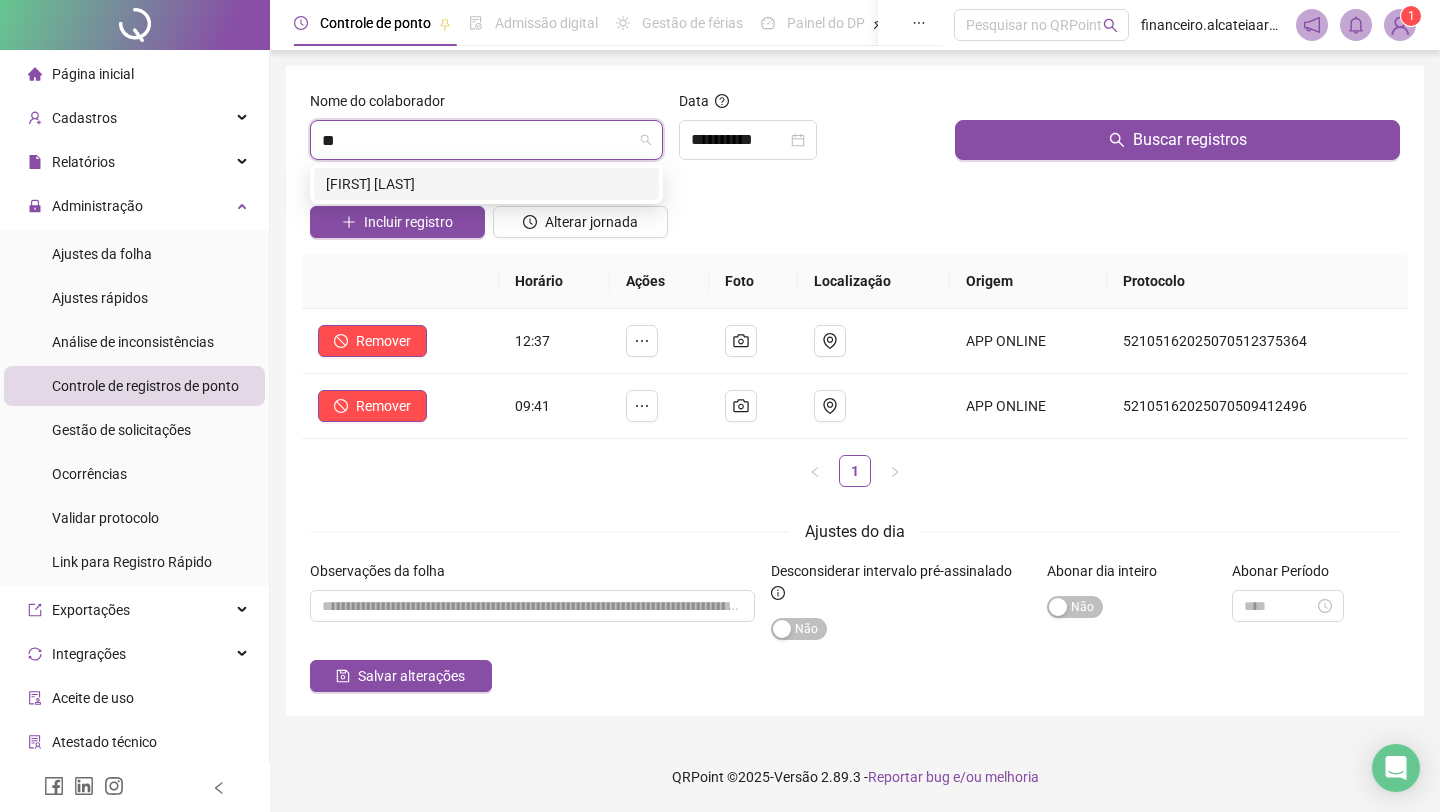 click on "[FIRST] [LAST]" at bounding box center [486, 184] 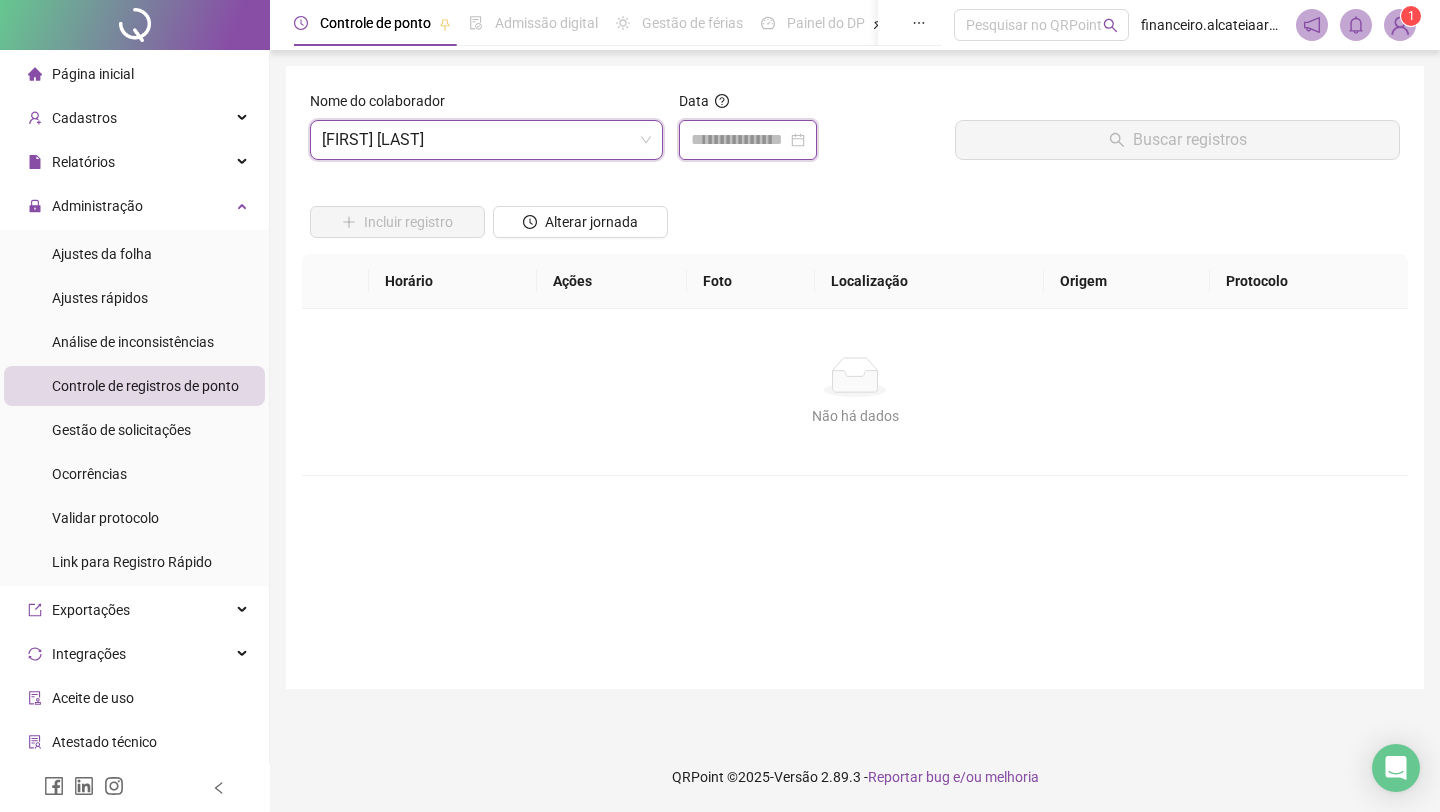 click at bounding box center [739, 140] 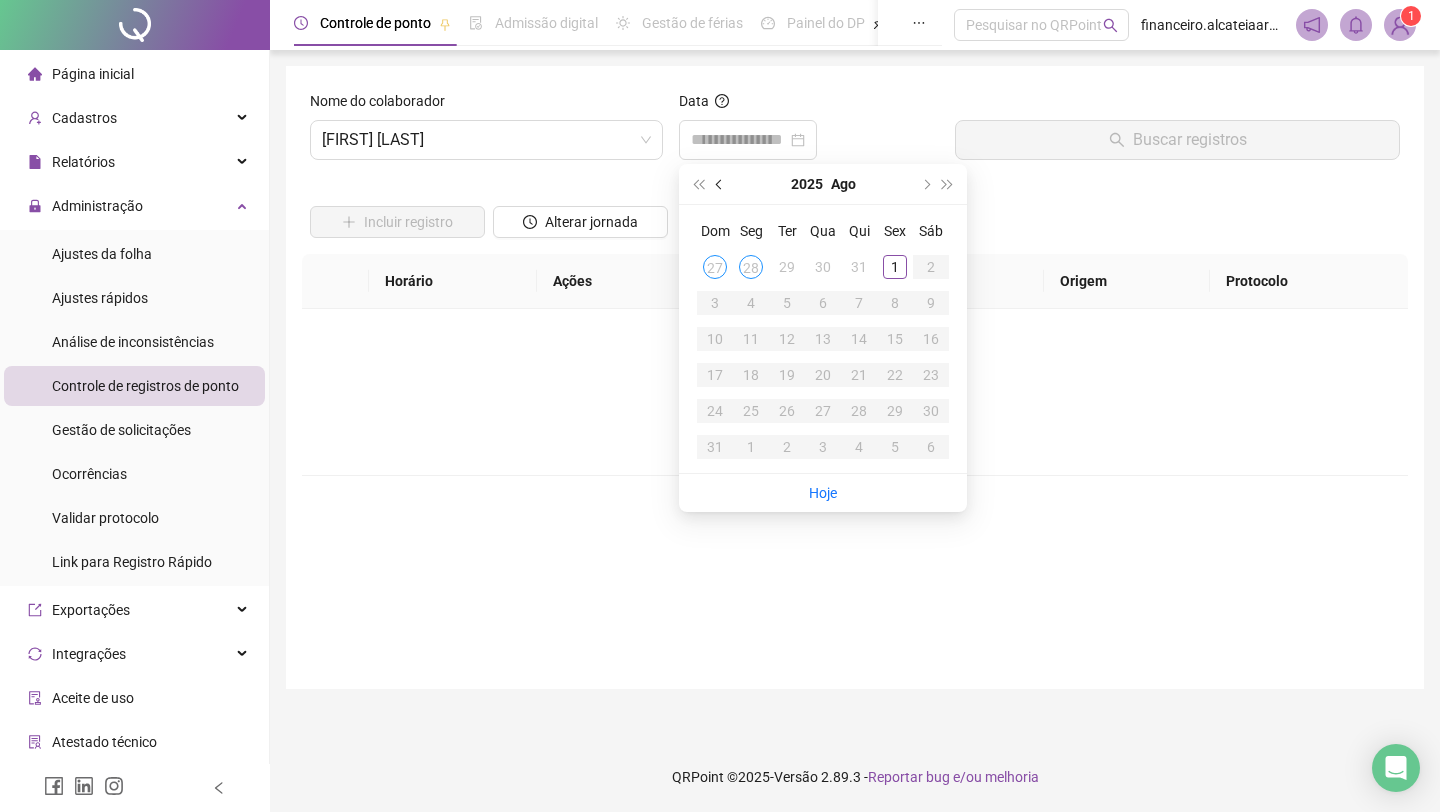 click at bounding box center (720, 184) 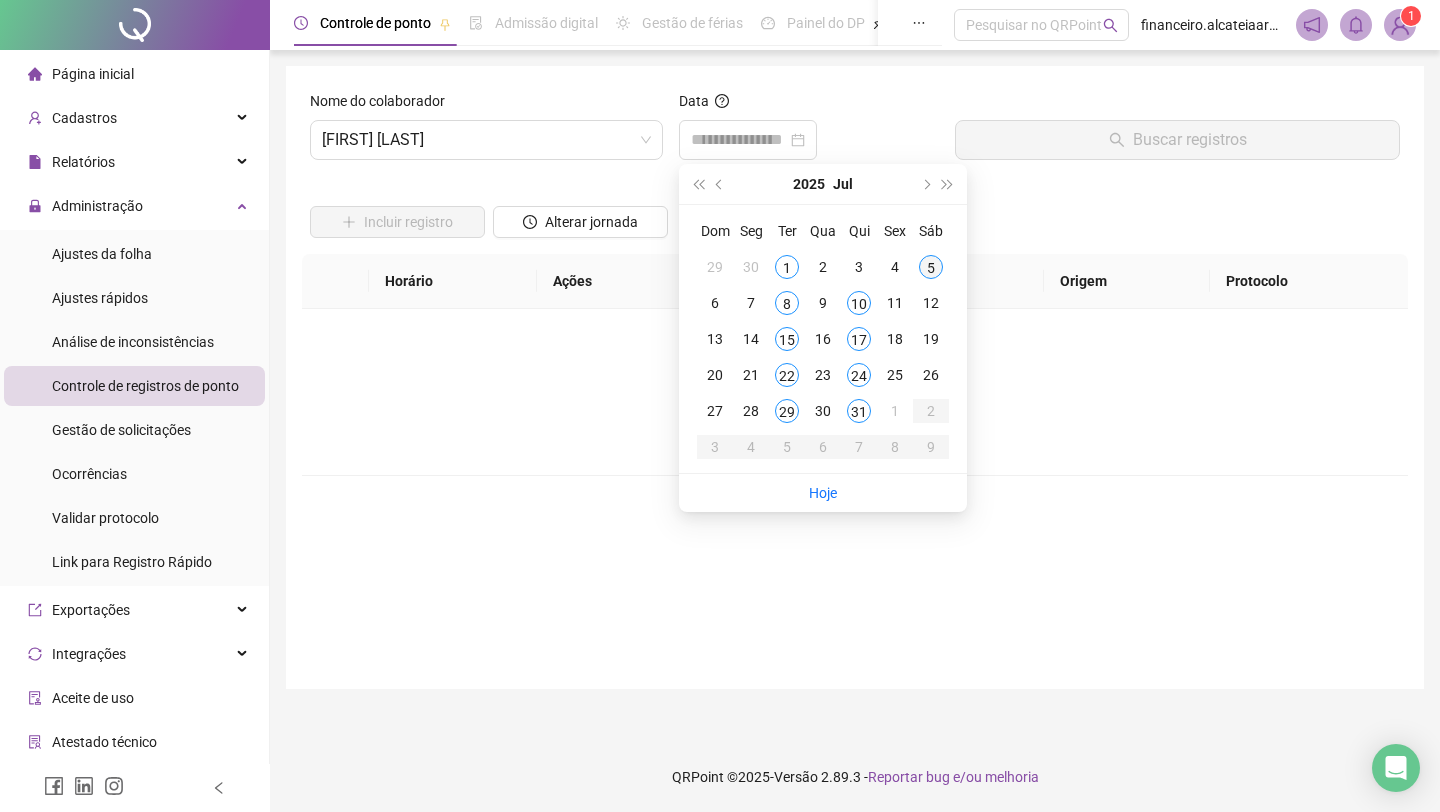 type on "**********" 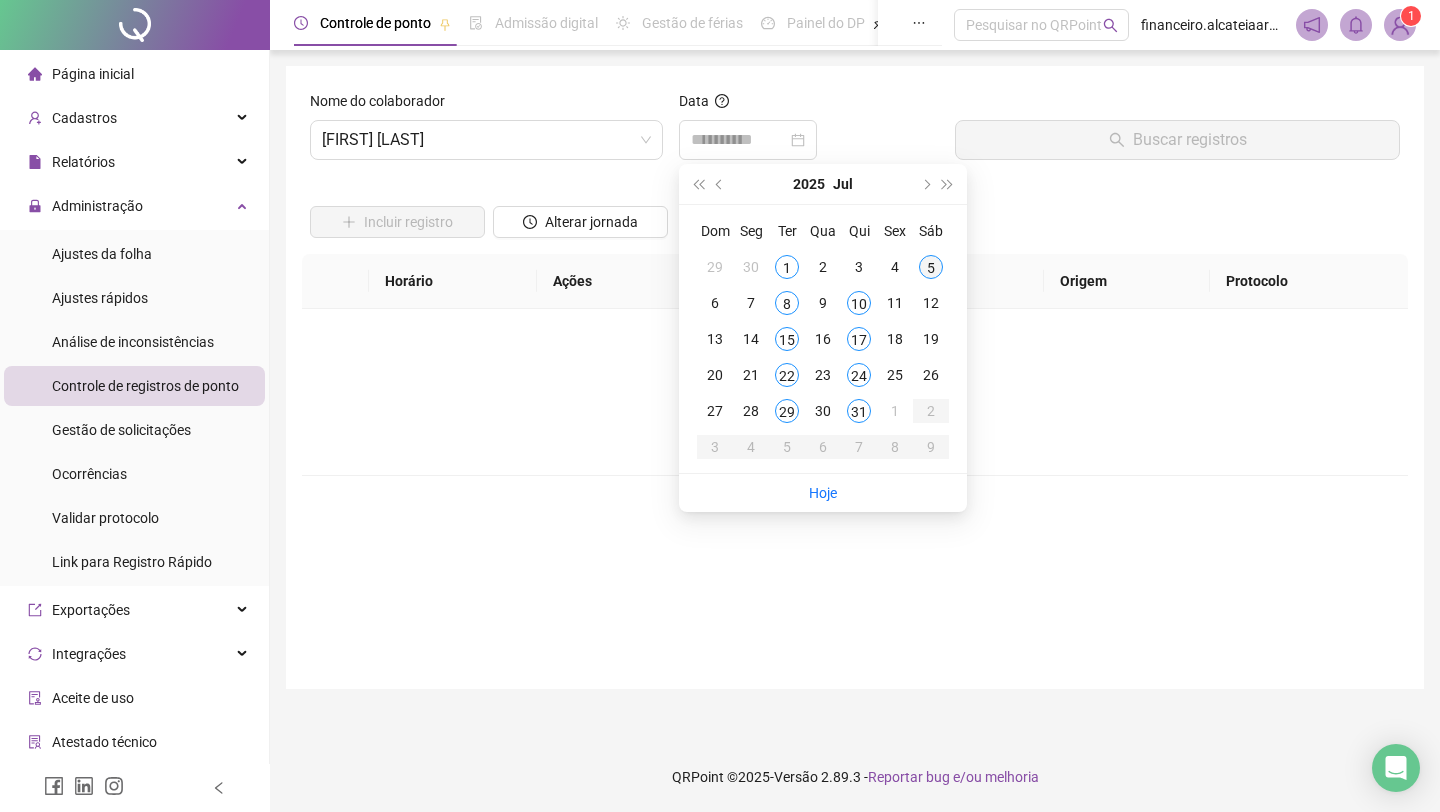 click on "5" at bounding box center (931, 267) 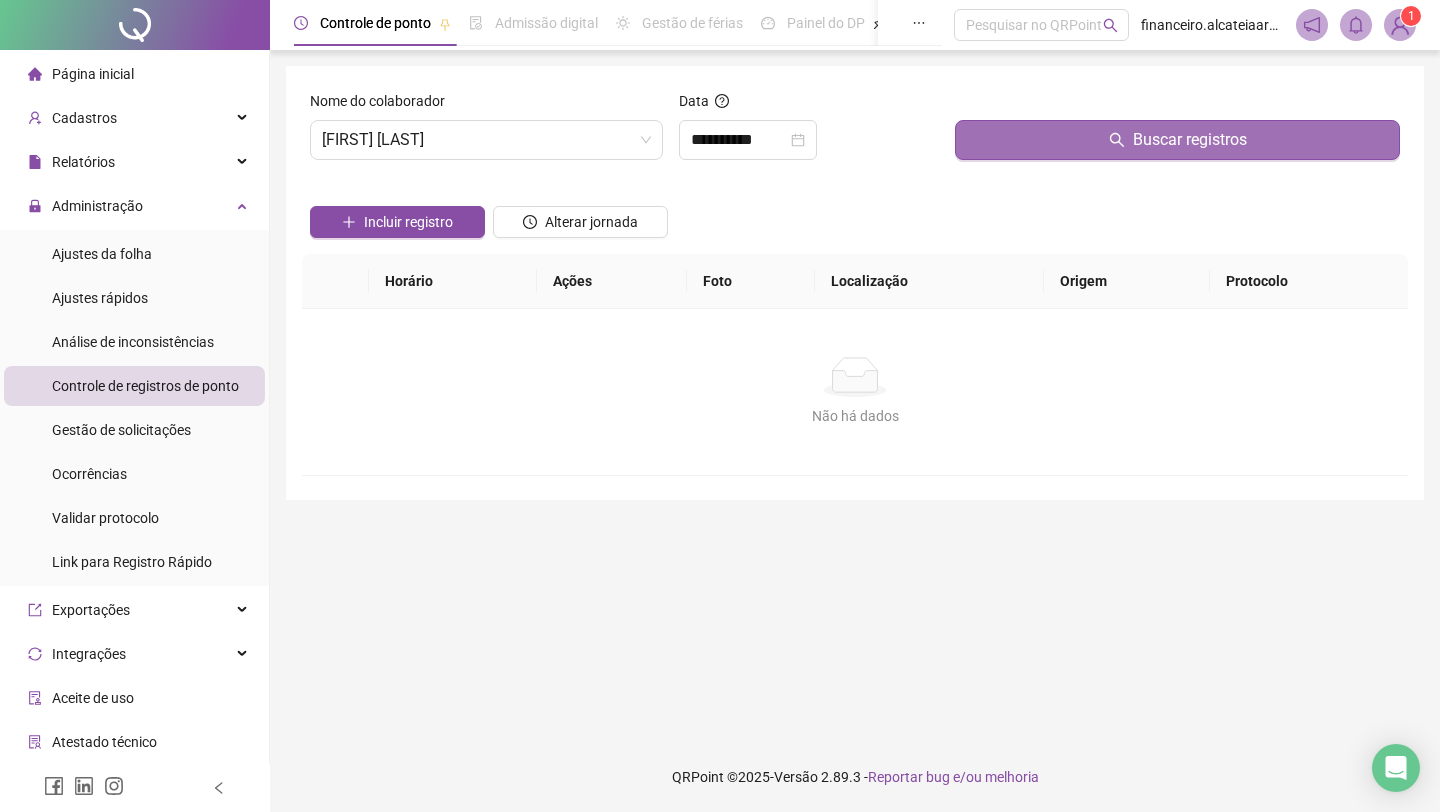 click on "Buscar registros" at bounding box center (1177, 140) 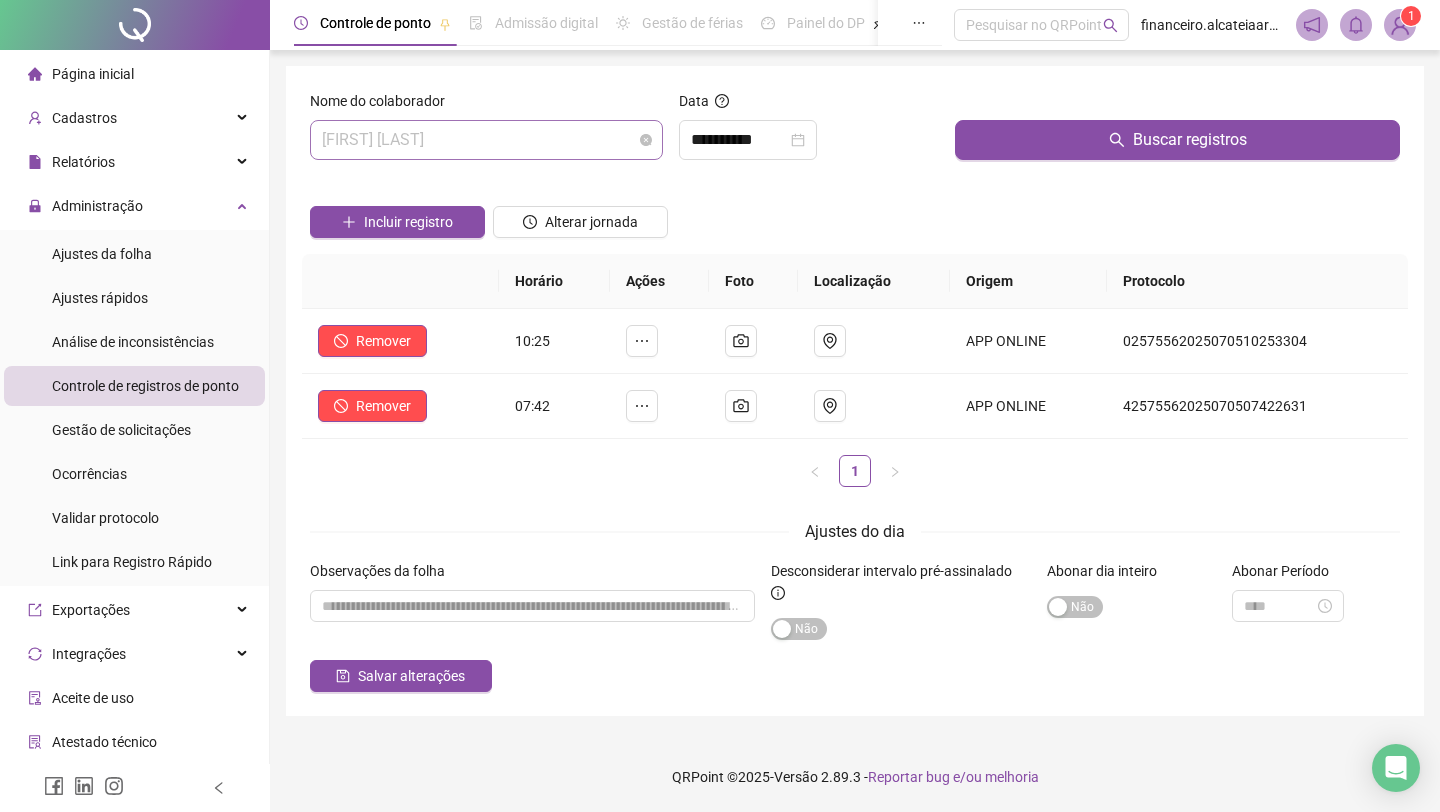 click on "[FIRST] [LAST]" at bounding box center [486, 140] 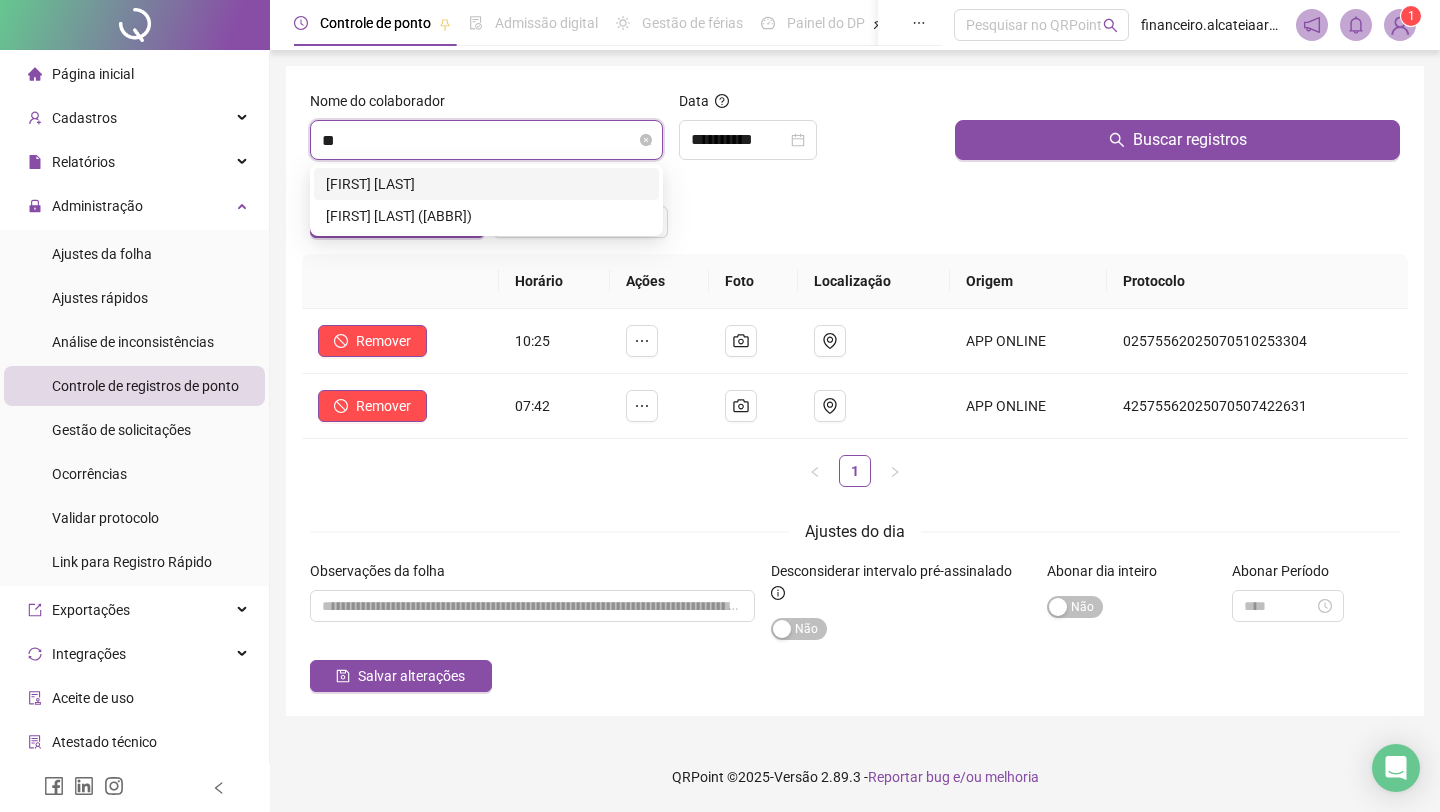 type on "***" 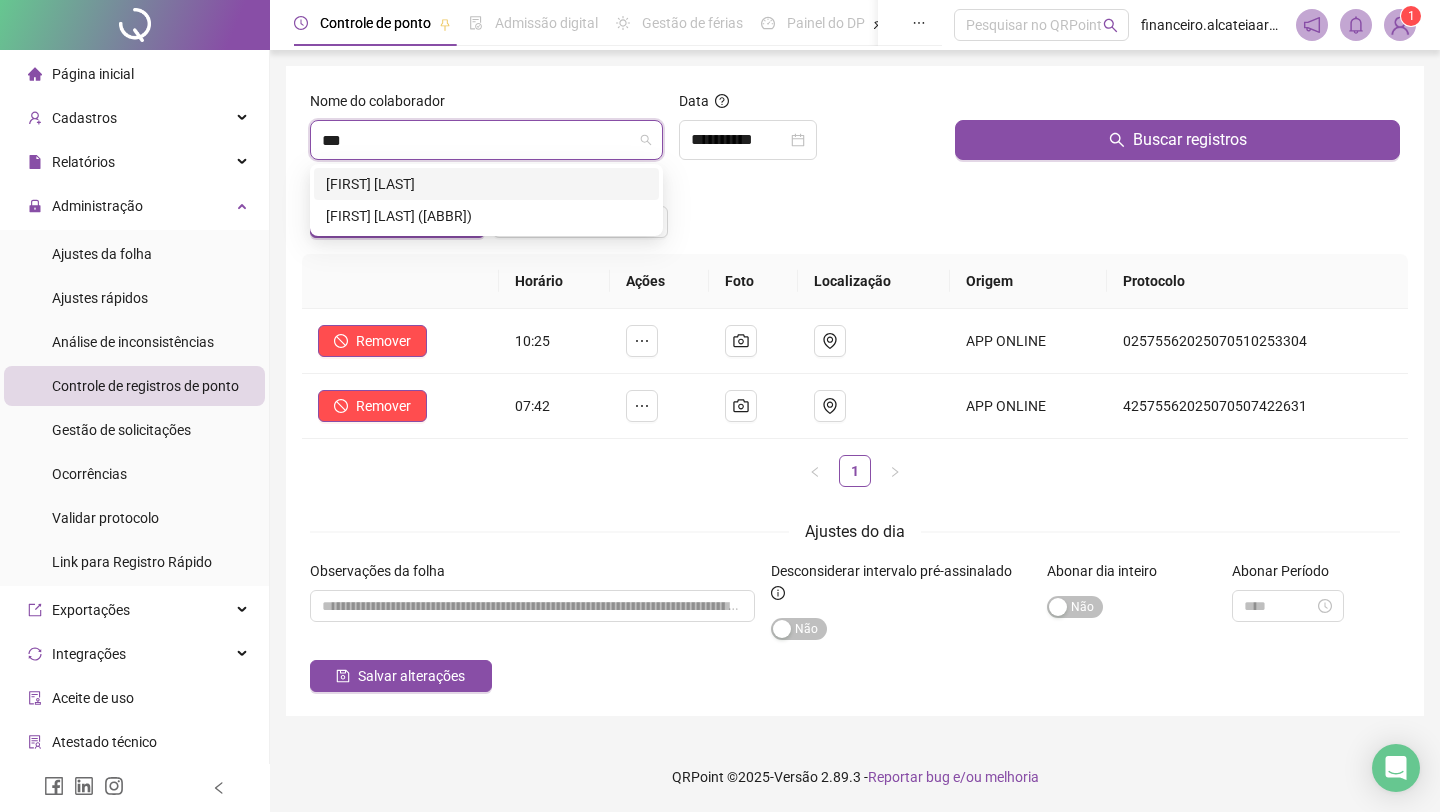 click on "[FIRST] [LAST]" at bounding box center (486, 184) 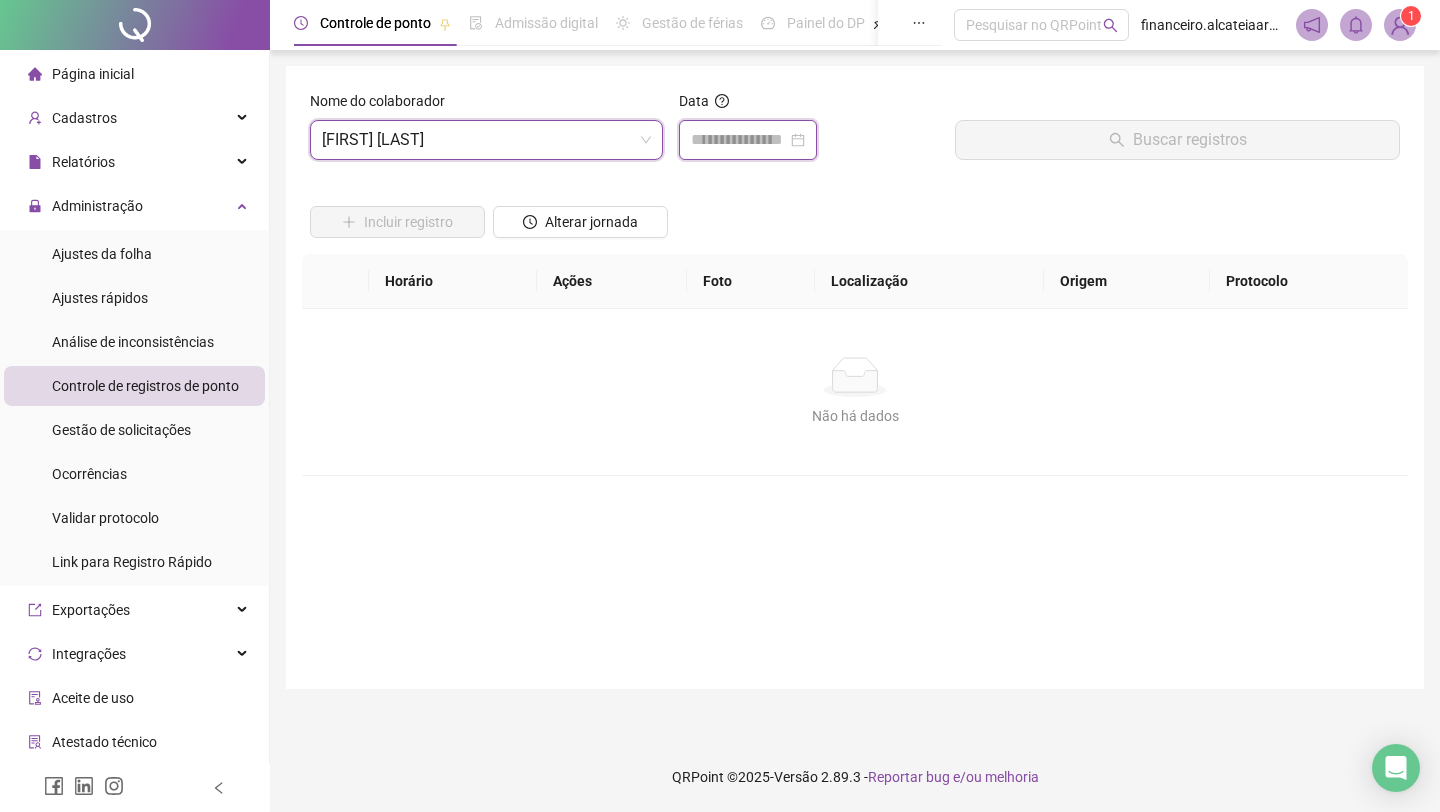 click at bounding box center [739, 140] 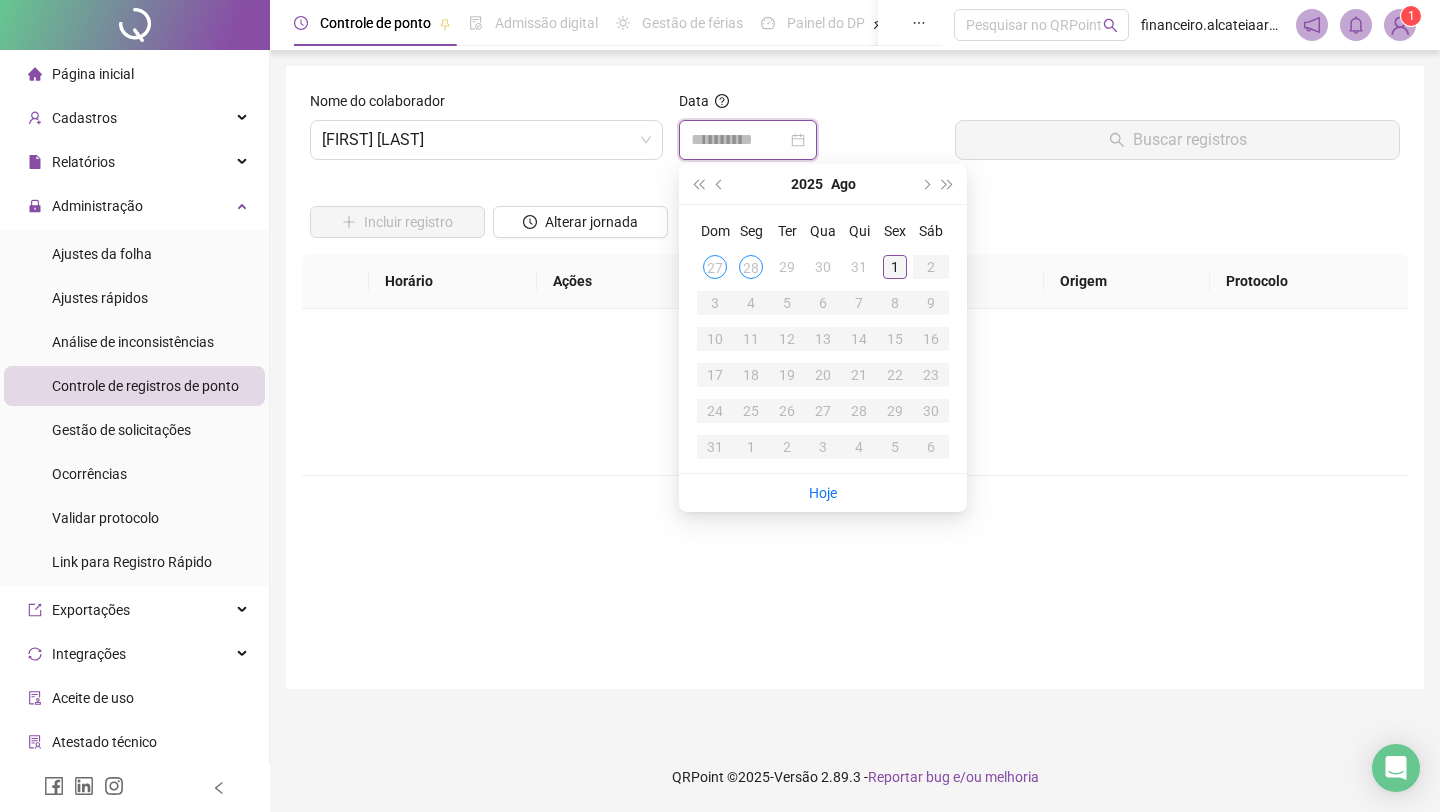 type on "**********" 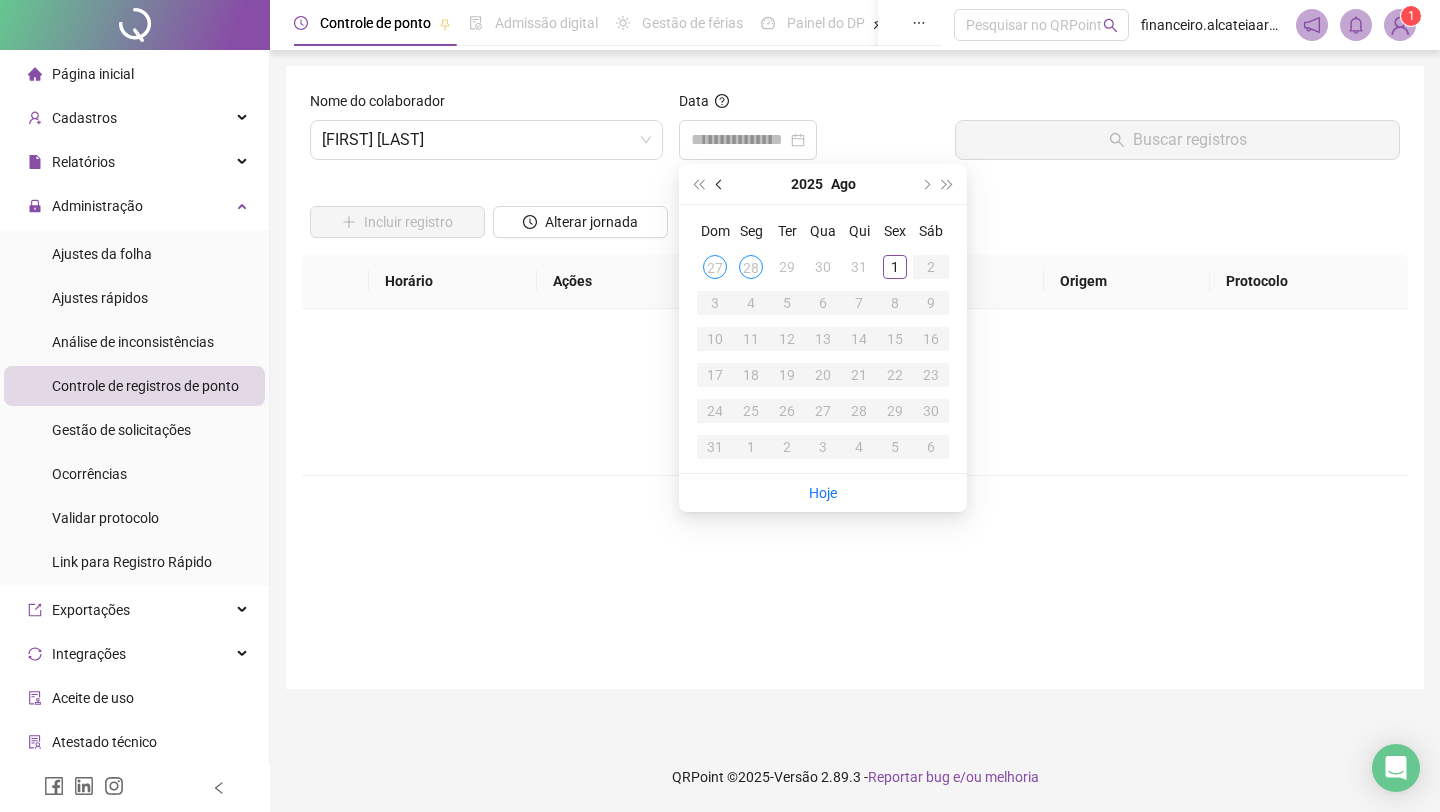 click at bounding box center [720, 184] 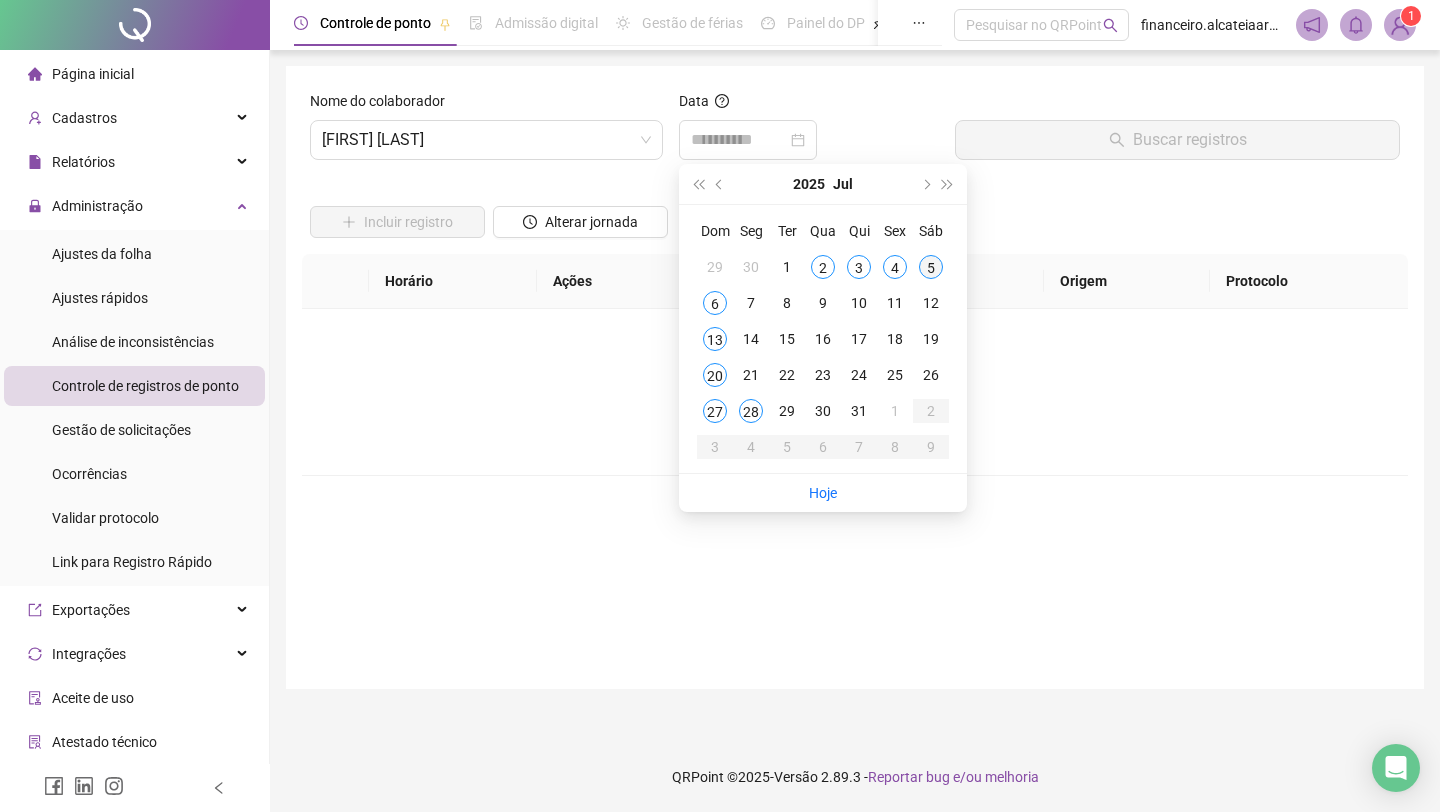 click on "5" at bounding box center (931, 267) 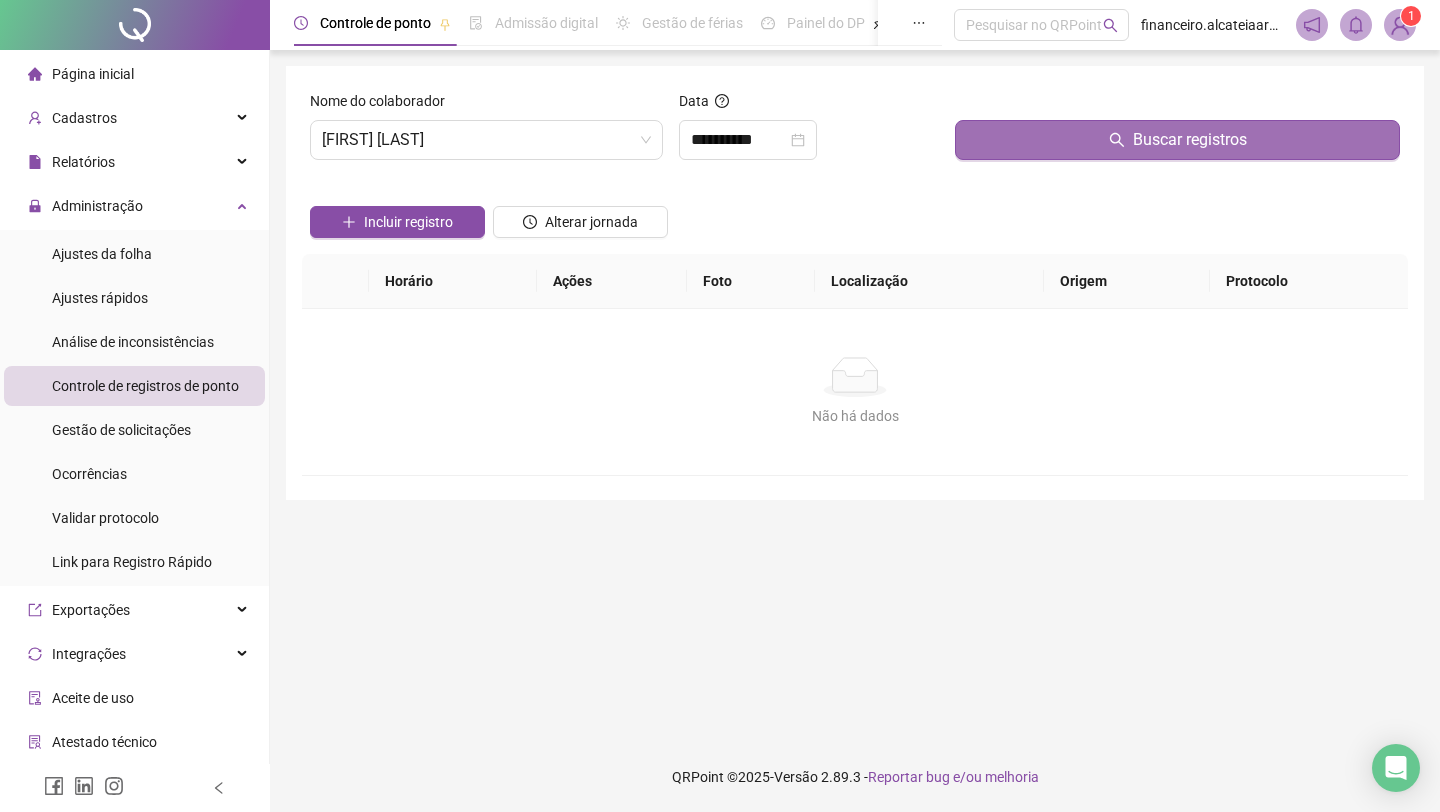 click on "Buscar registros" at bounding box center [1177, 140] 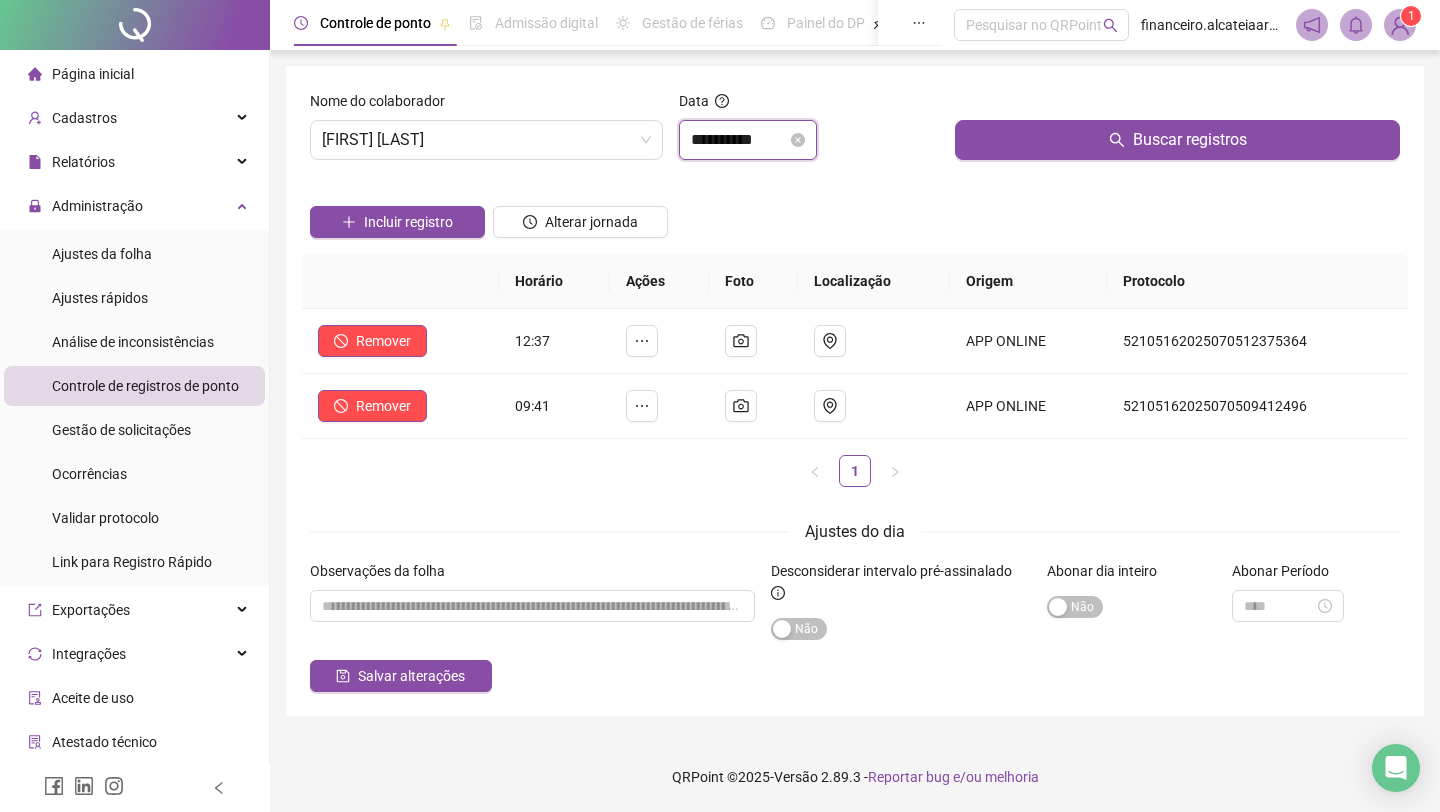 click on "**********" at bounding box center (739, 140) 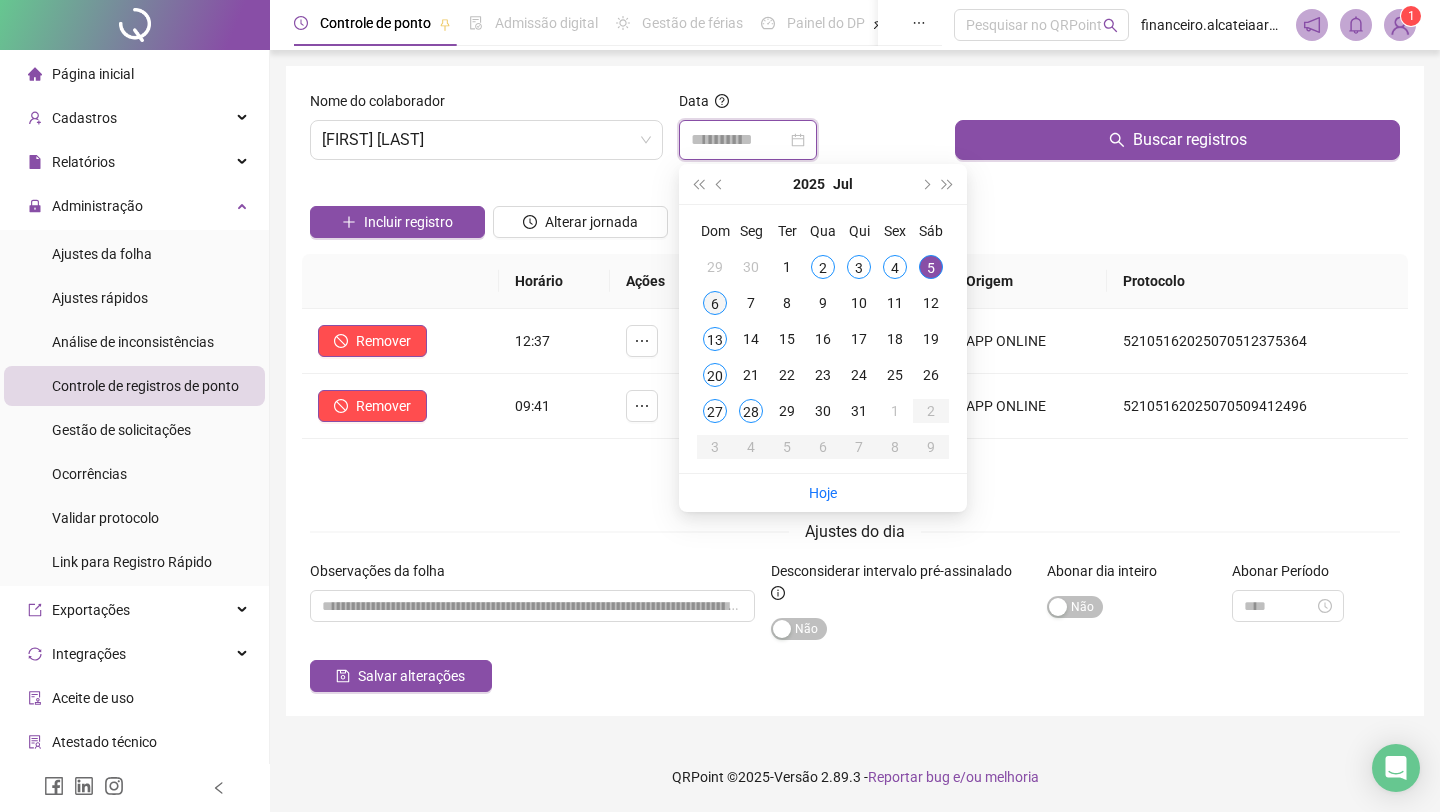 type on "**********" 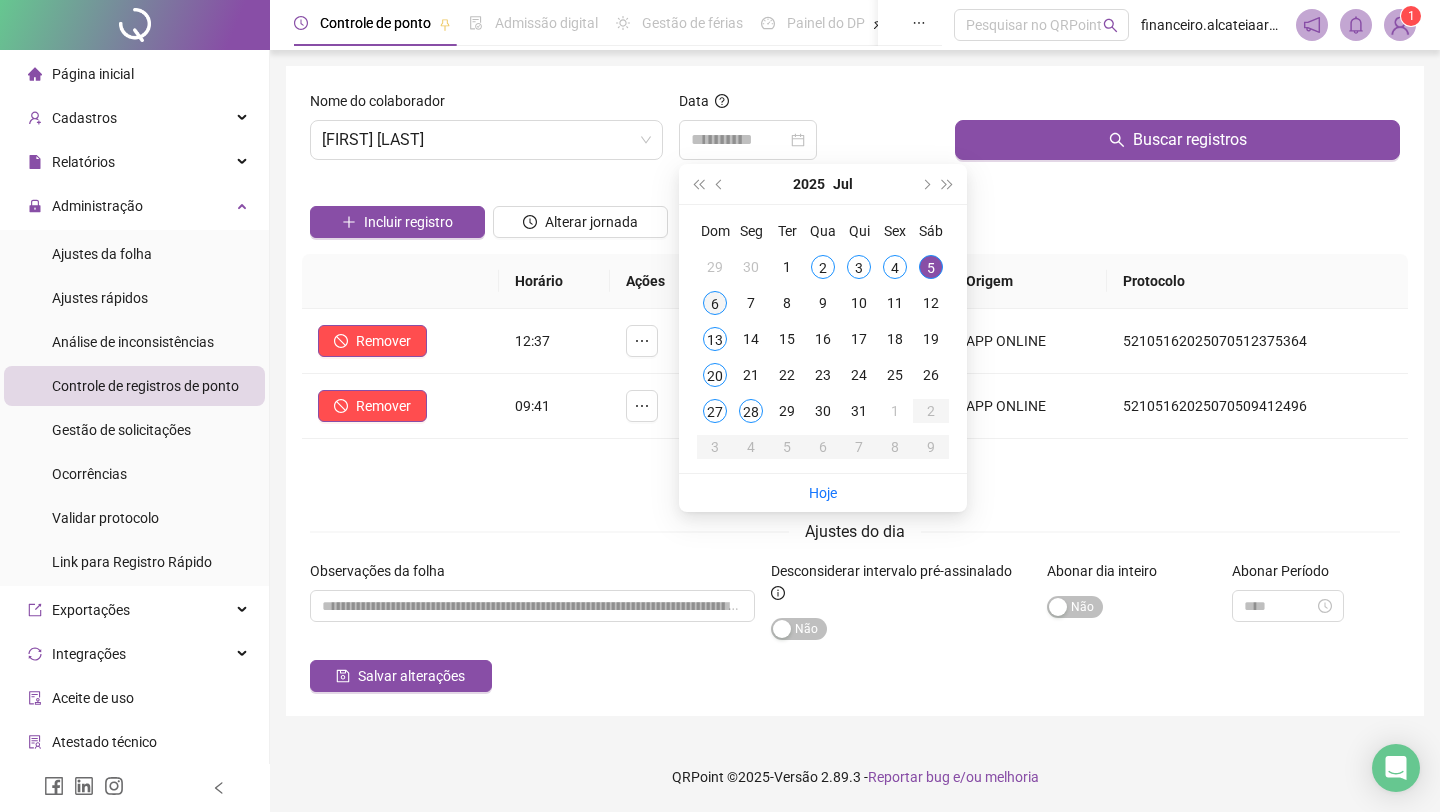 click on "6" at bounding box center (715, 303) 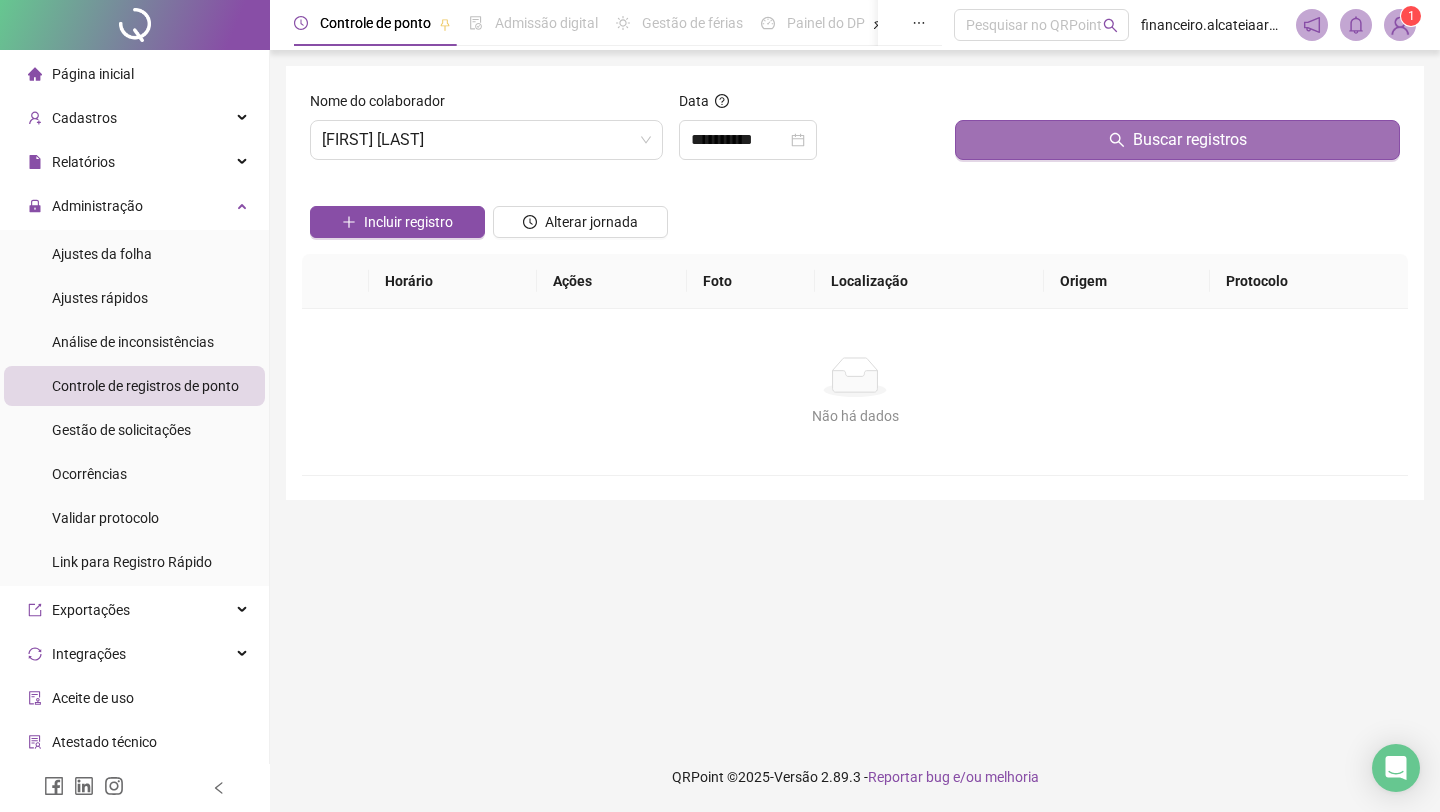 click on "Buscar registros" at bounding box center [1177, 140] 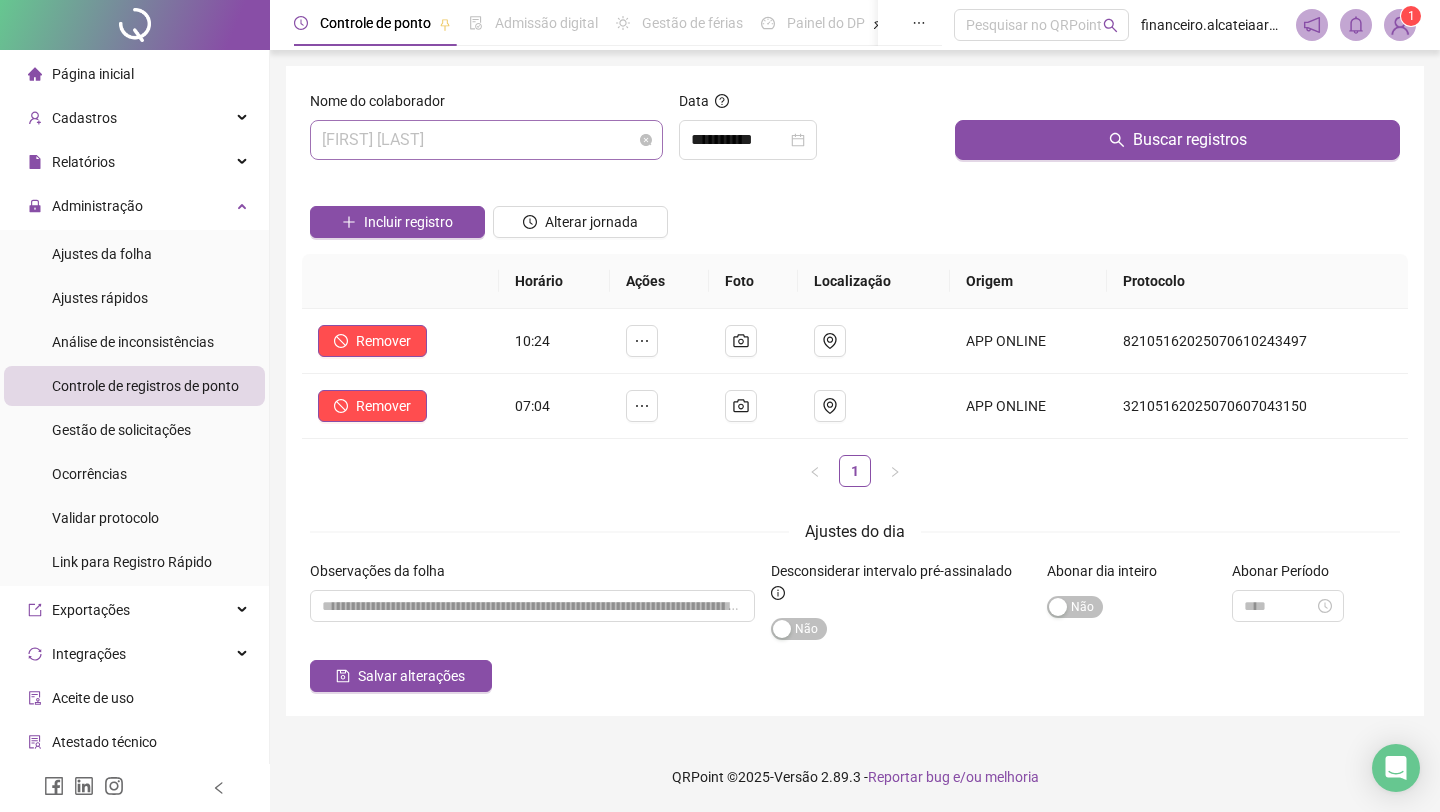 click on "[FIRST] [LAST]" at bounding box center [486, 140] 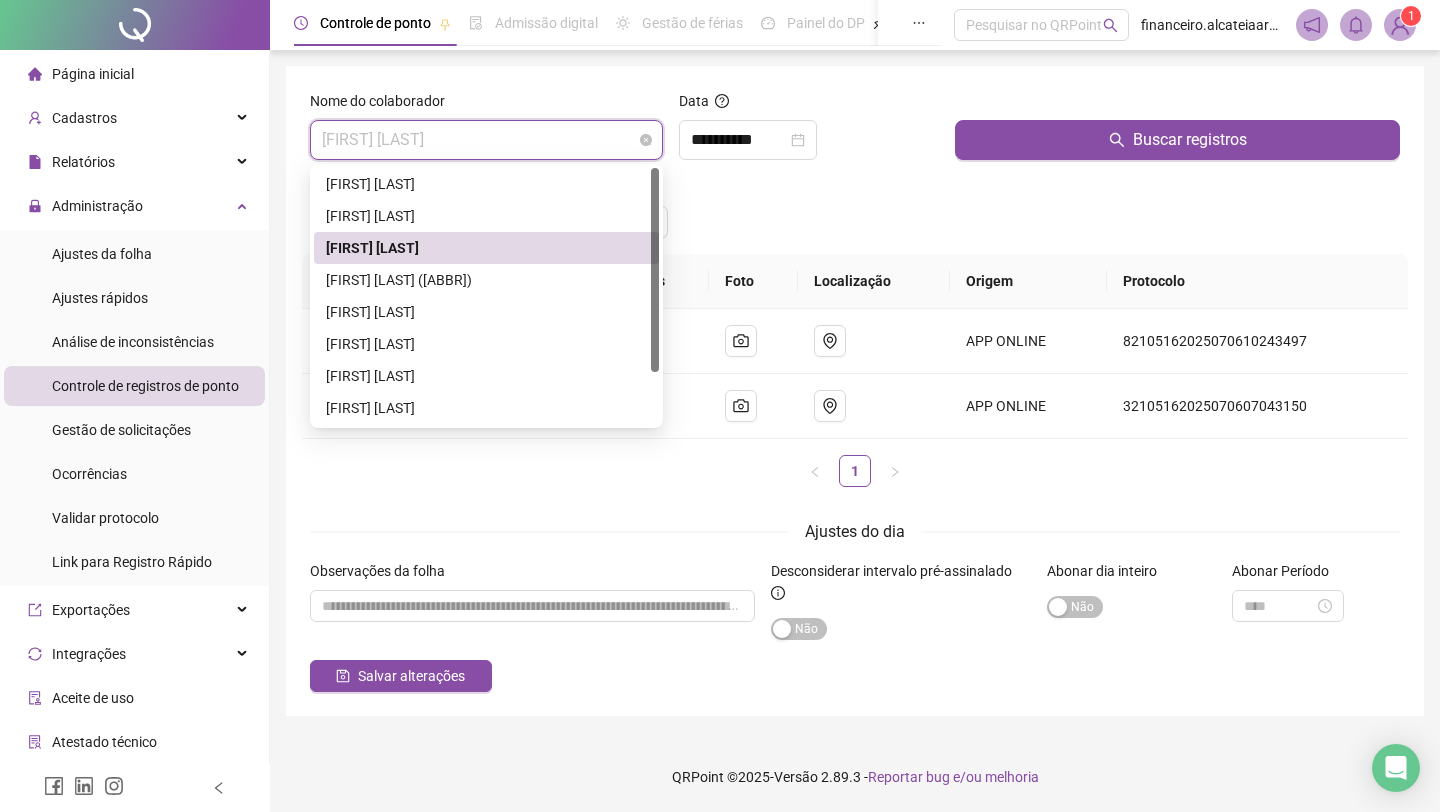 type on "*" 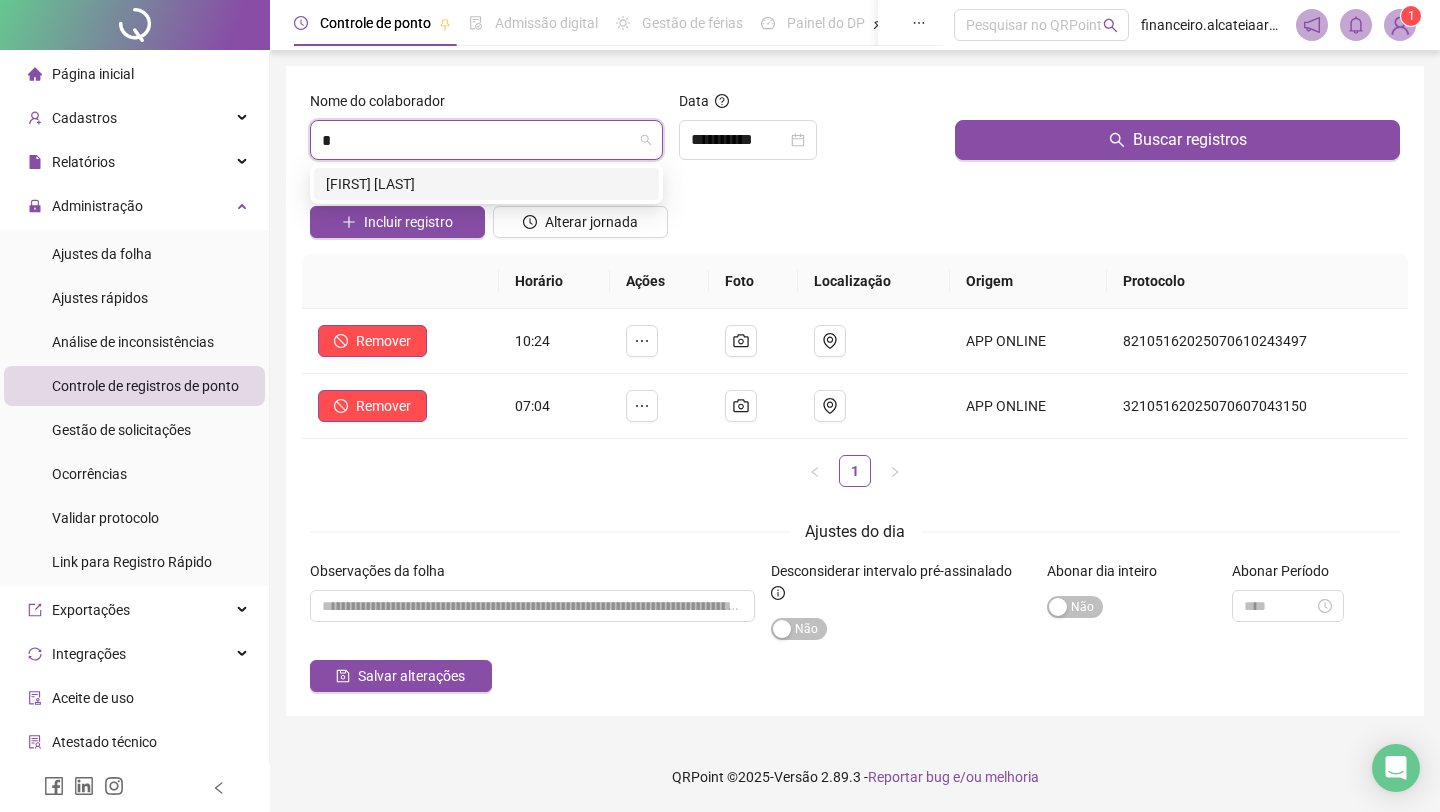 drag, startPoint x: 561, startPoint y: 177, endPoint x: 600, endPoint y: 170, distance: 39.623226 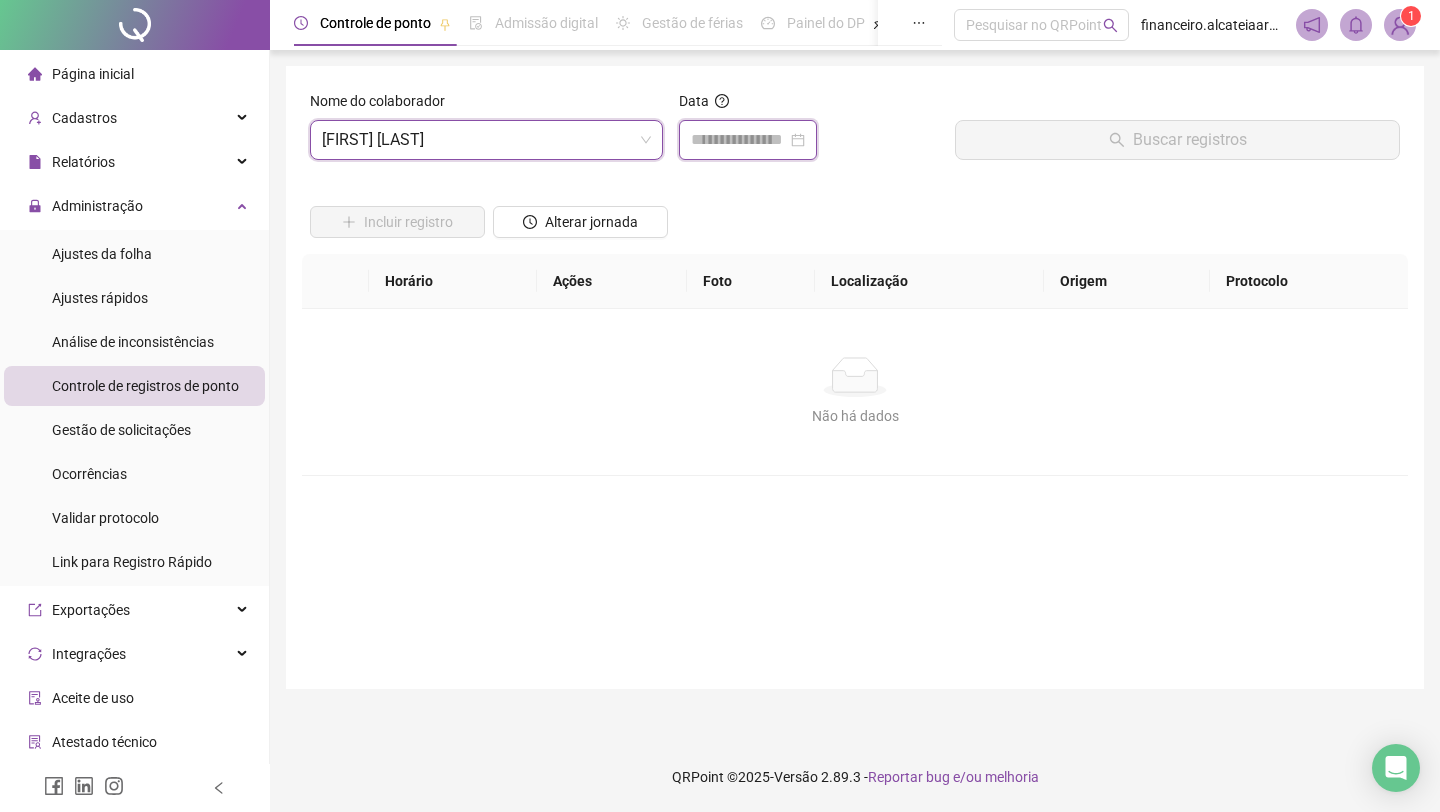 click at bounding box center [739, 140] 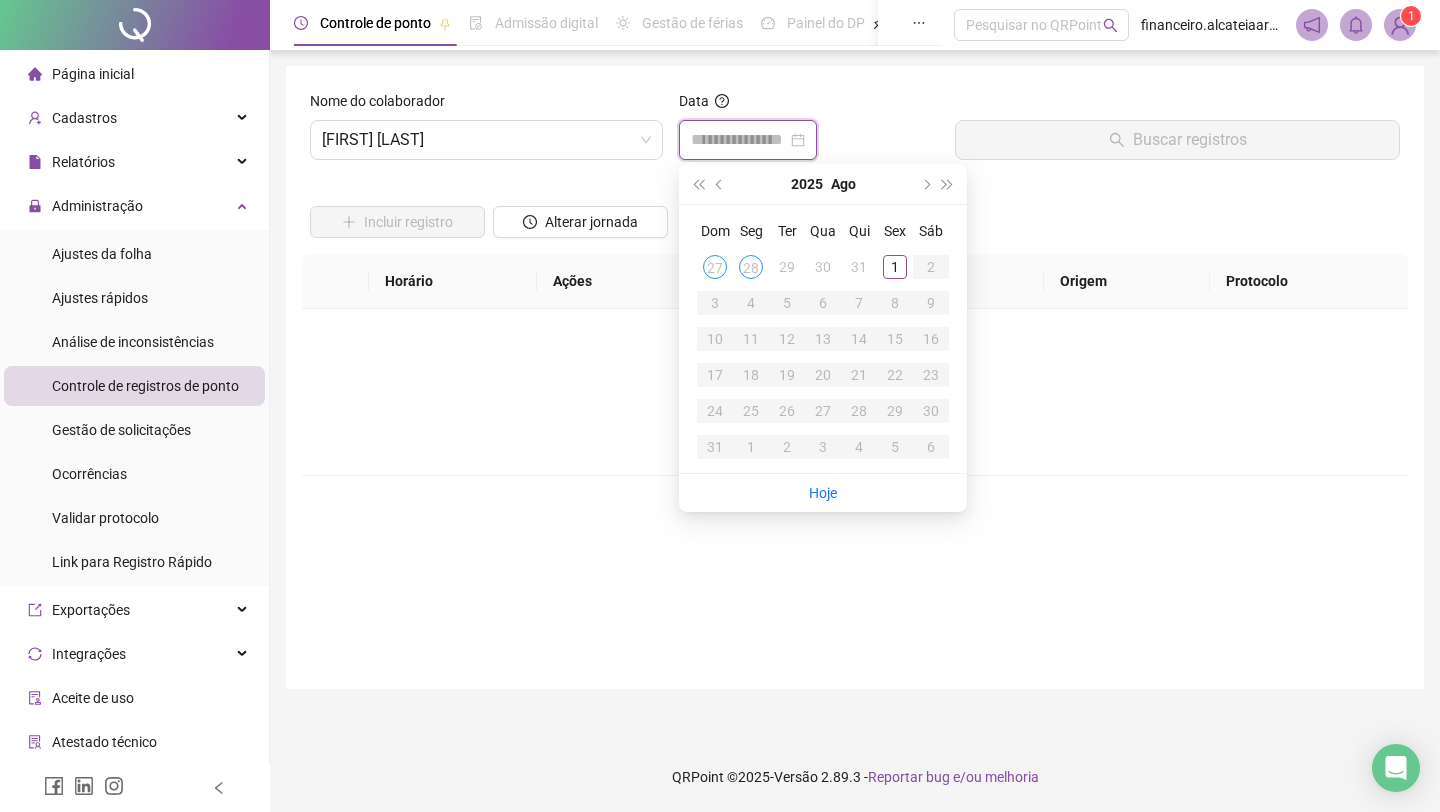 click at bounding box center [748, 140] 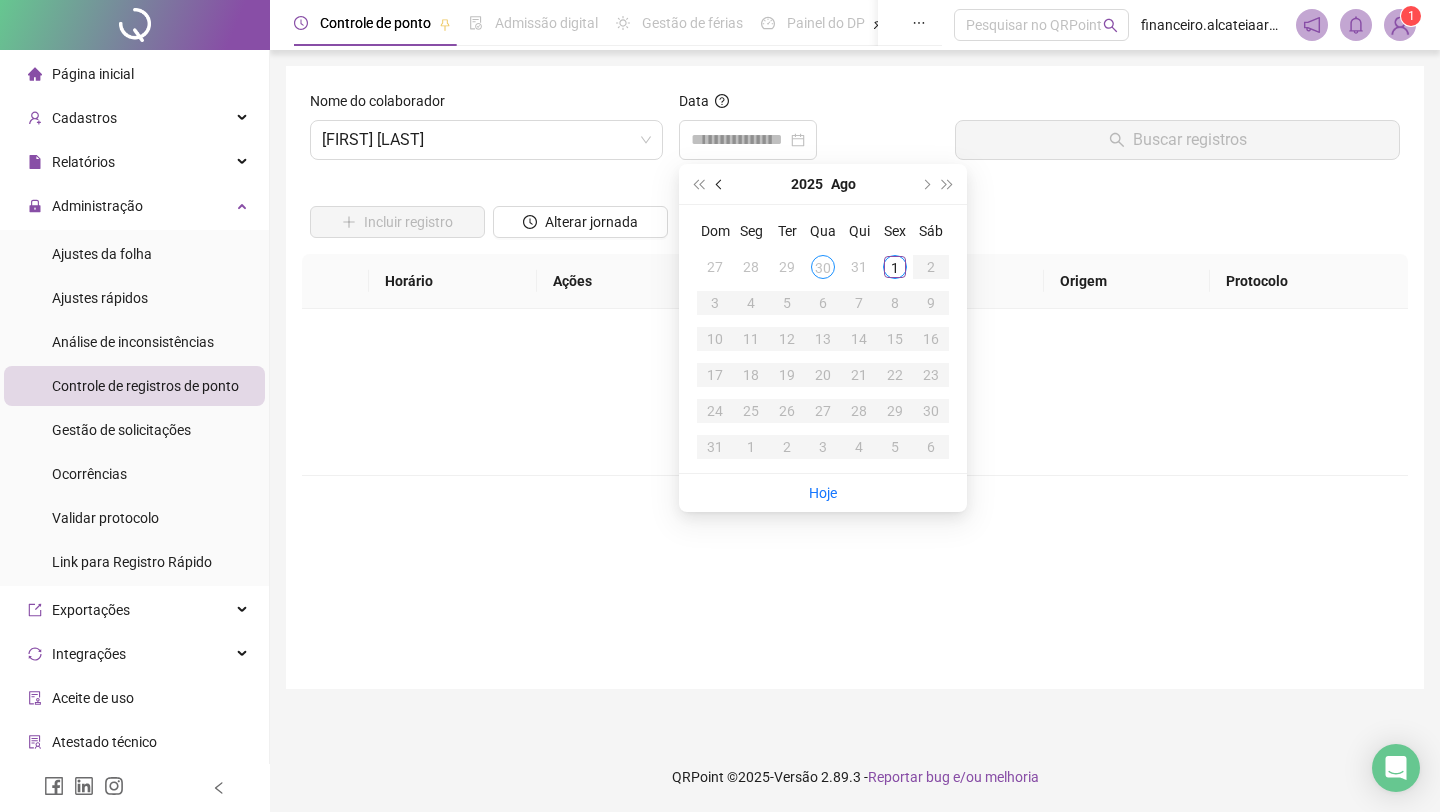 click at bounding box center [720, 184] 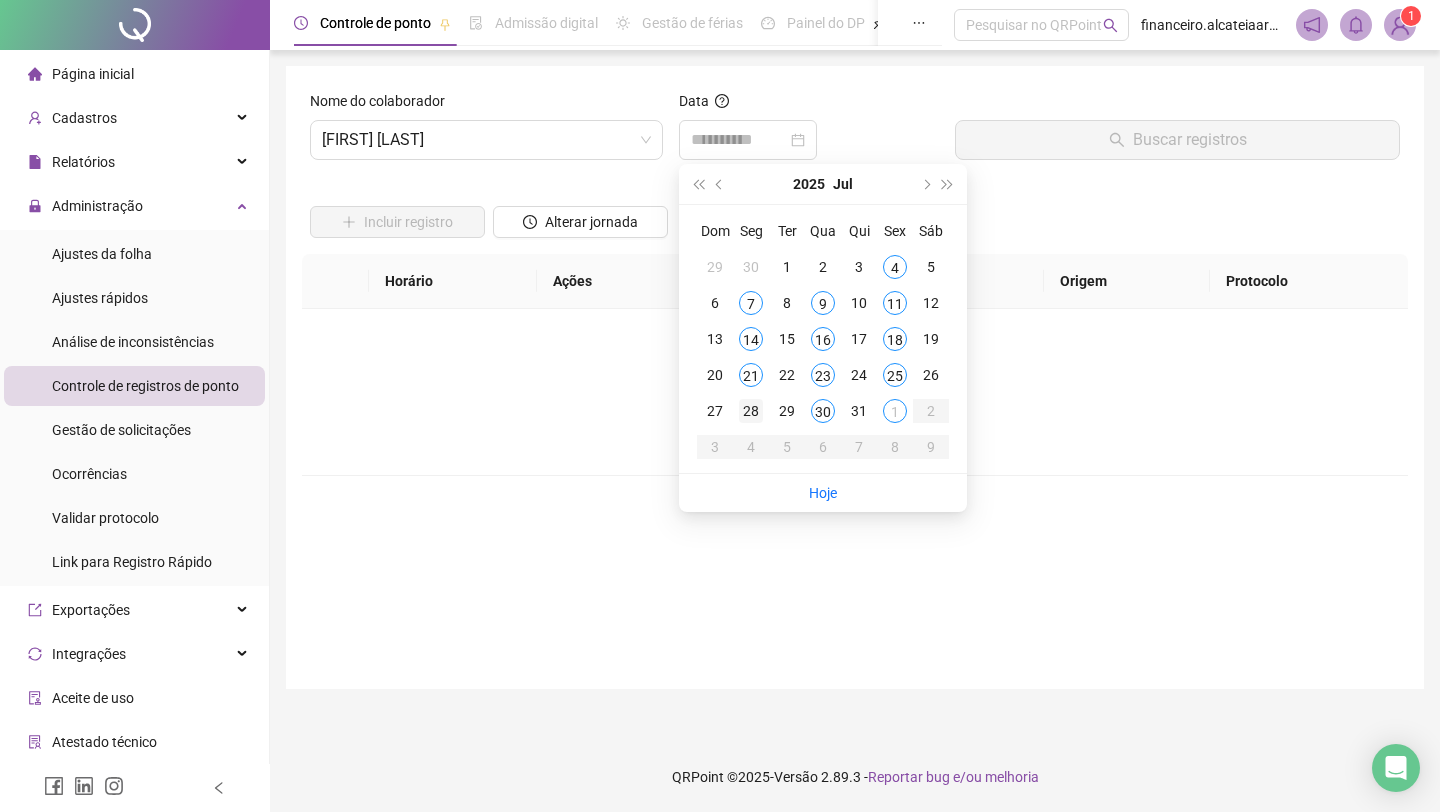 type on "**********" 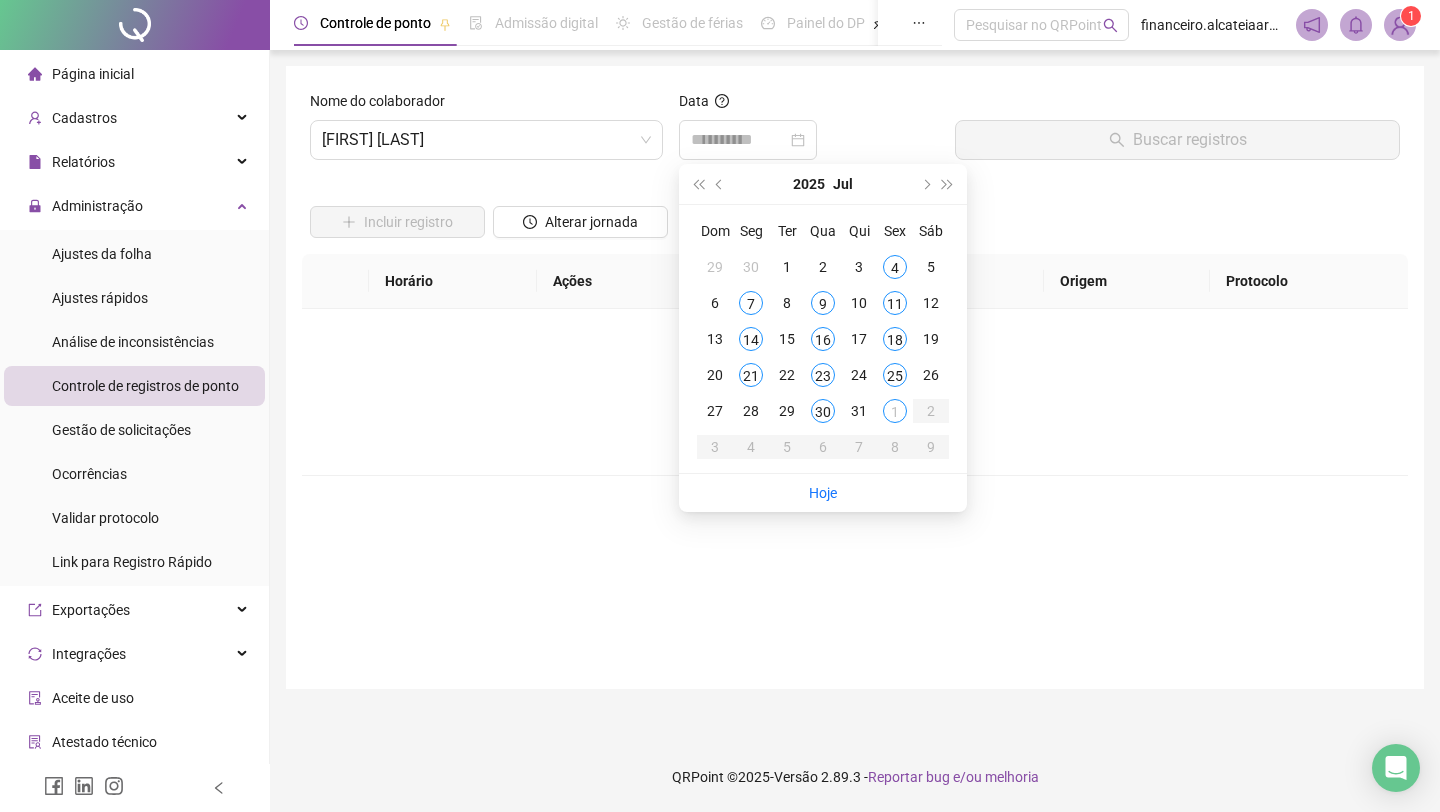 click on "28" at bounding box center [751, 411] 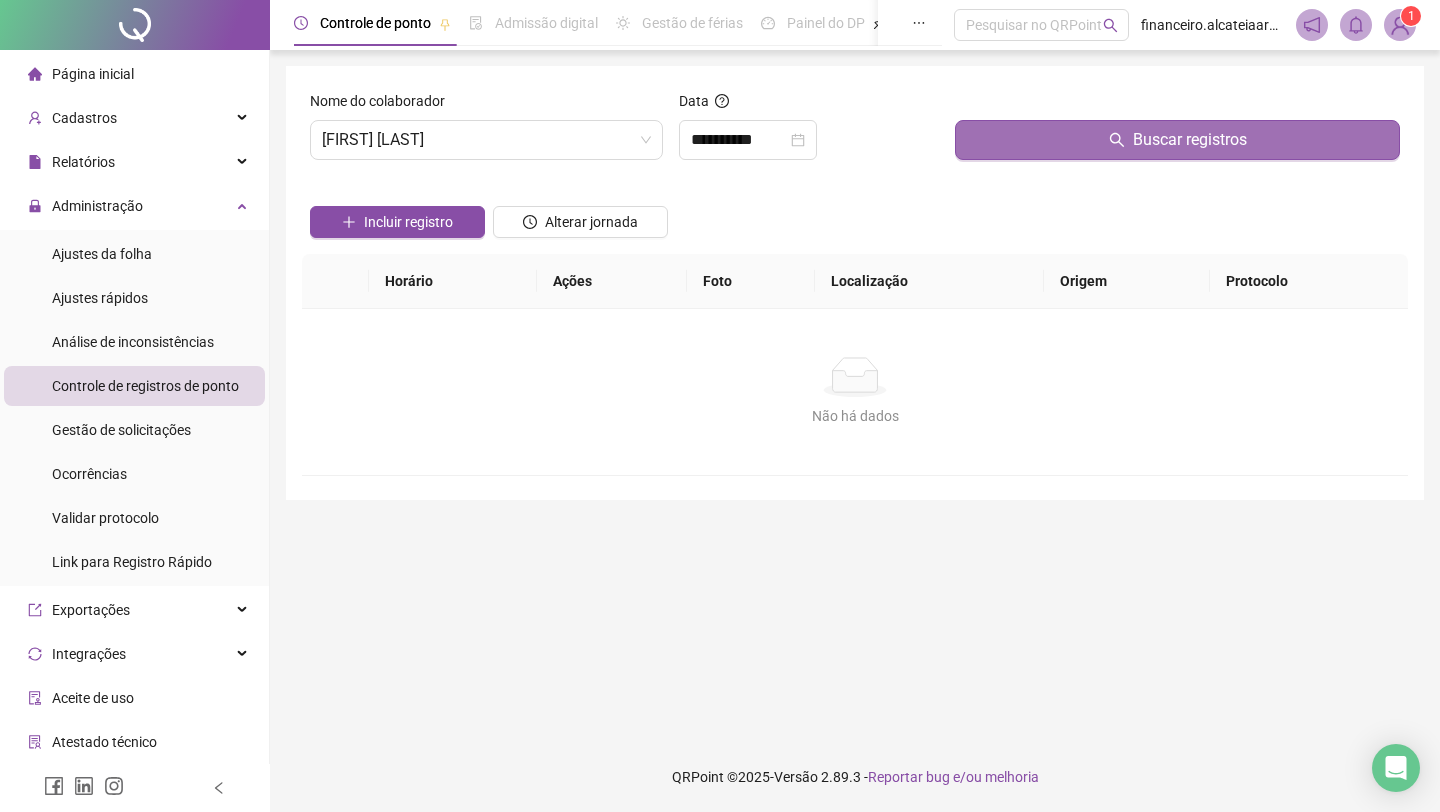 click on "Buscar registros" at bounding box center (1177, 140) 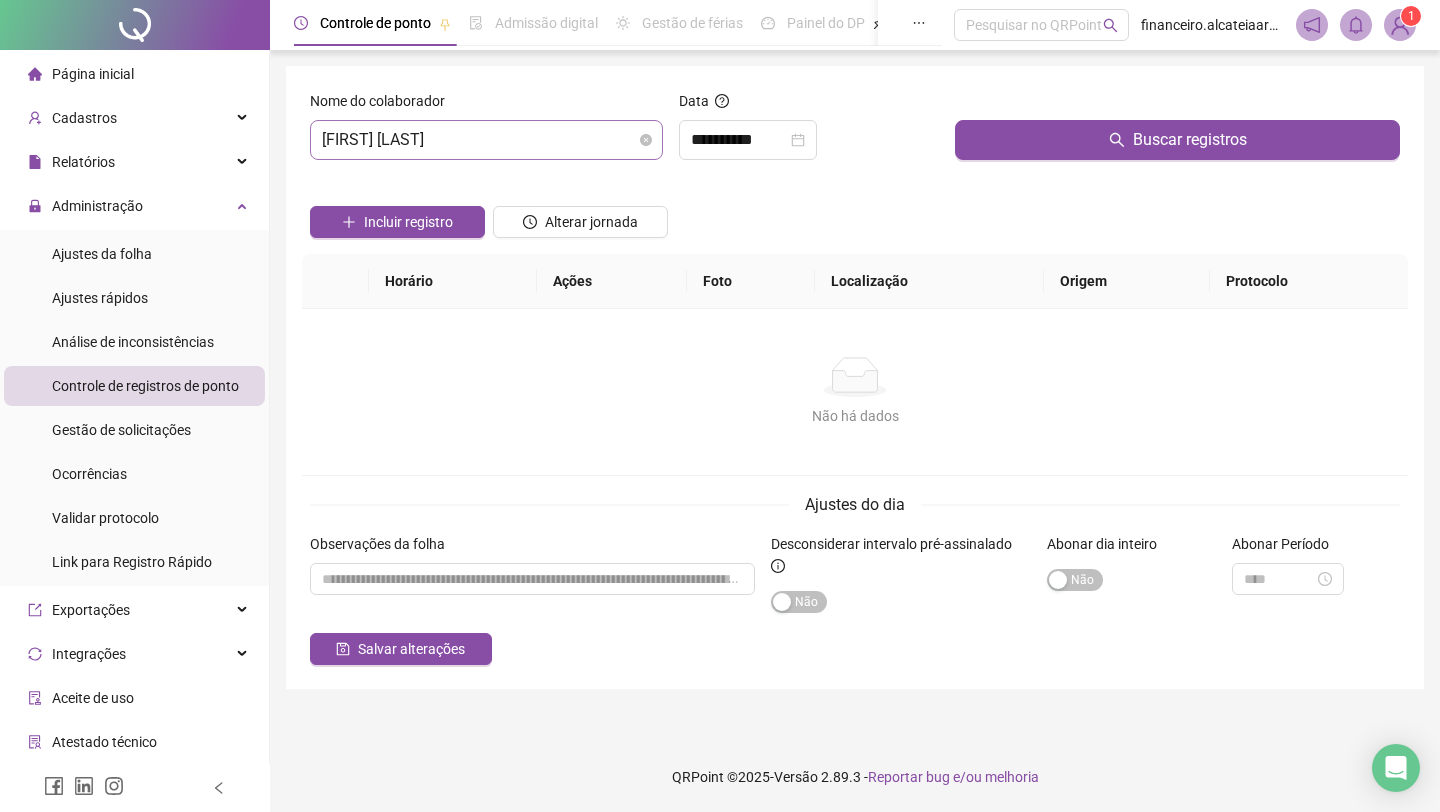 type 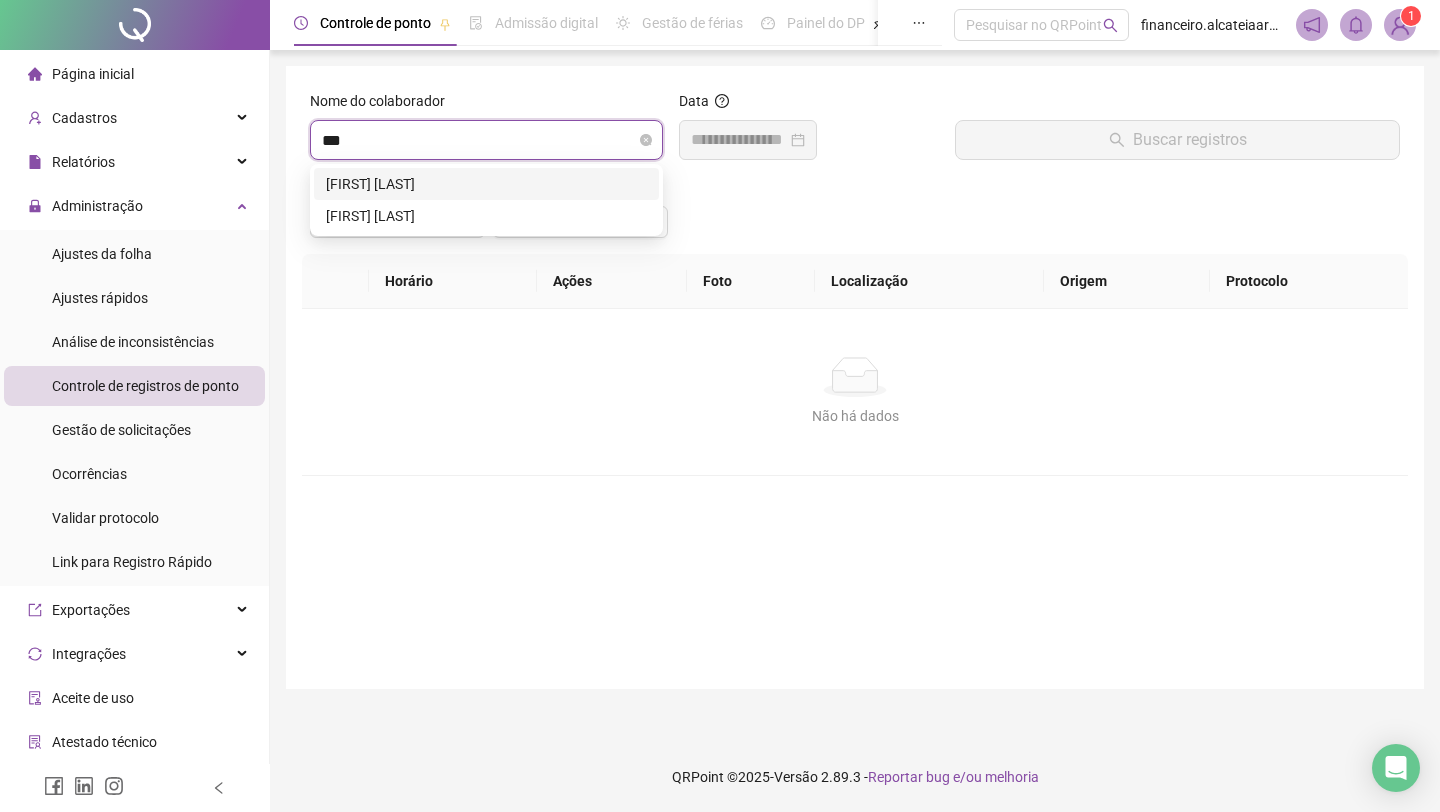 type on "****" 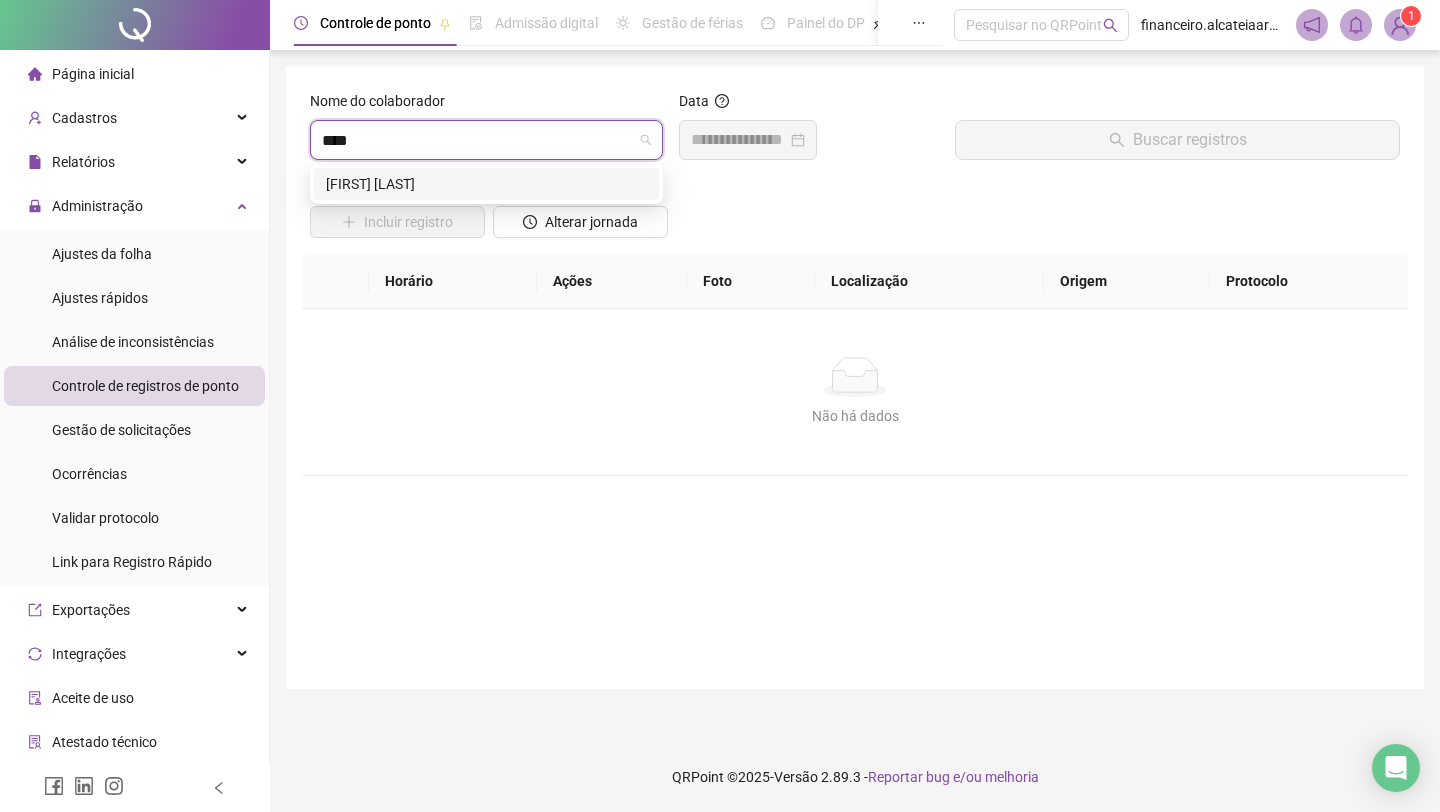 click on "[FIRST] [LAST]" at bounding box center (486, 184) 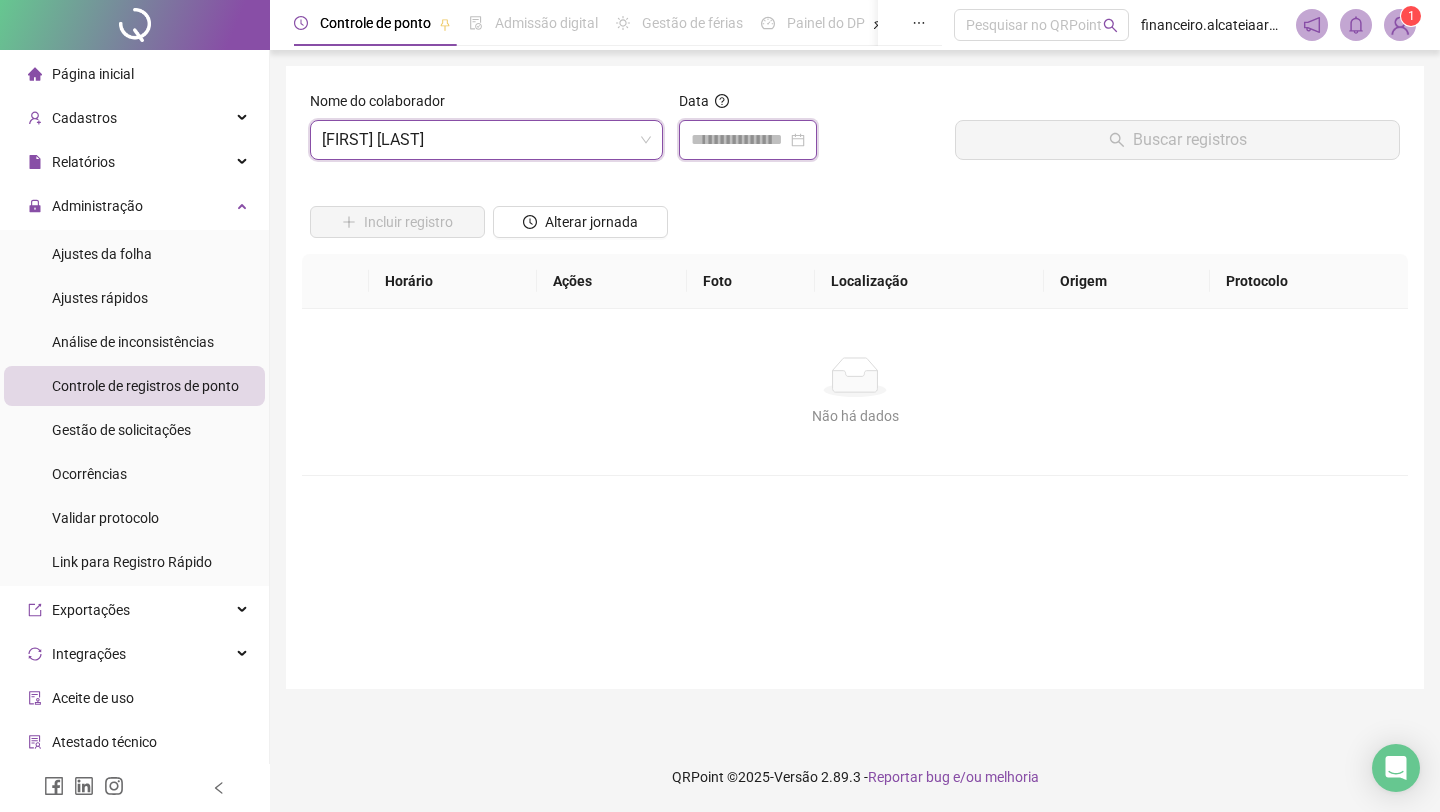 click at bounding box center (739, 140) 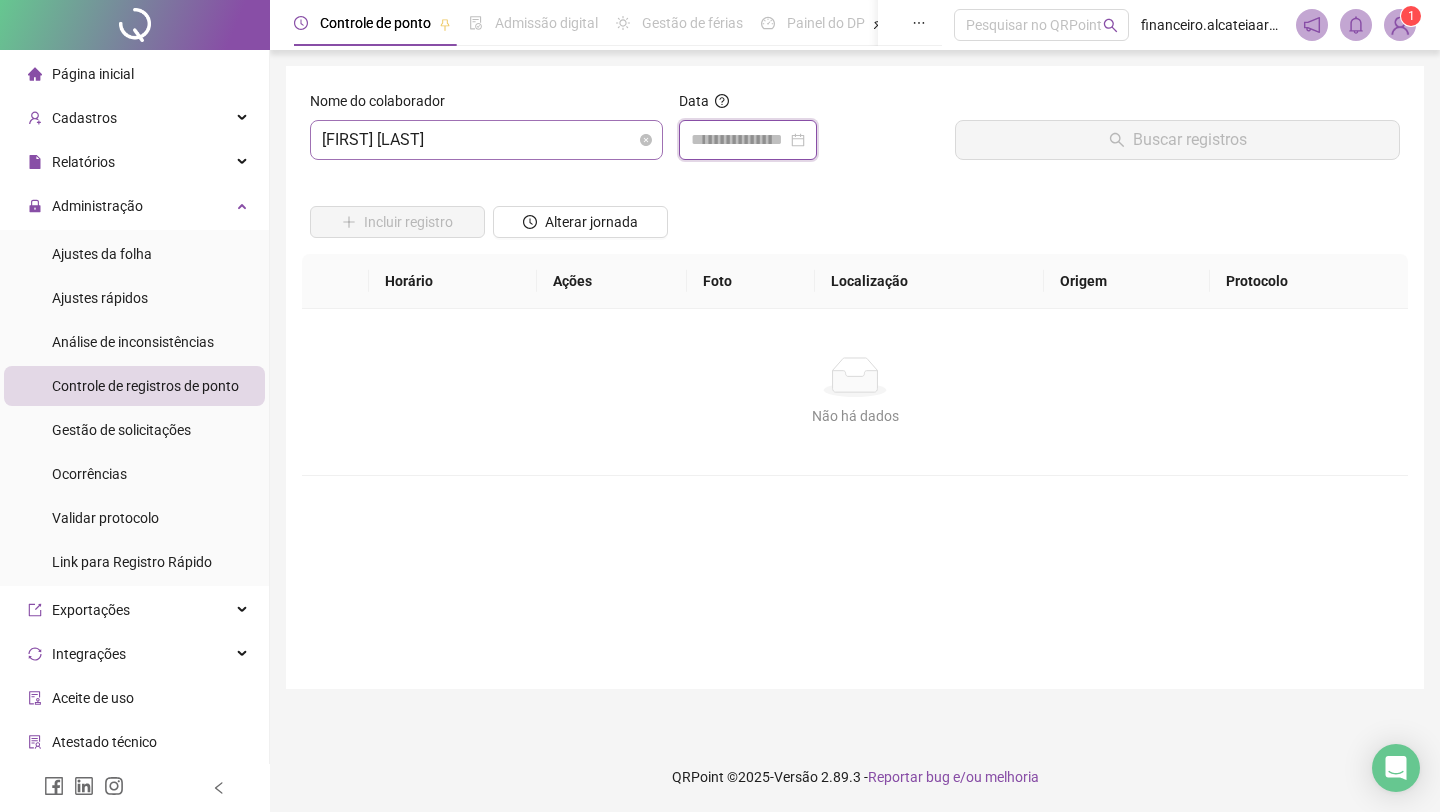 click on "[FIRST] [LAST]" at bounding box center (486, 140) 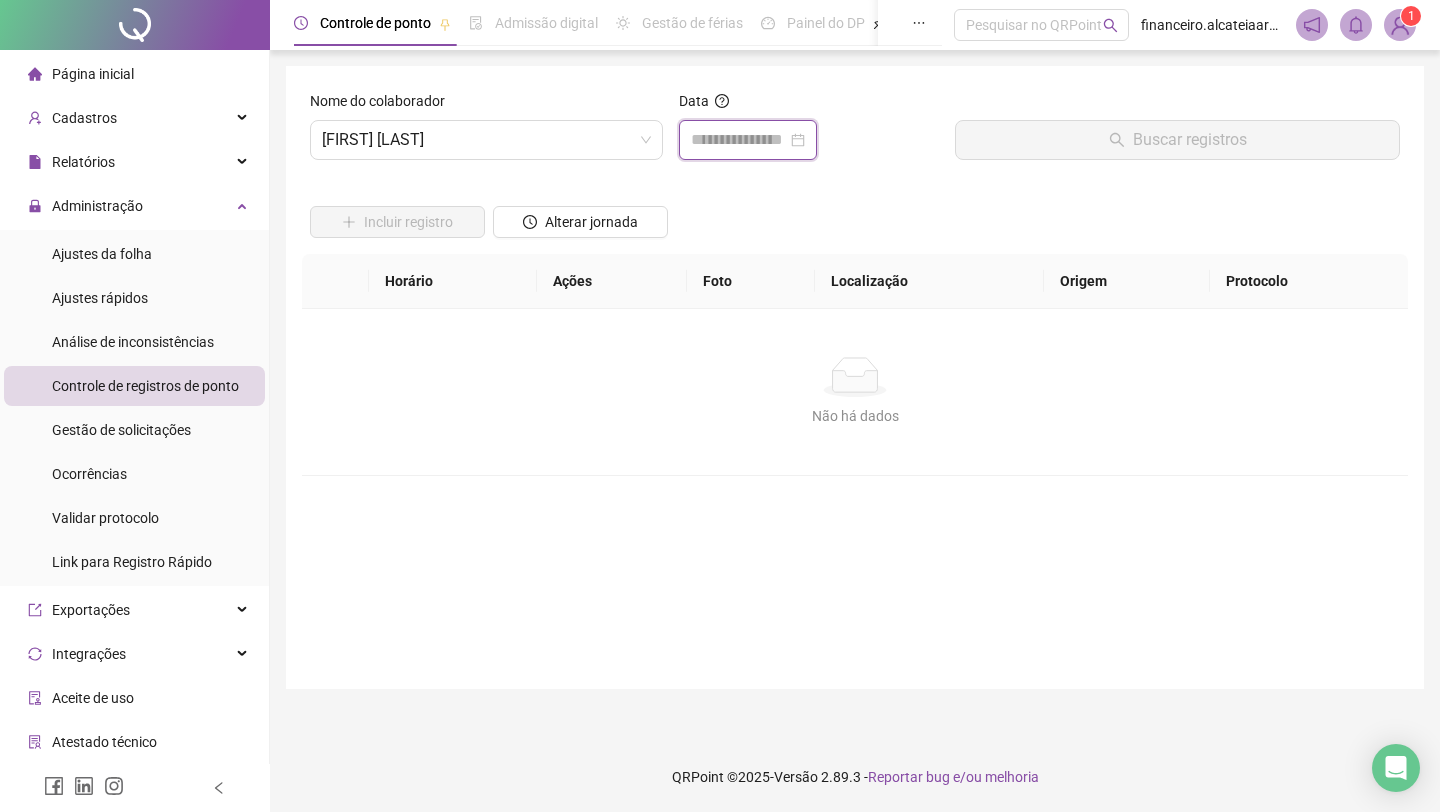 click at bounding box center (739, 140) 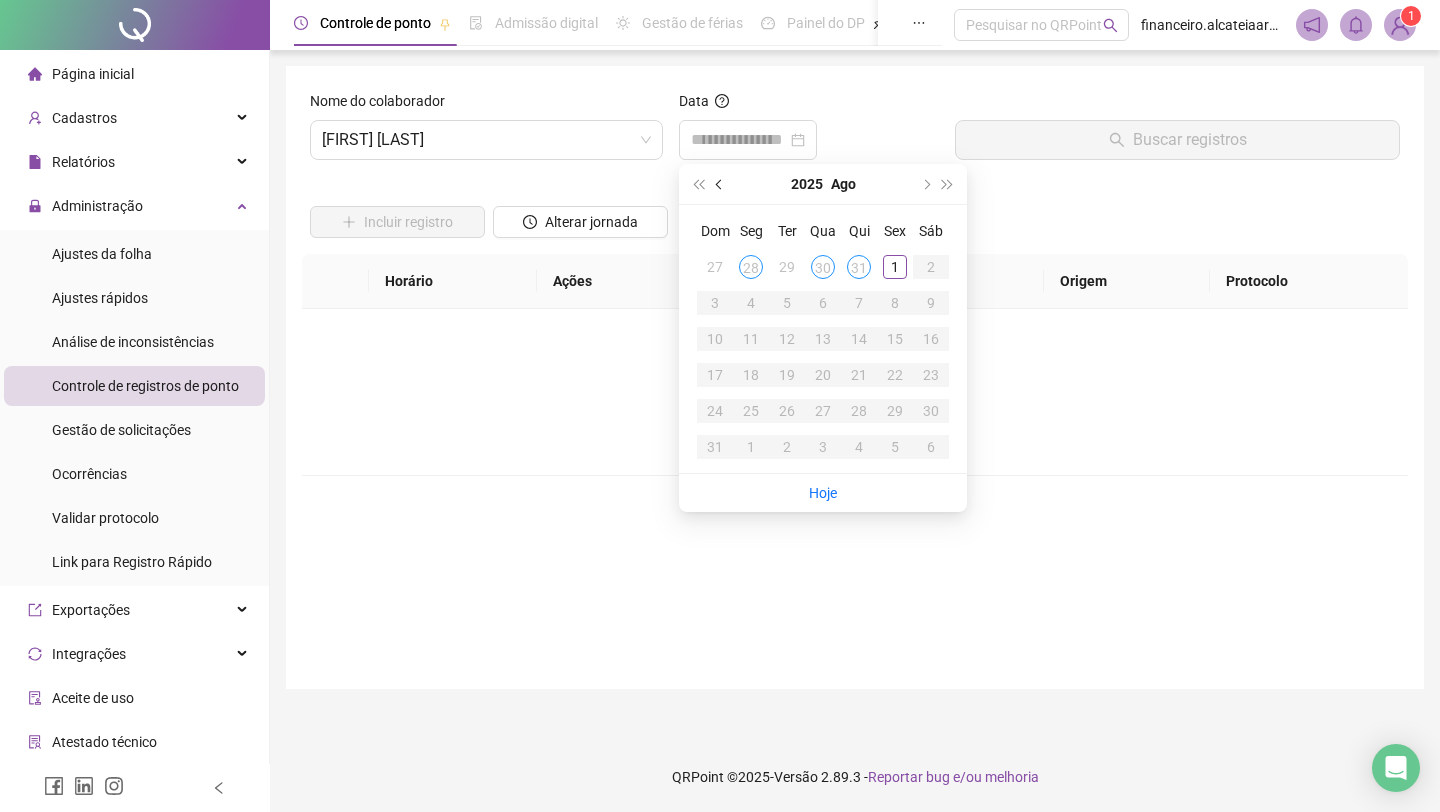 click at bounding box center [721, 184] 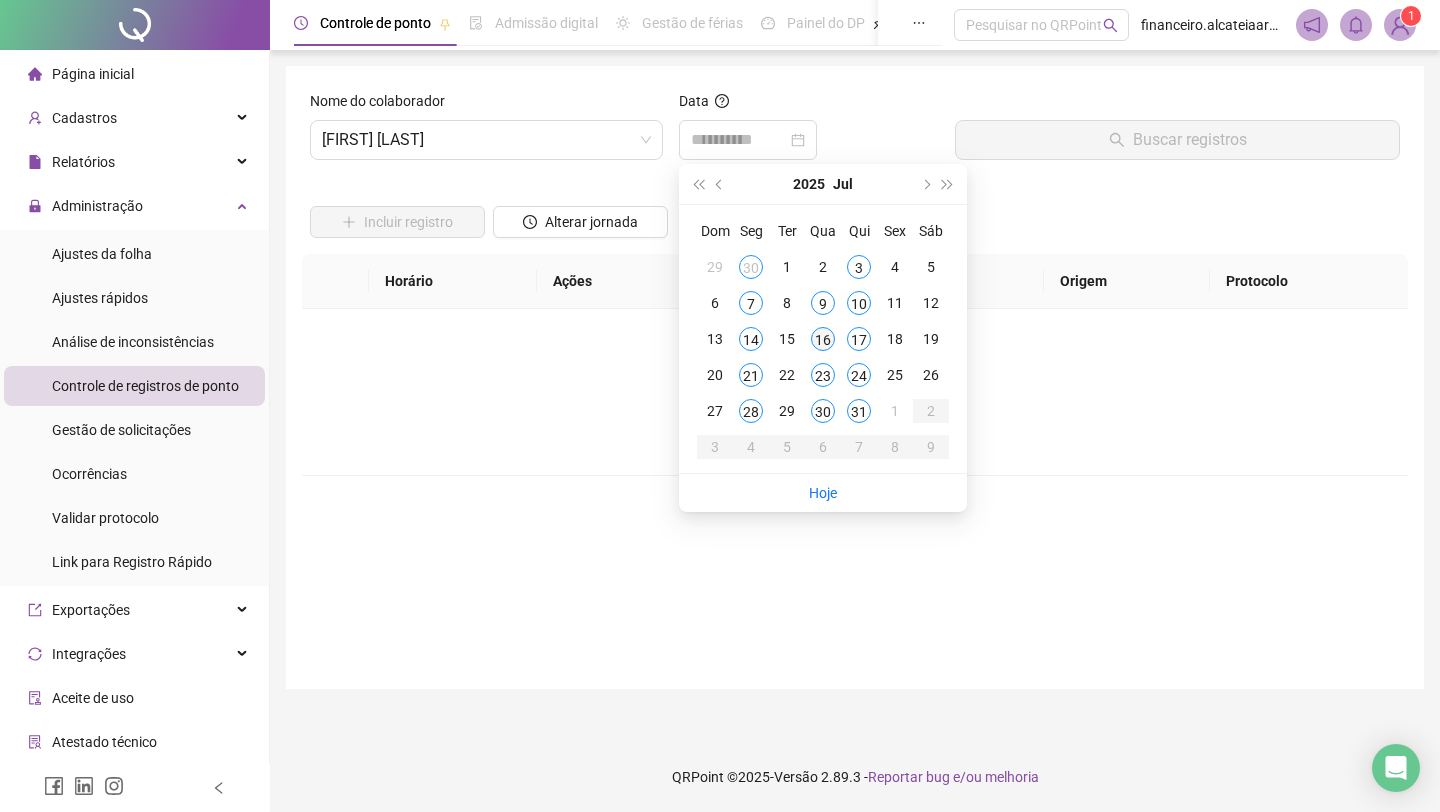 type on "**********" 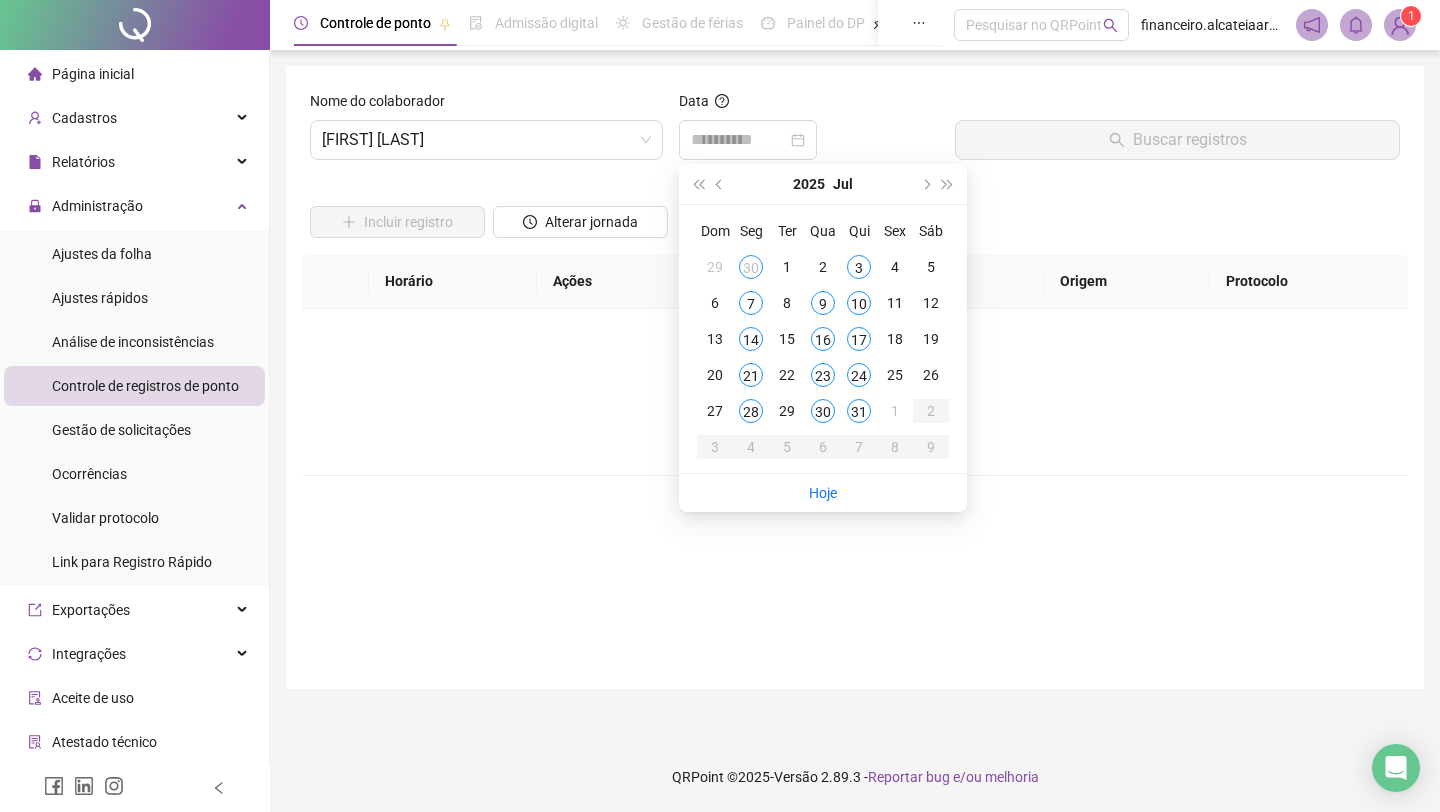 click on "16" at bounding box center (823, 339) 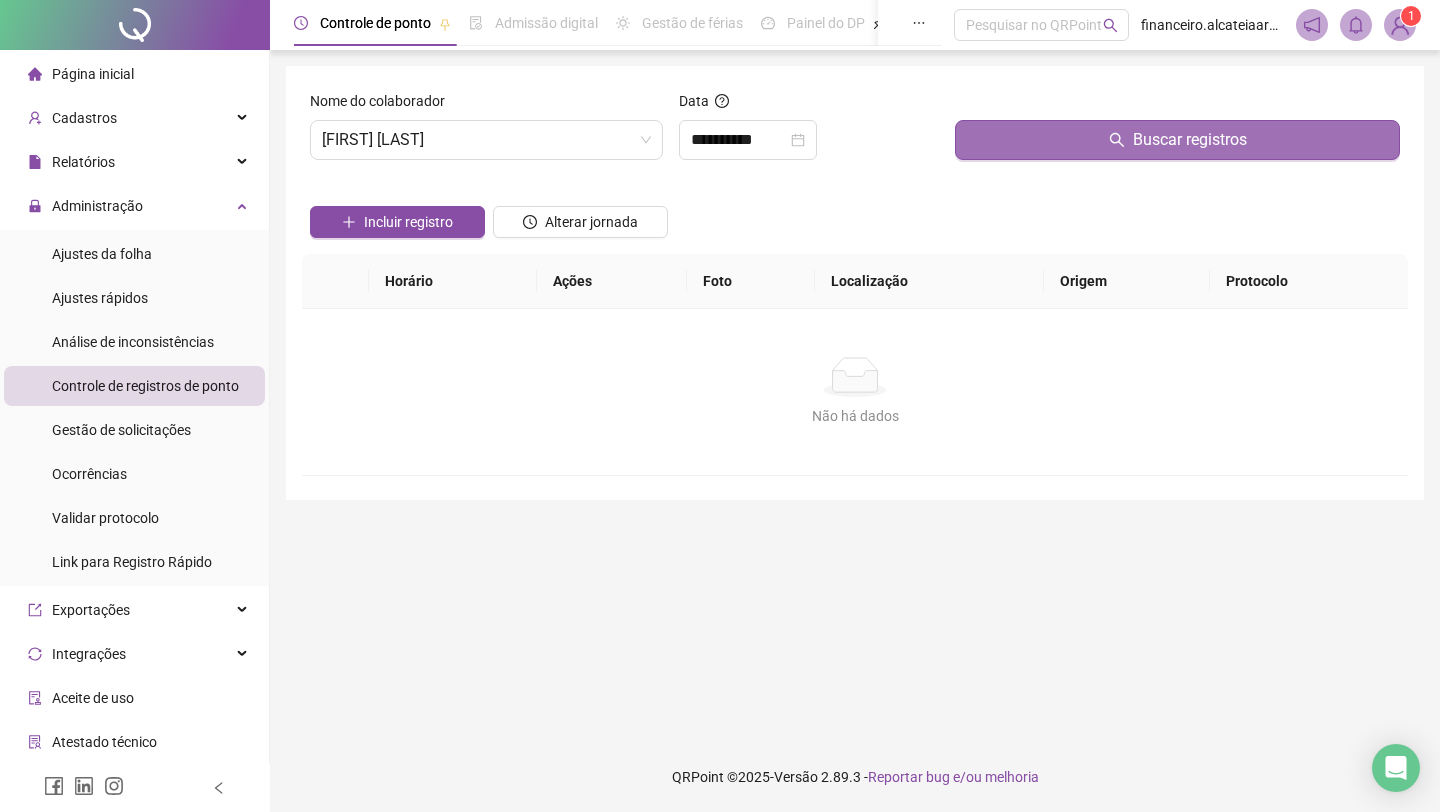 click on "Buscar registros" at bounding box center [1177, 140] 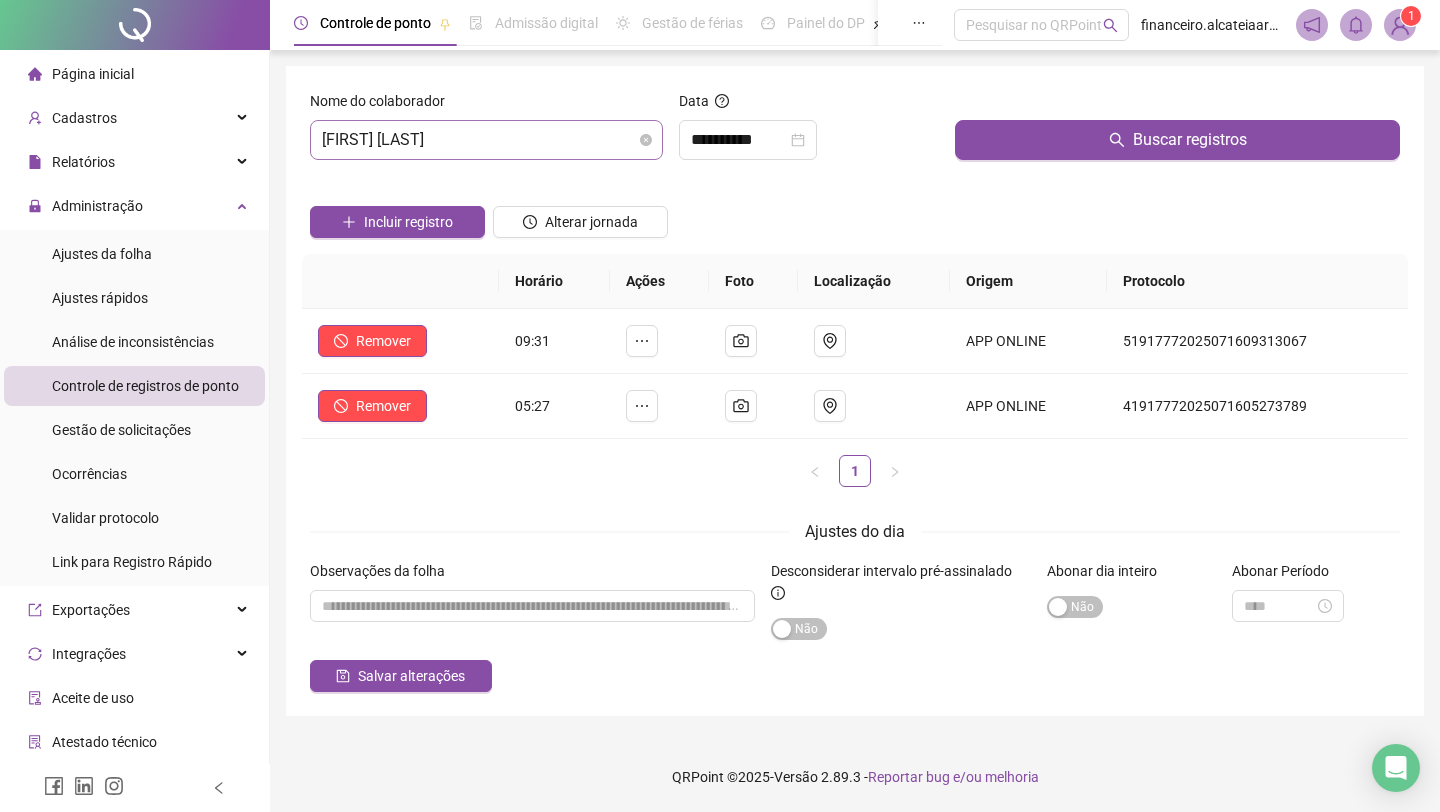 click on "[FIRST] [LAST]" at bounding box center [486, 140] 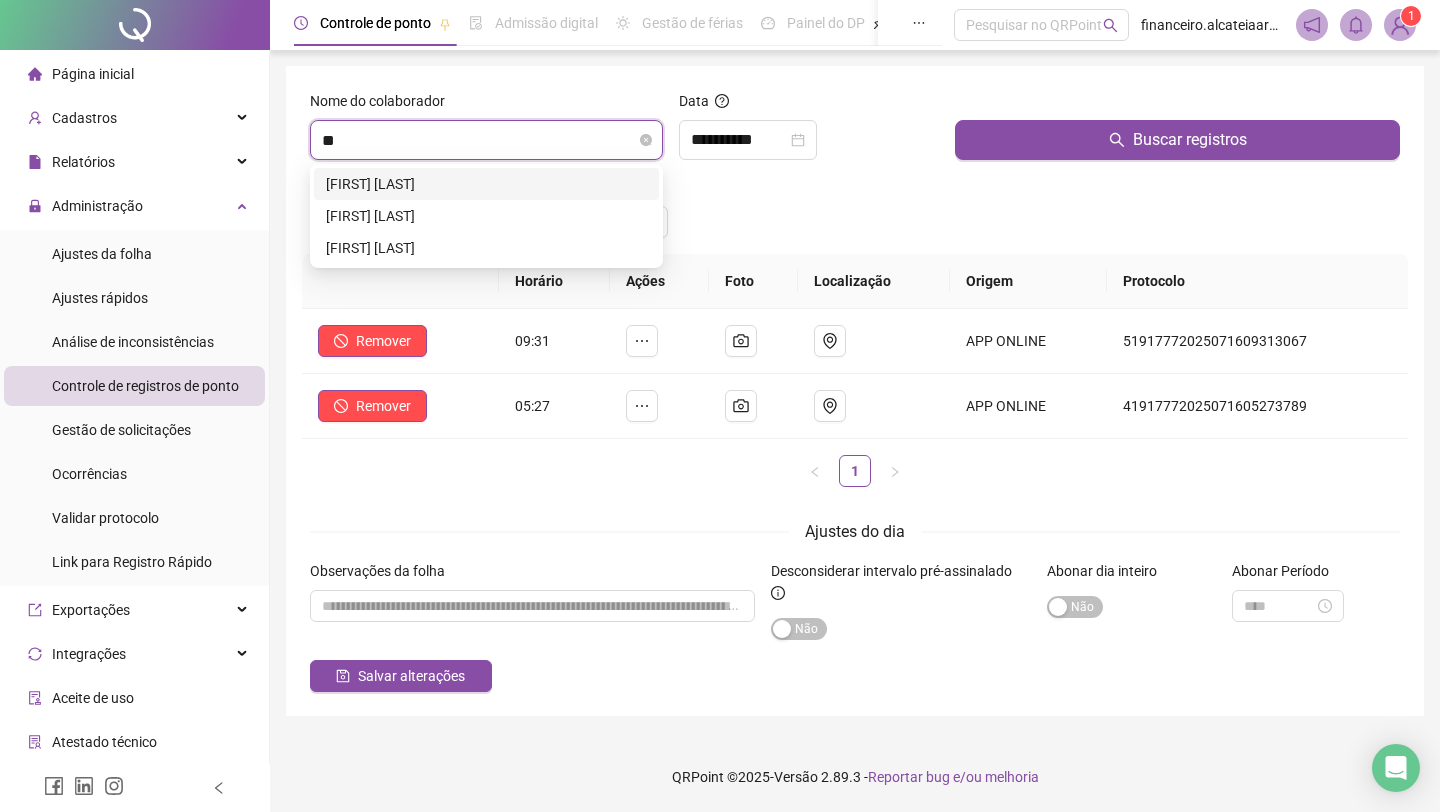 type on "***" 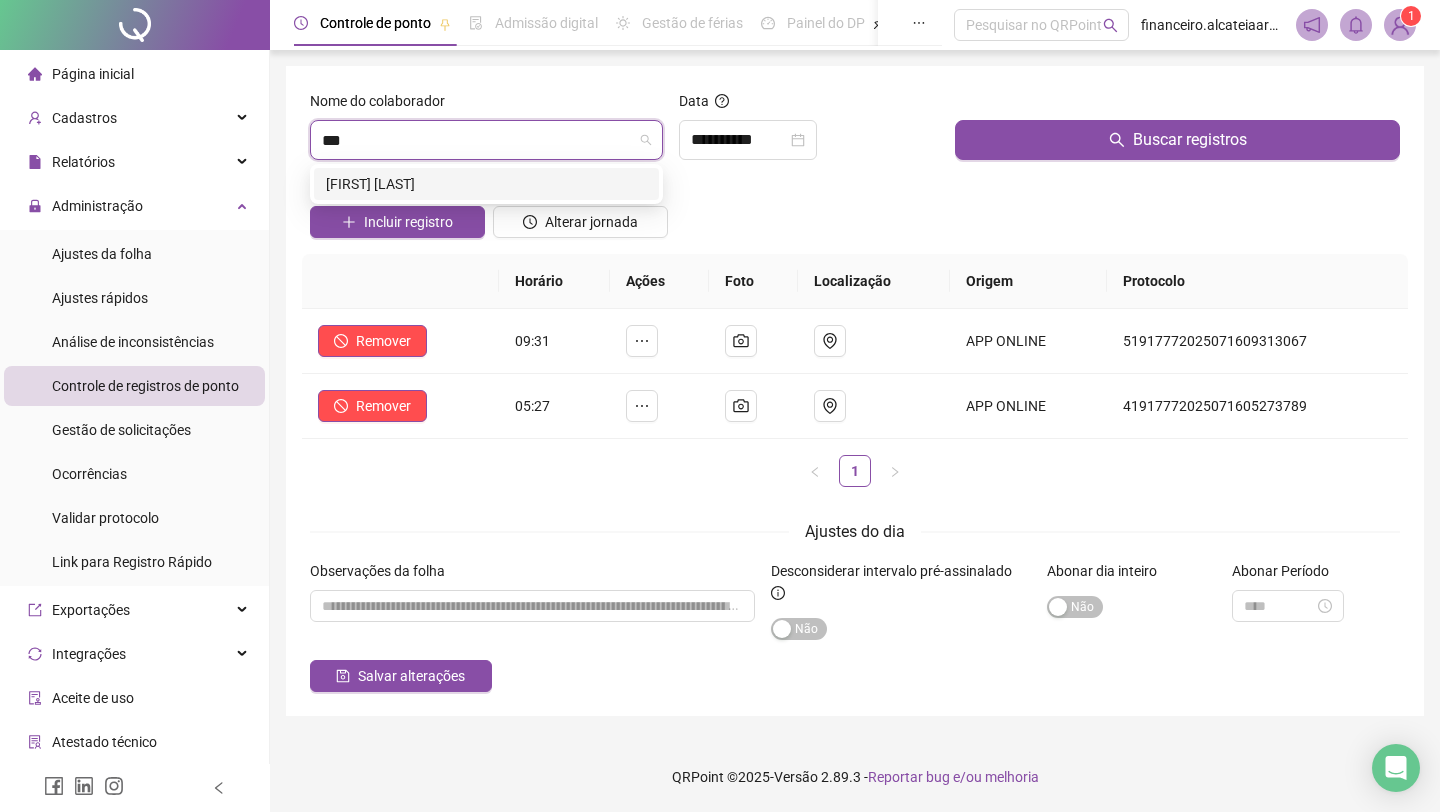 click on "[FIRST] [LAST]" at bounding box center (486, 184) 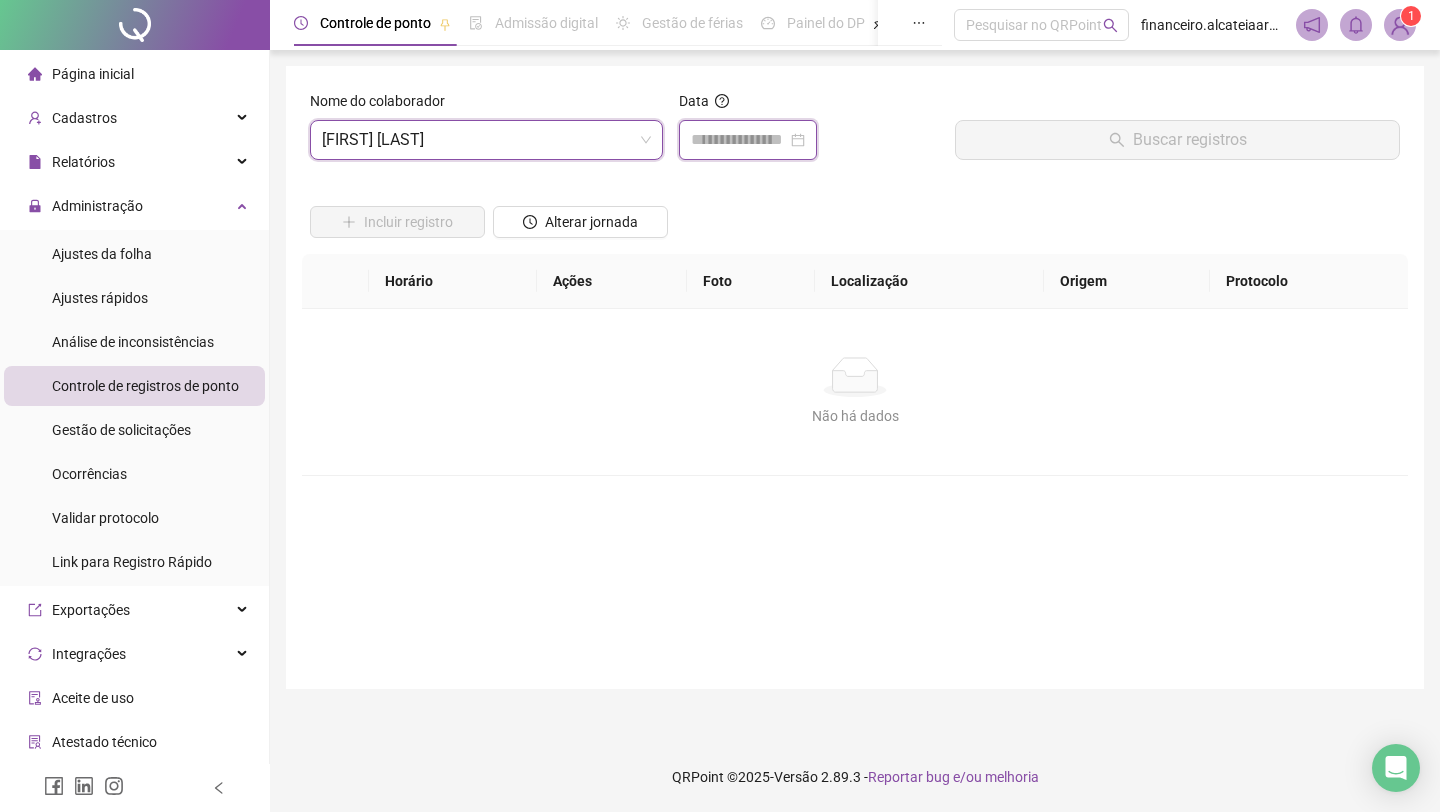 click at bounding box center [739, 140] 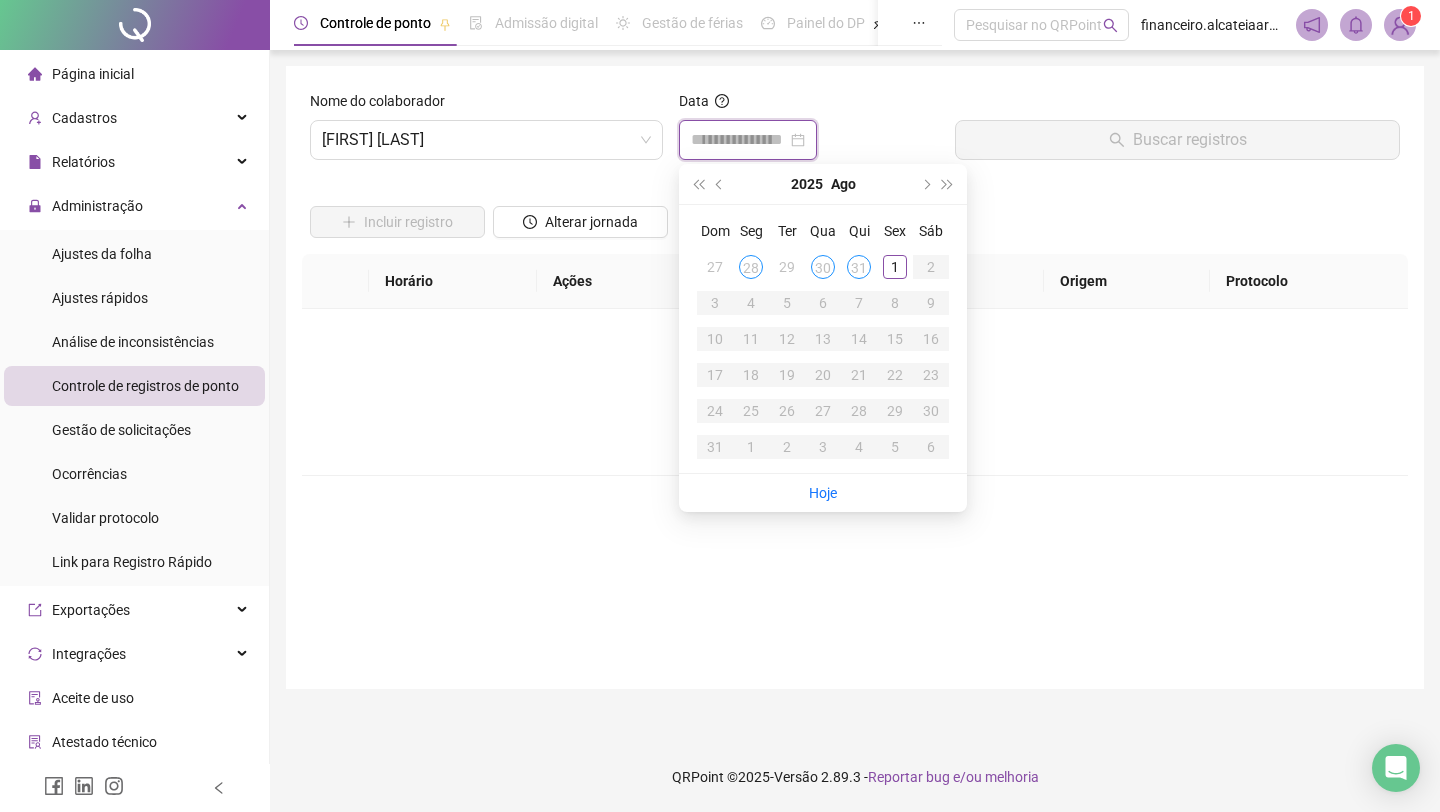 type on "**********" 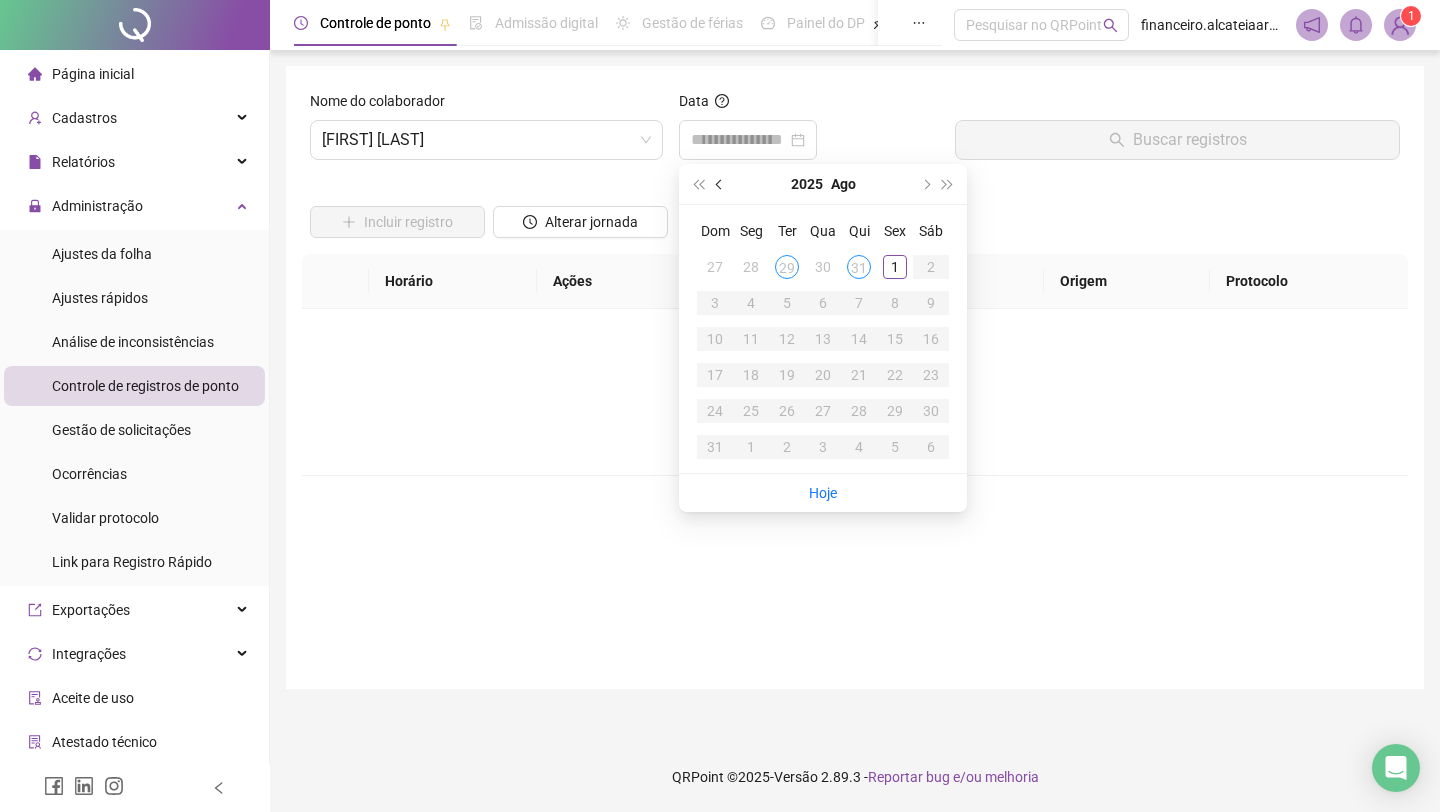 click at bounding box center (720, 184) 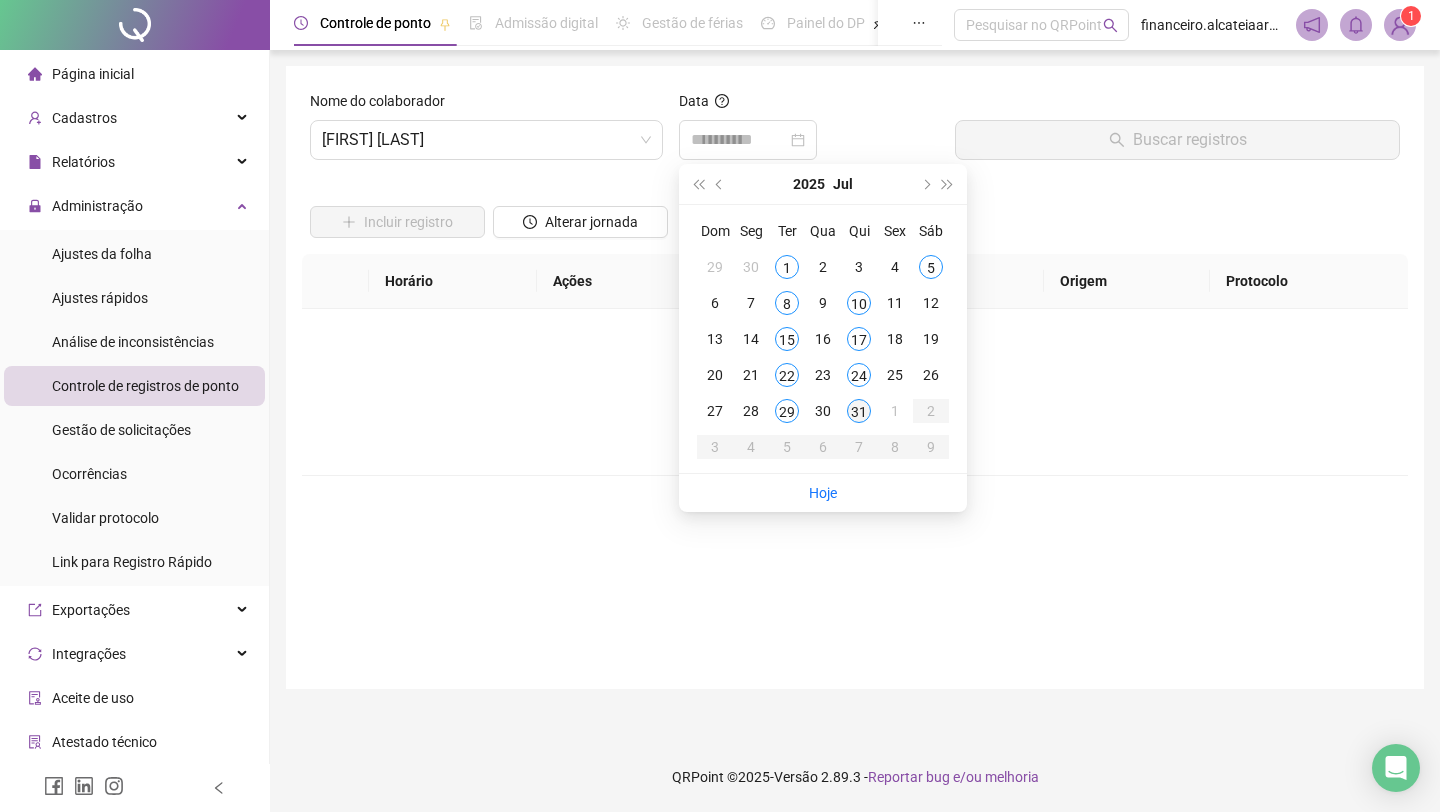 type on "**********" 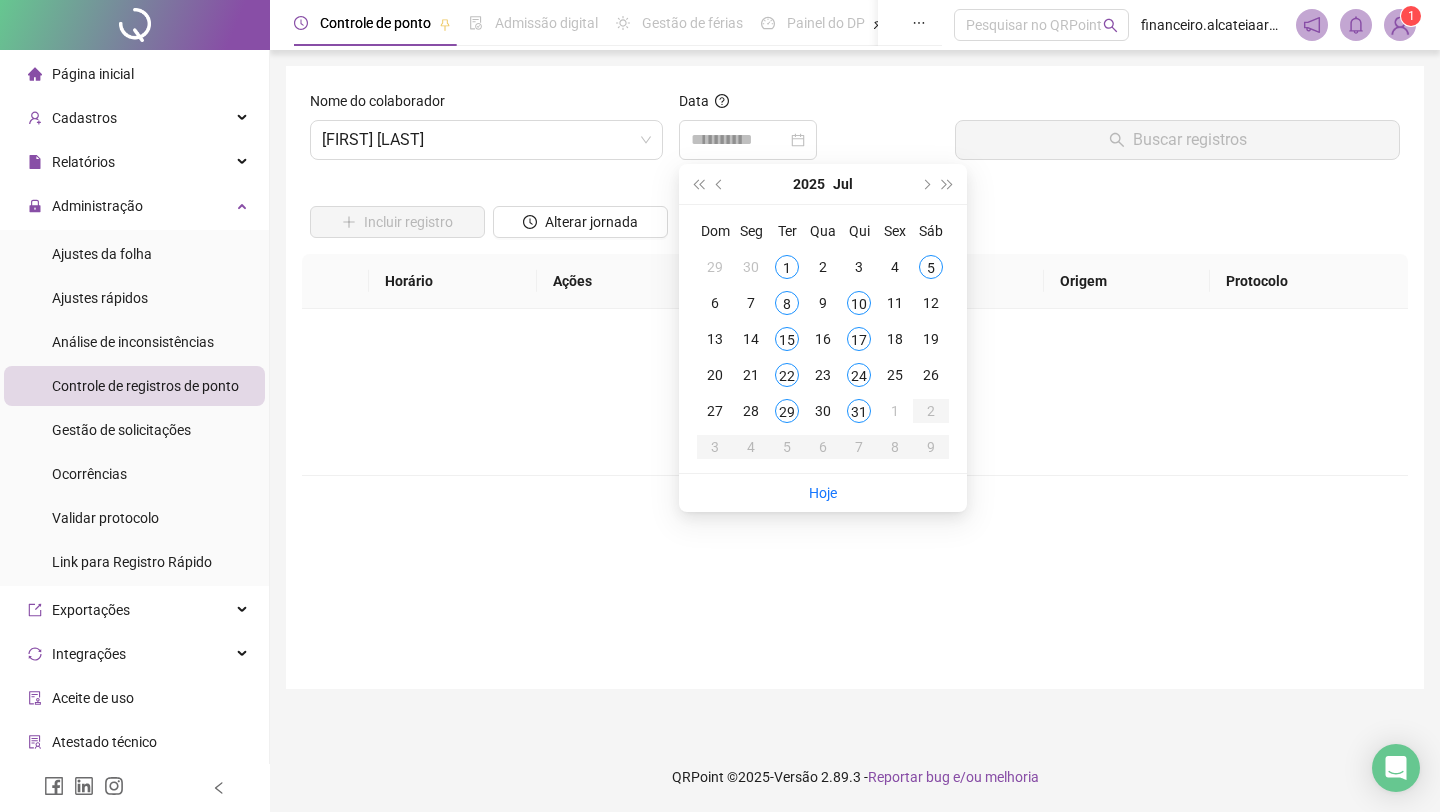 click on "31" at bounding box center (859, 411) 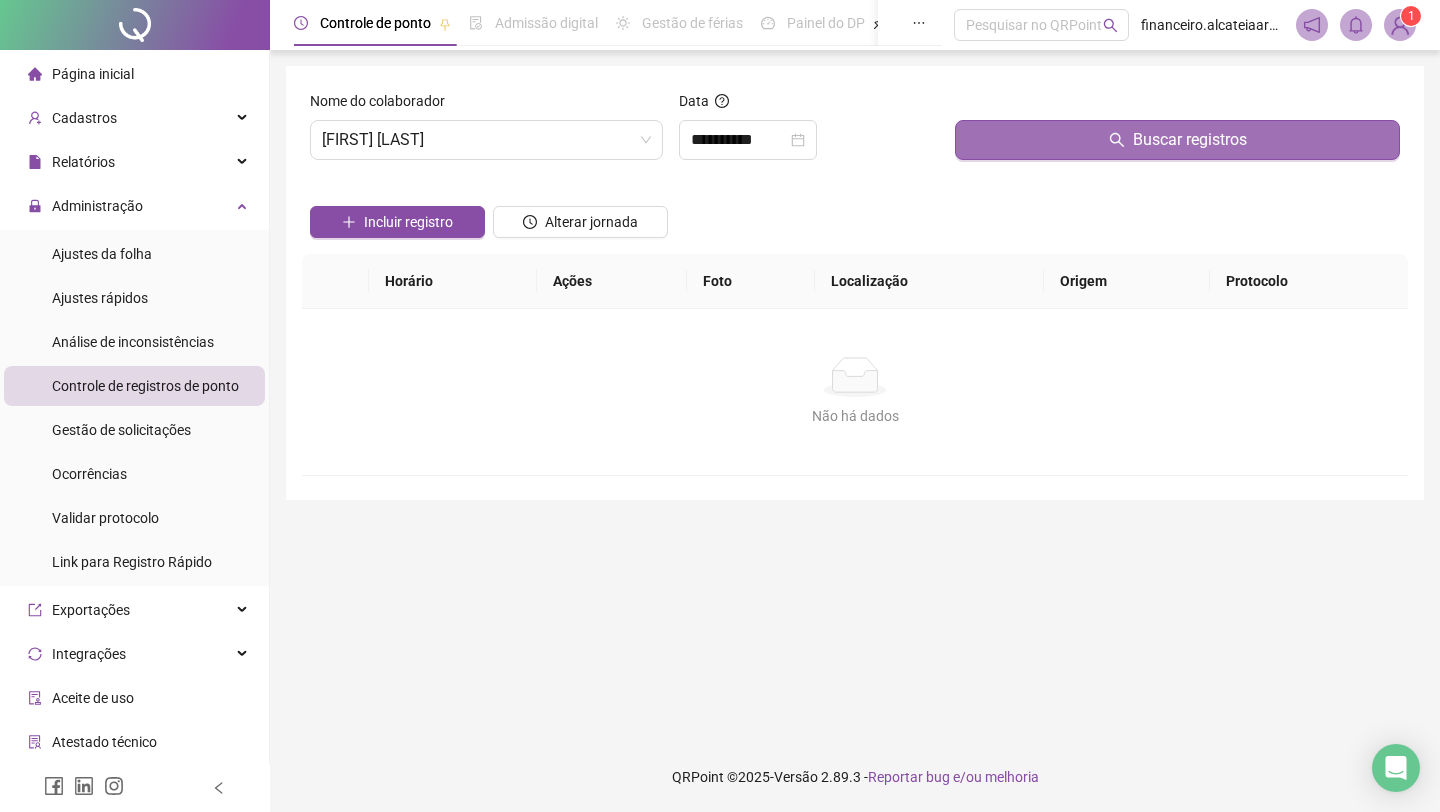 click on "Buscar registros" at bounding box center [1177, 140] 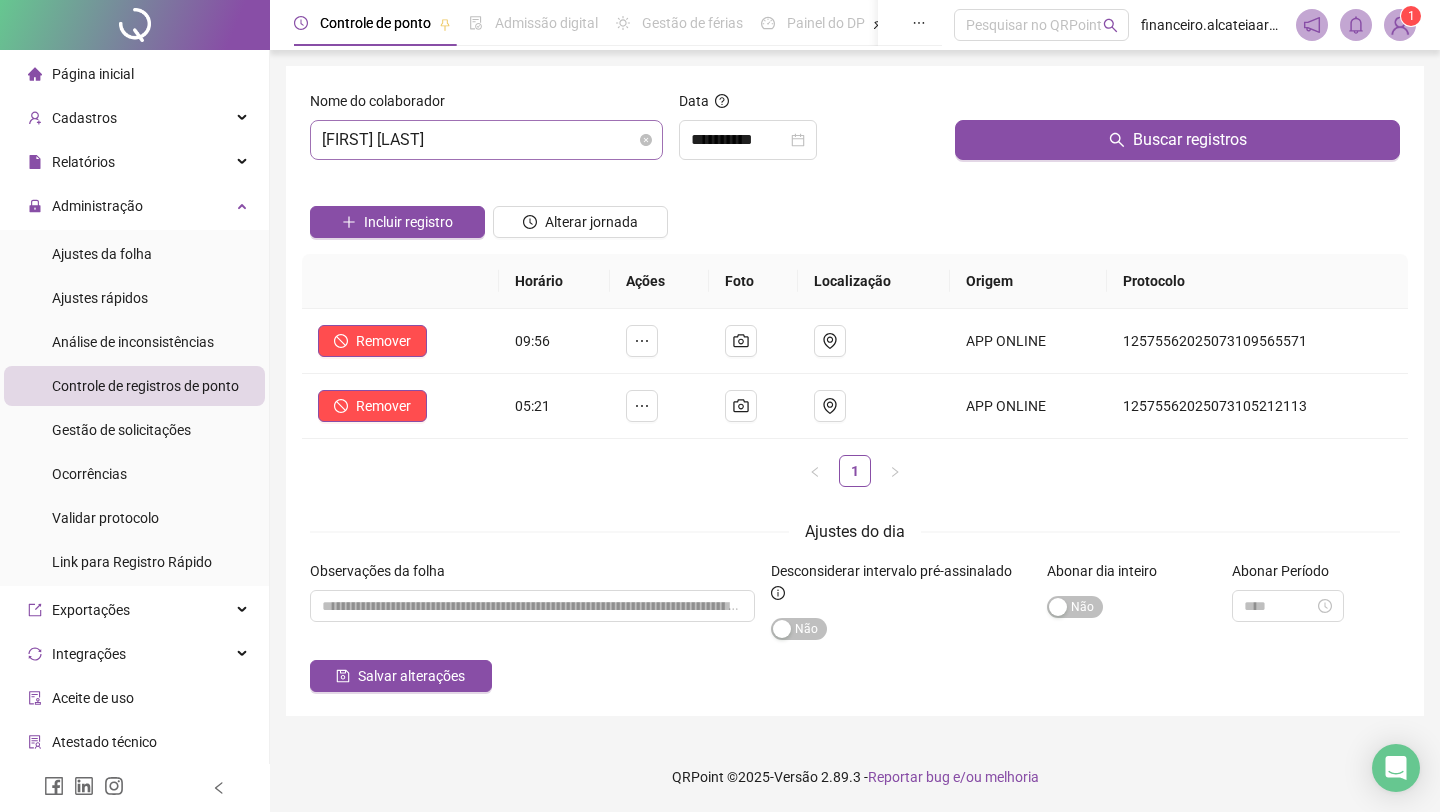 click on "[FIRST] [LAST]" at bounding box center (486, 140) 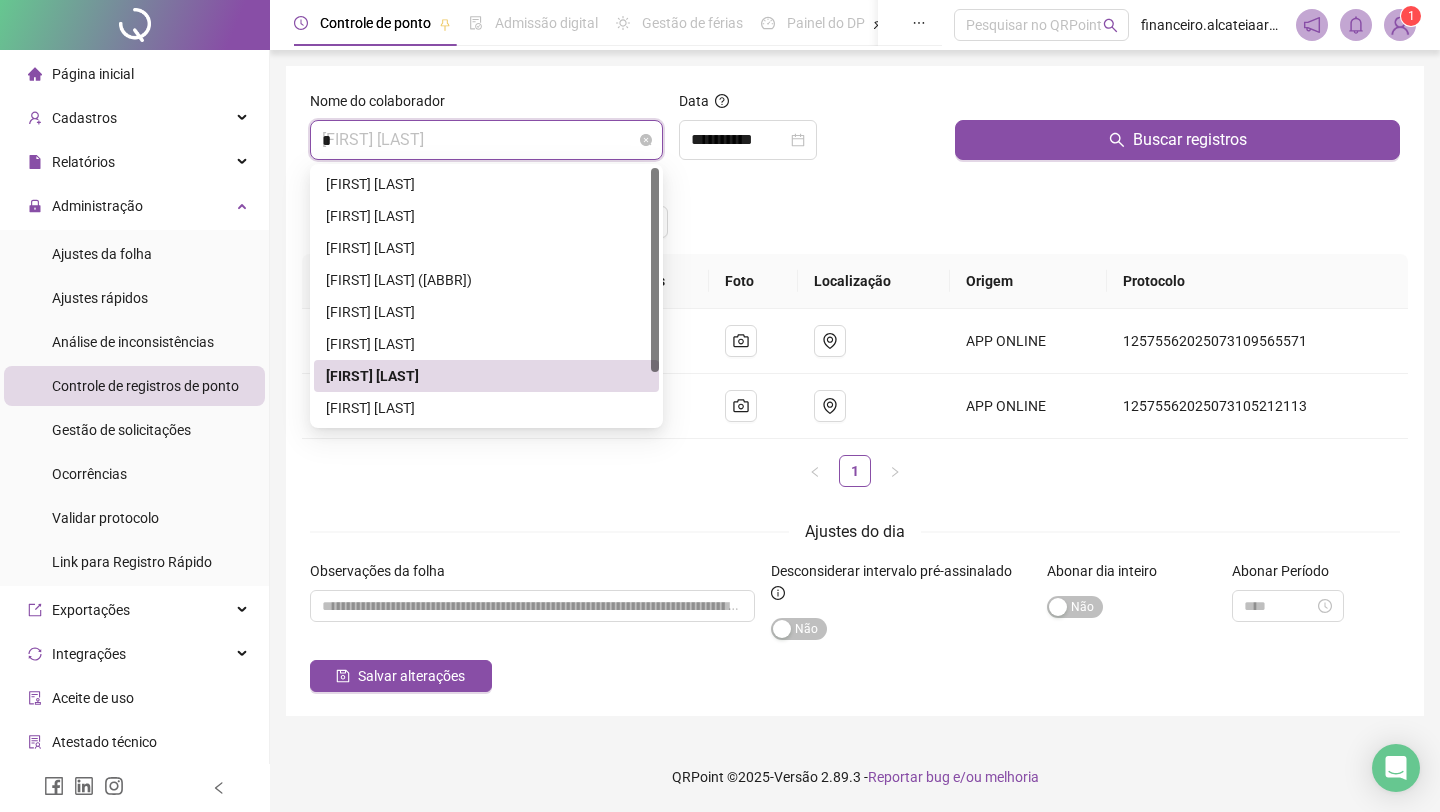 type on "**" 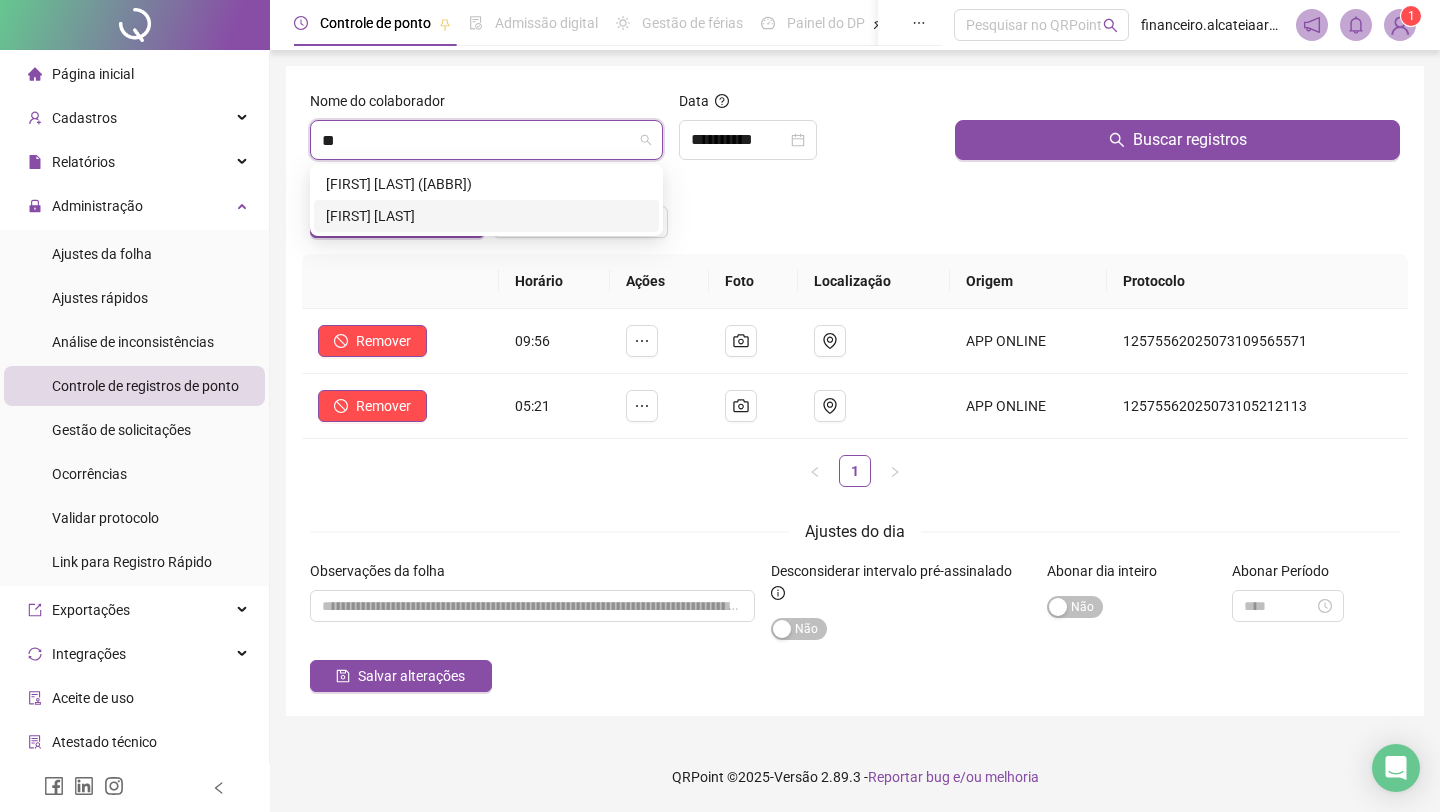 click on "[FIRST] [LAST]" at bounding box center [486, 216] 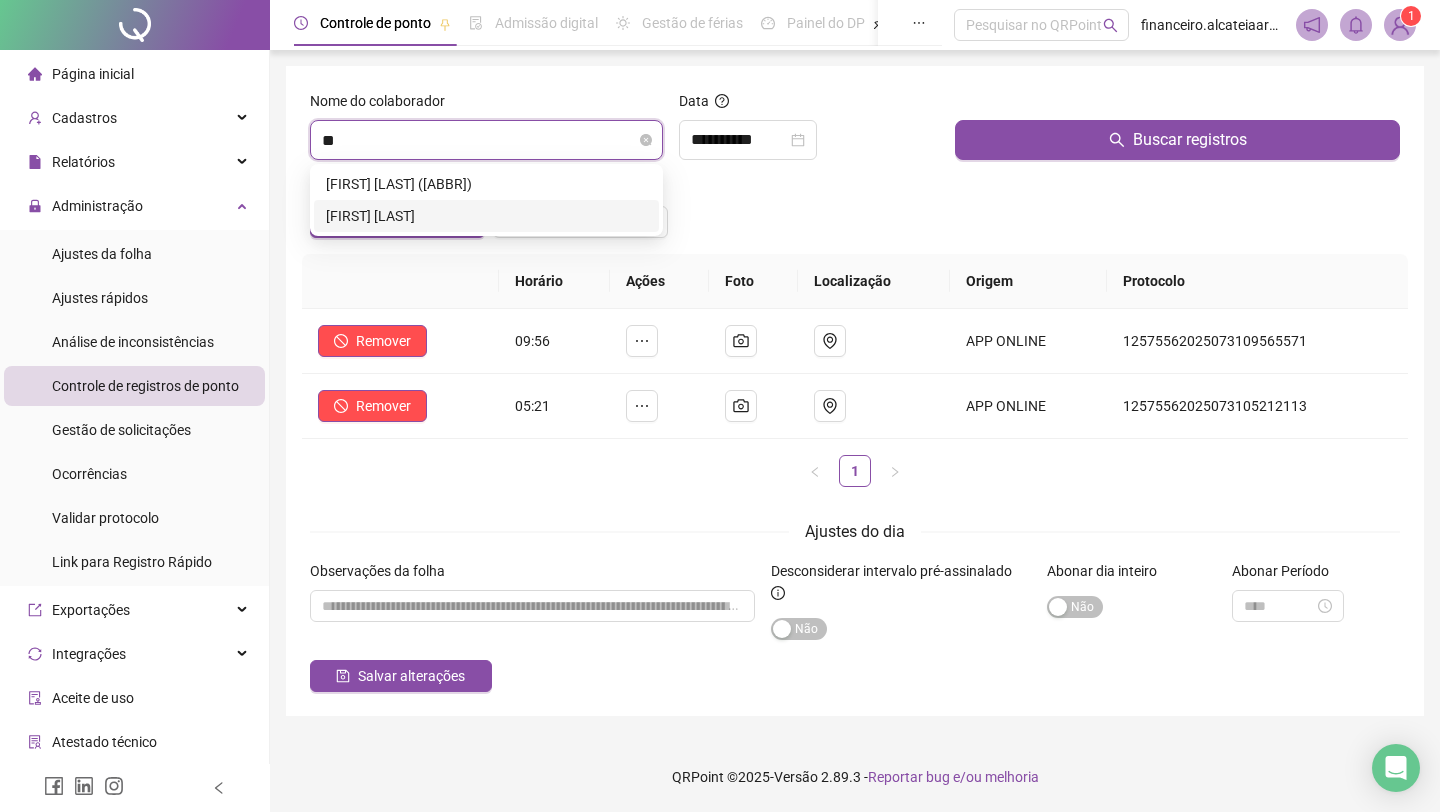 type 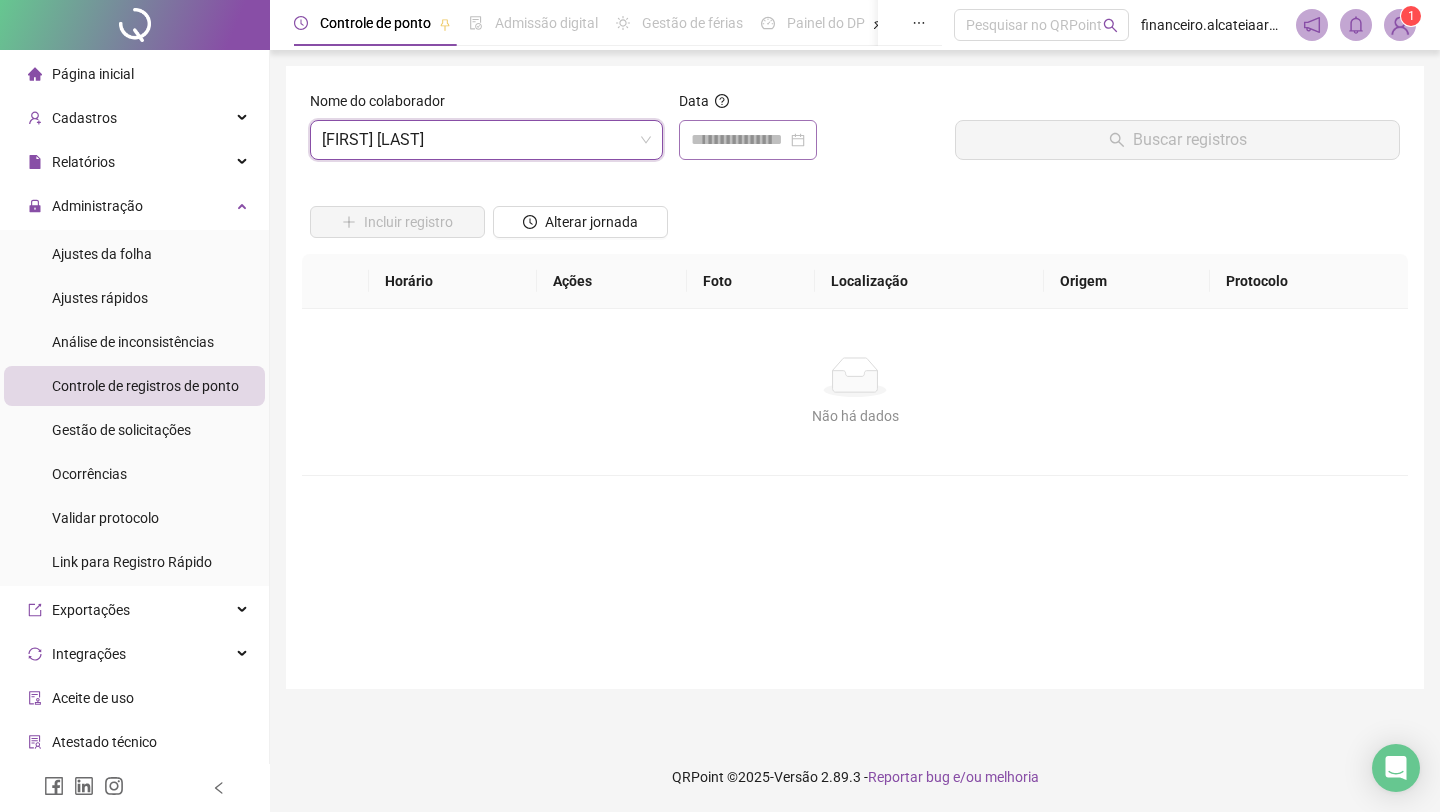 click at bounding box center [748, 140] 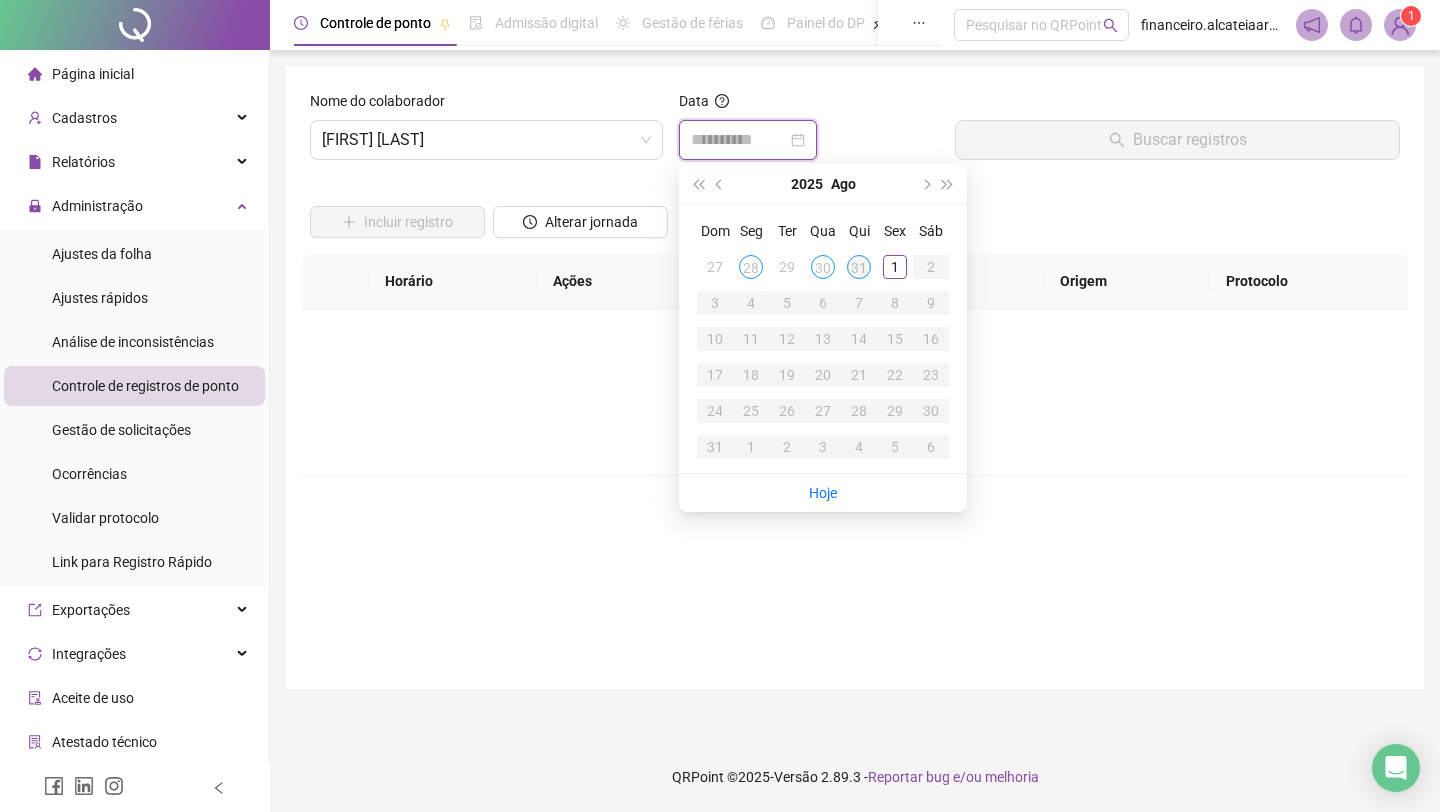 type on "**********" 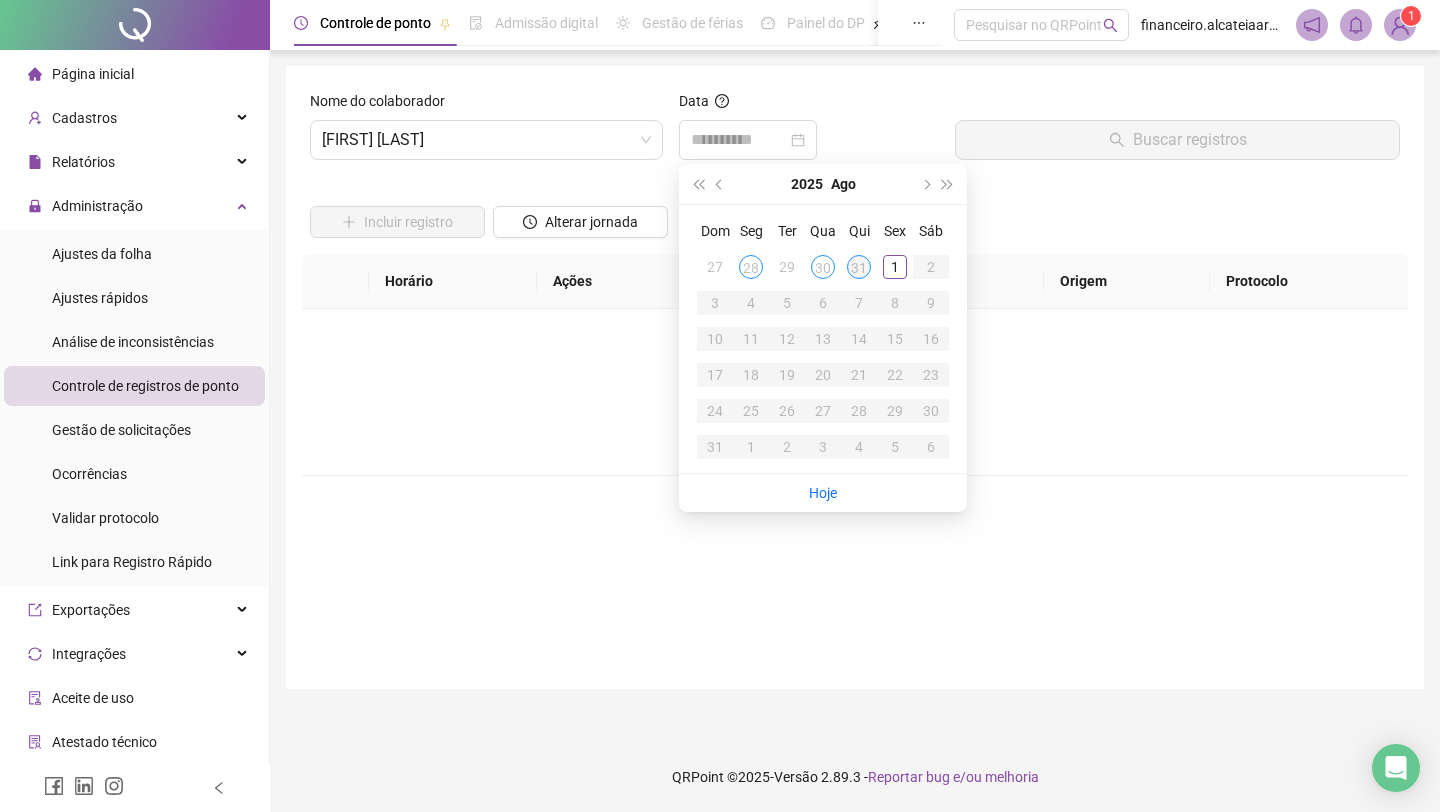 click on "31" at bounding box center [859, 267] 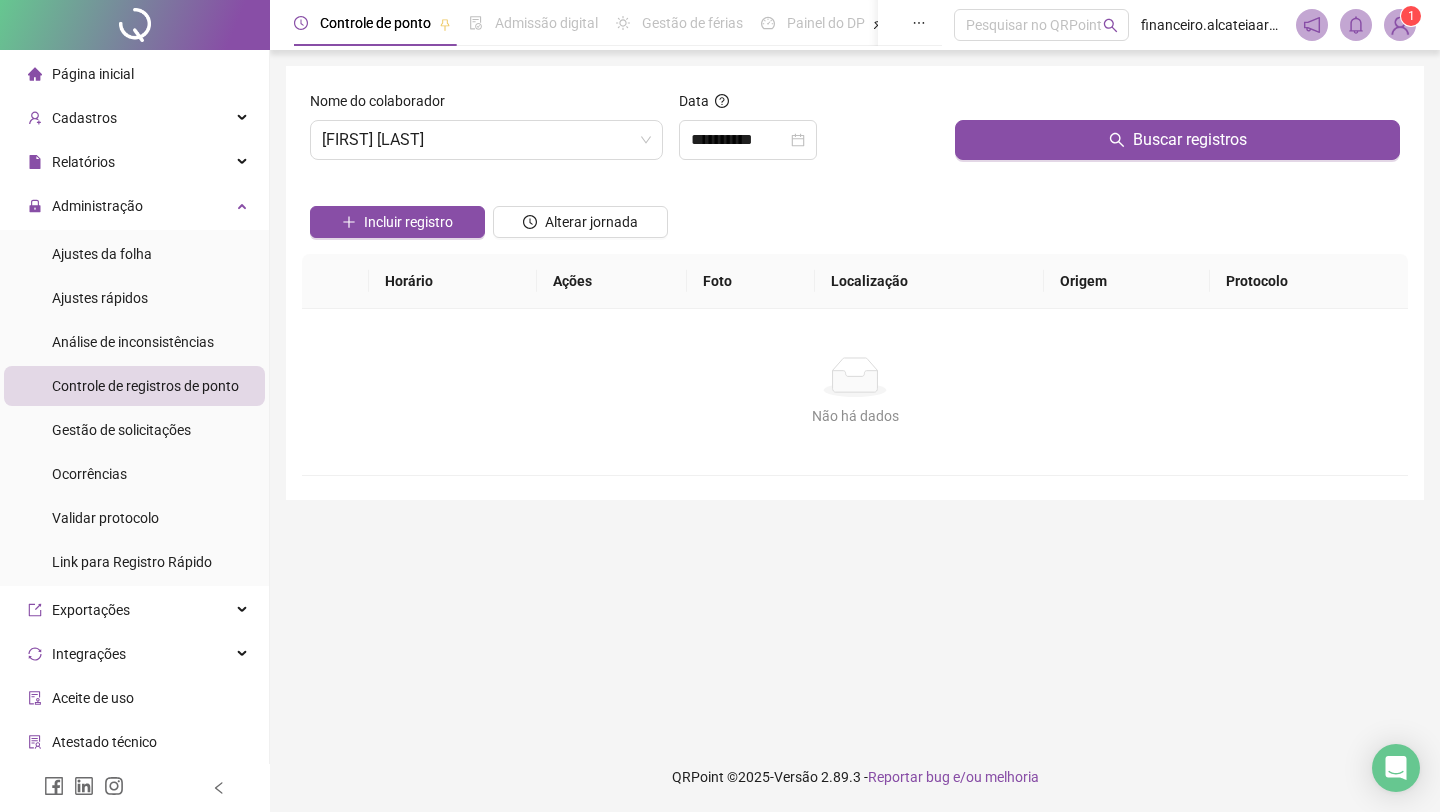 click on "Buscar registros" at bounding box center (1177, 133) 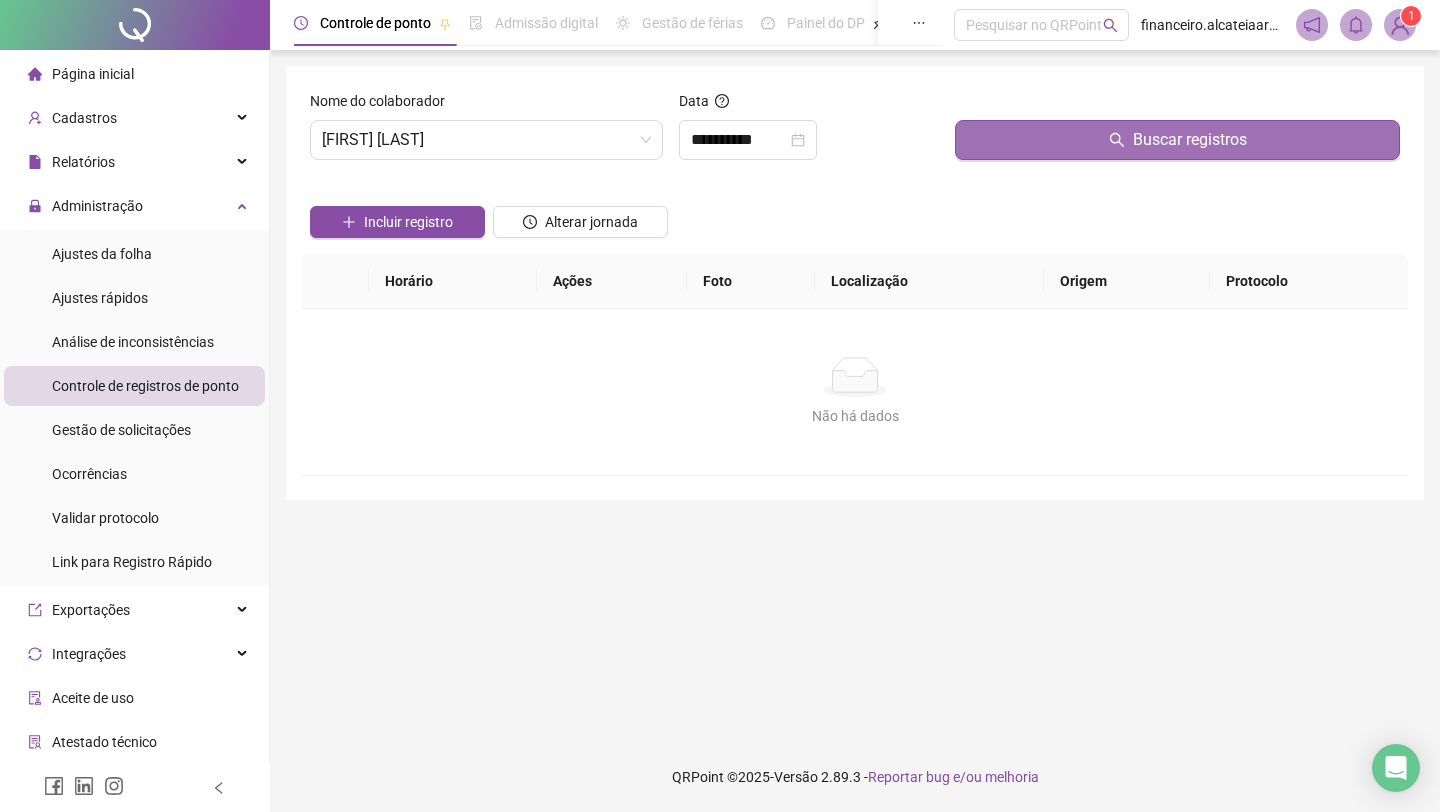 click on "Buscar registros" at bounding box center (1177, 140) 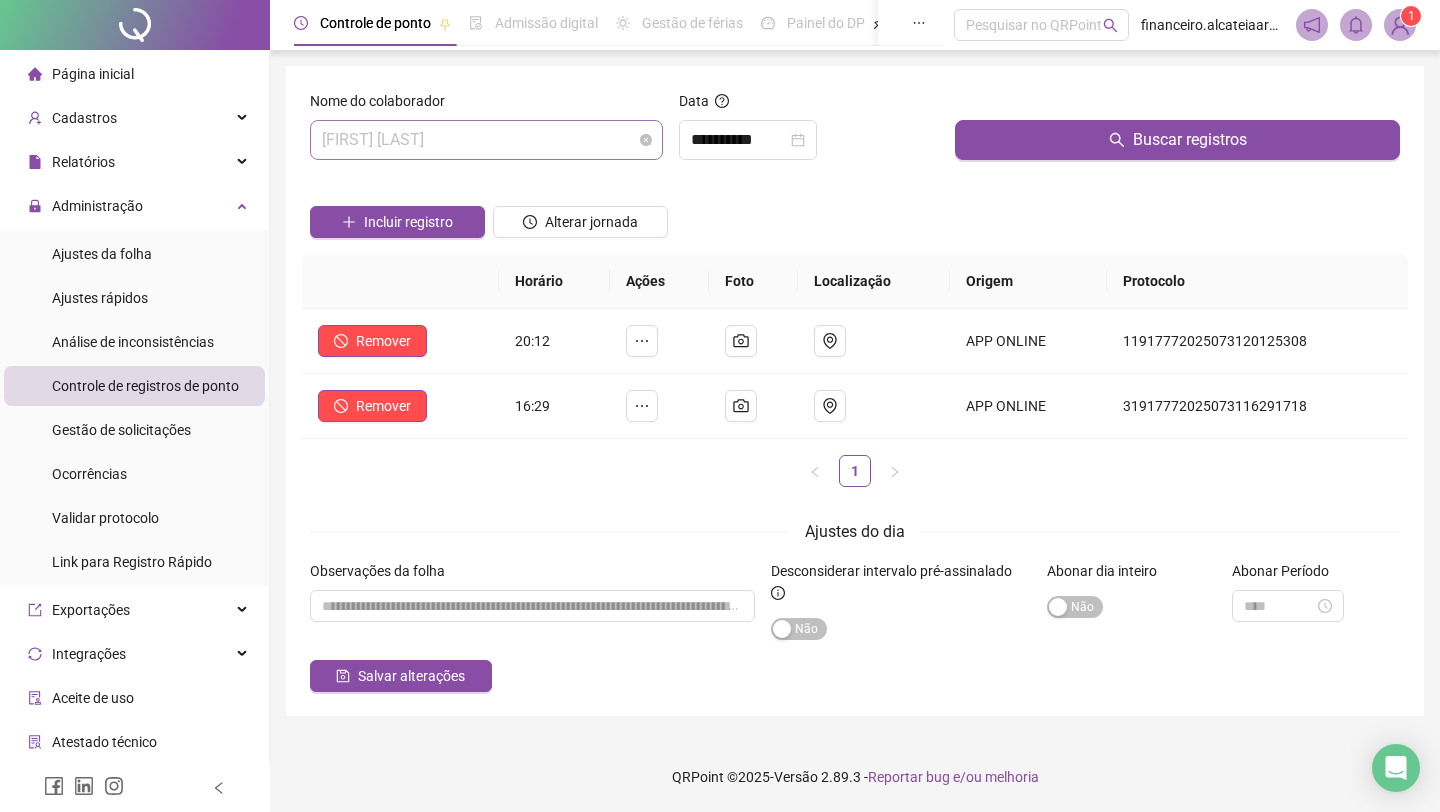 click on "[FIRST] [LAST]" at bounding box center (486, 140) 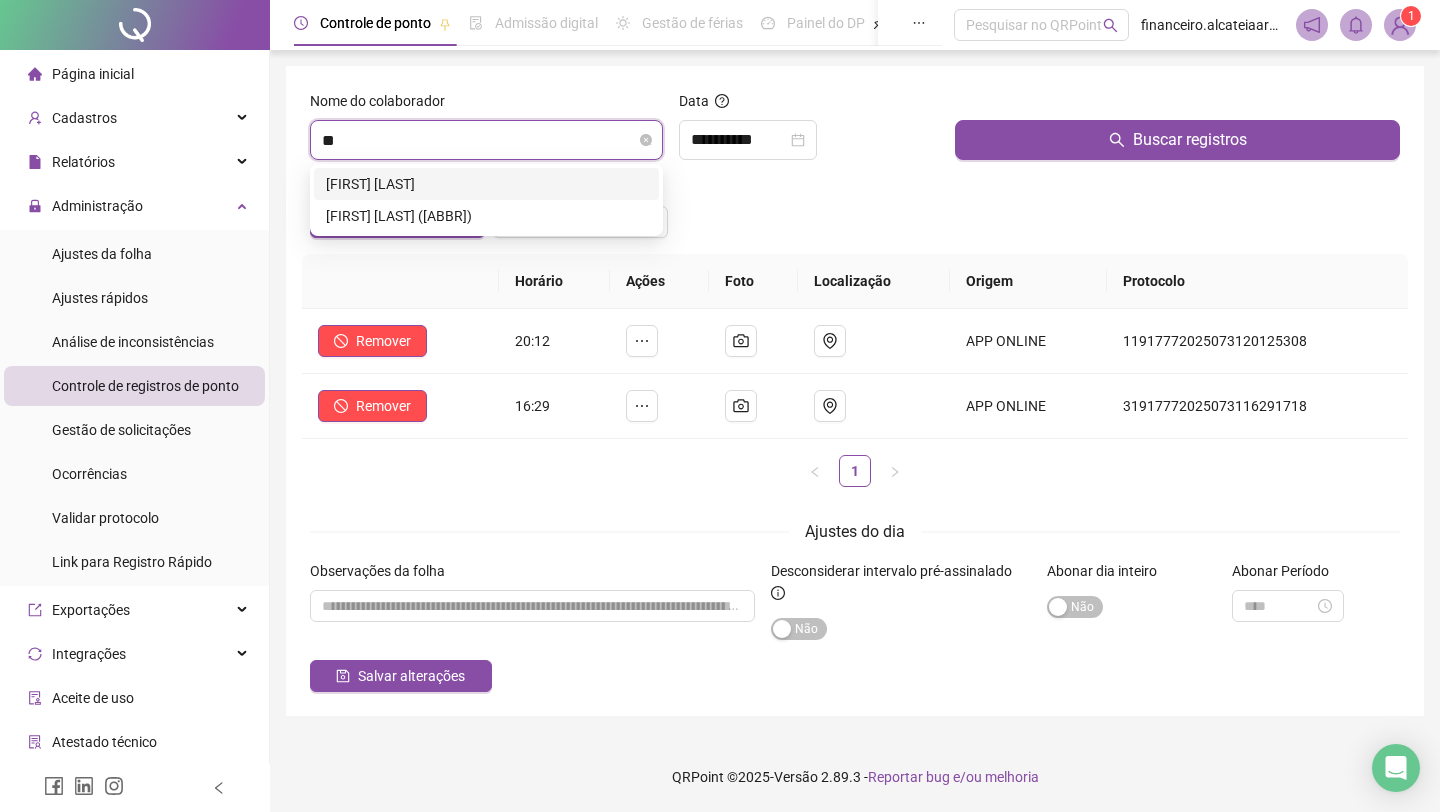 type on "***" 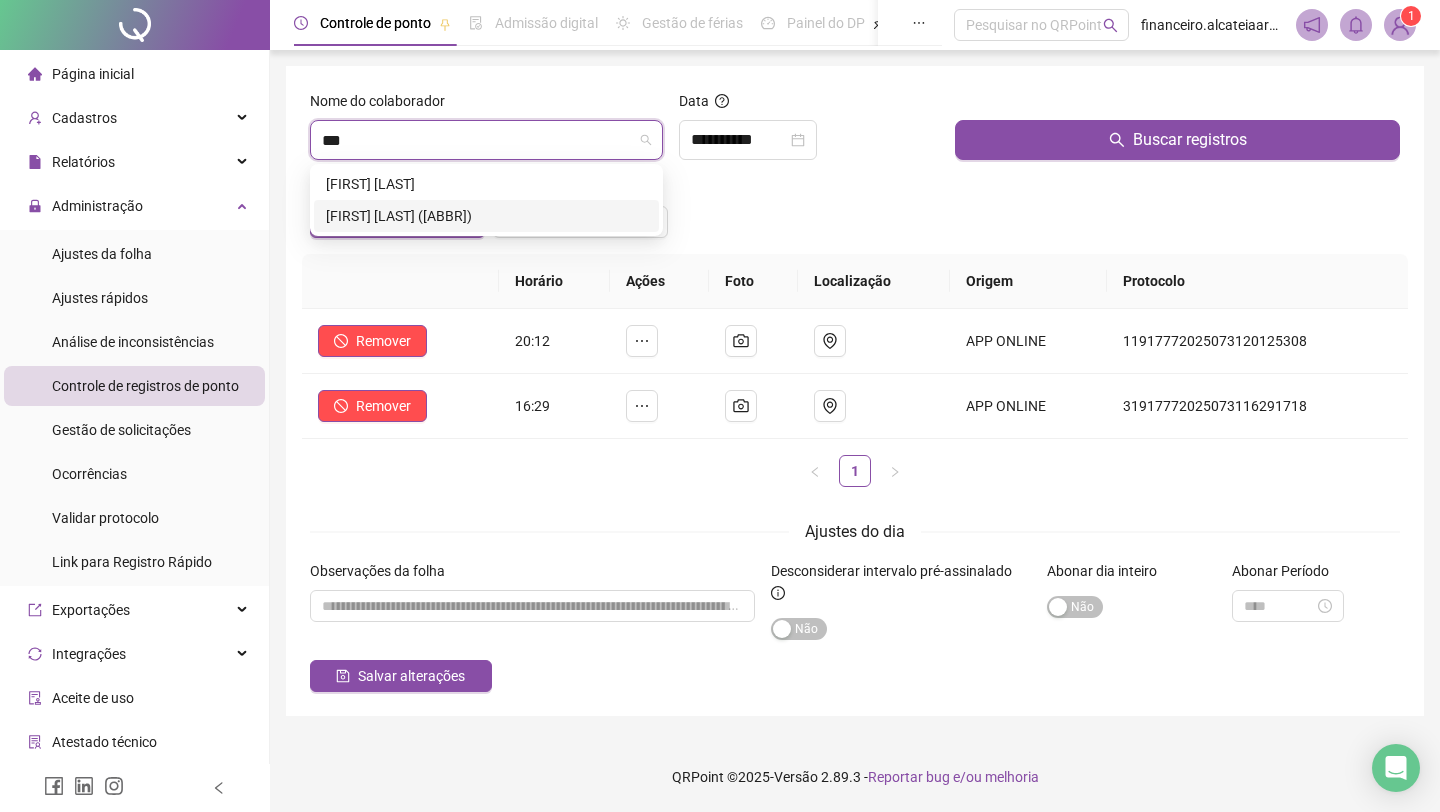click on "[FIRST] [LAST] ([ABBR])" at bounding box center [486, 216] 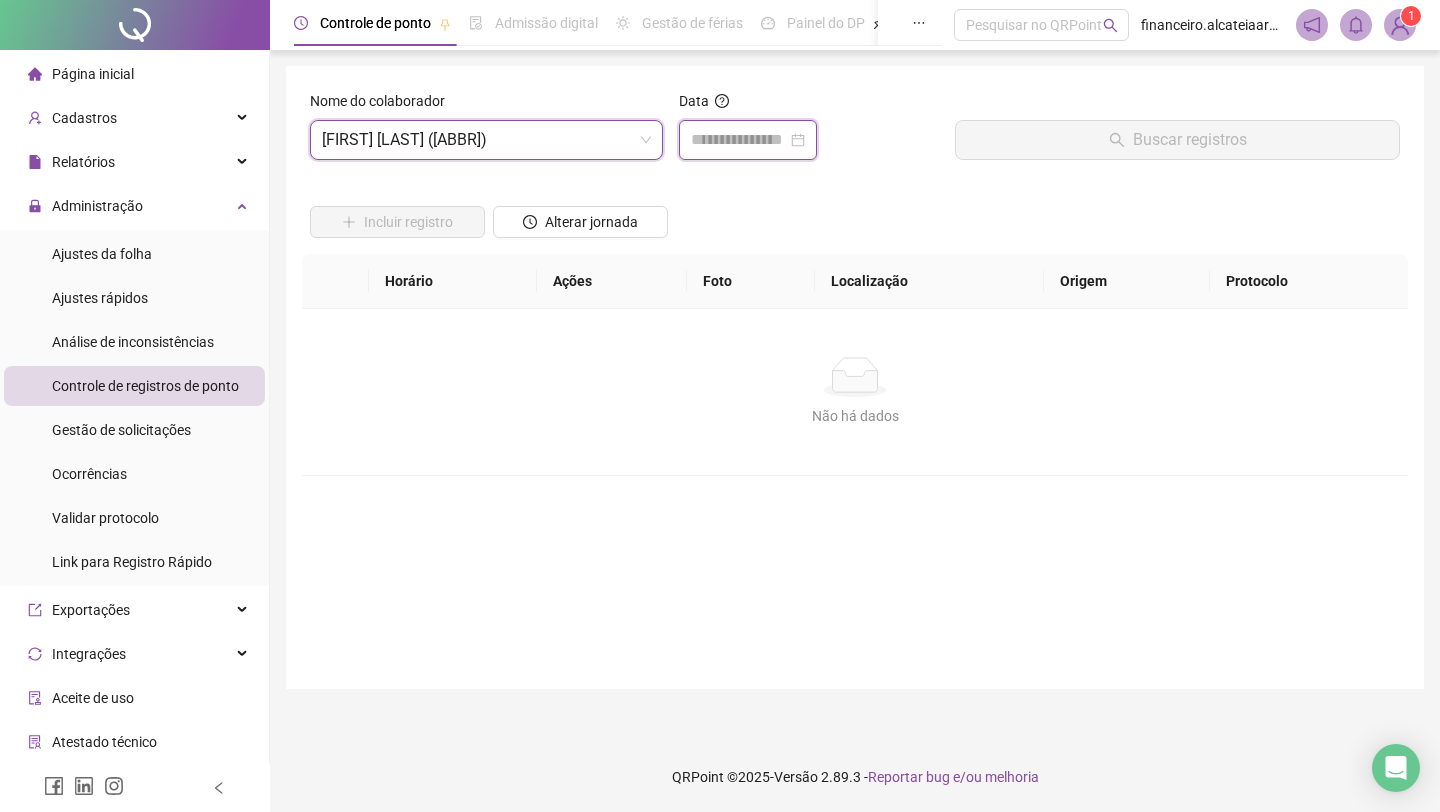 drag, startPoint x: 759, startPoint y: 143, endPoint x: 772, endPoint y: 147, distance: 13.601471 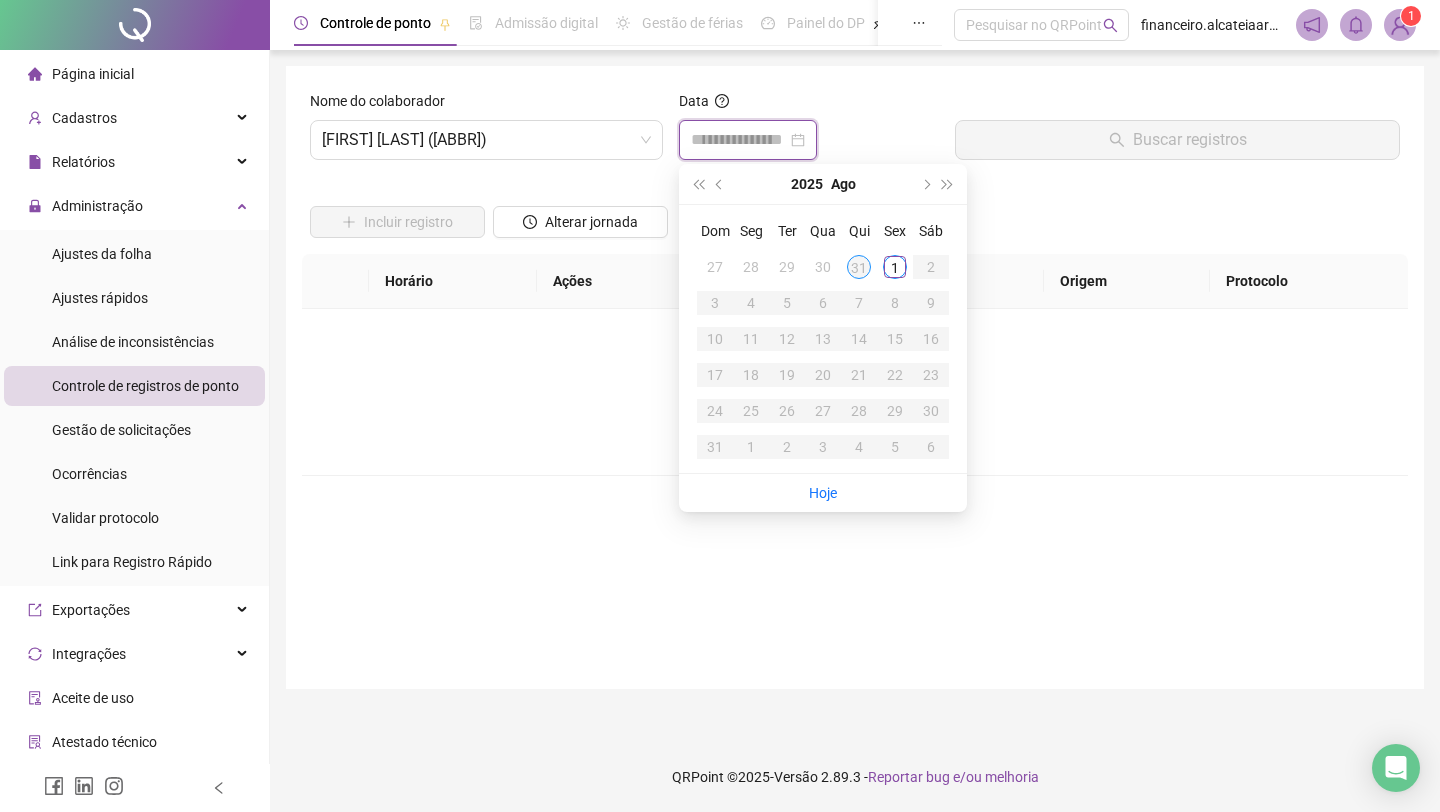 type on "**********" 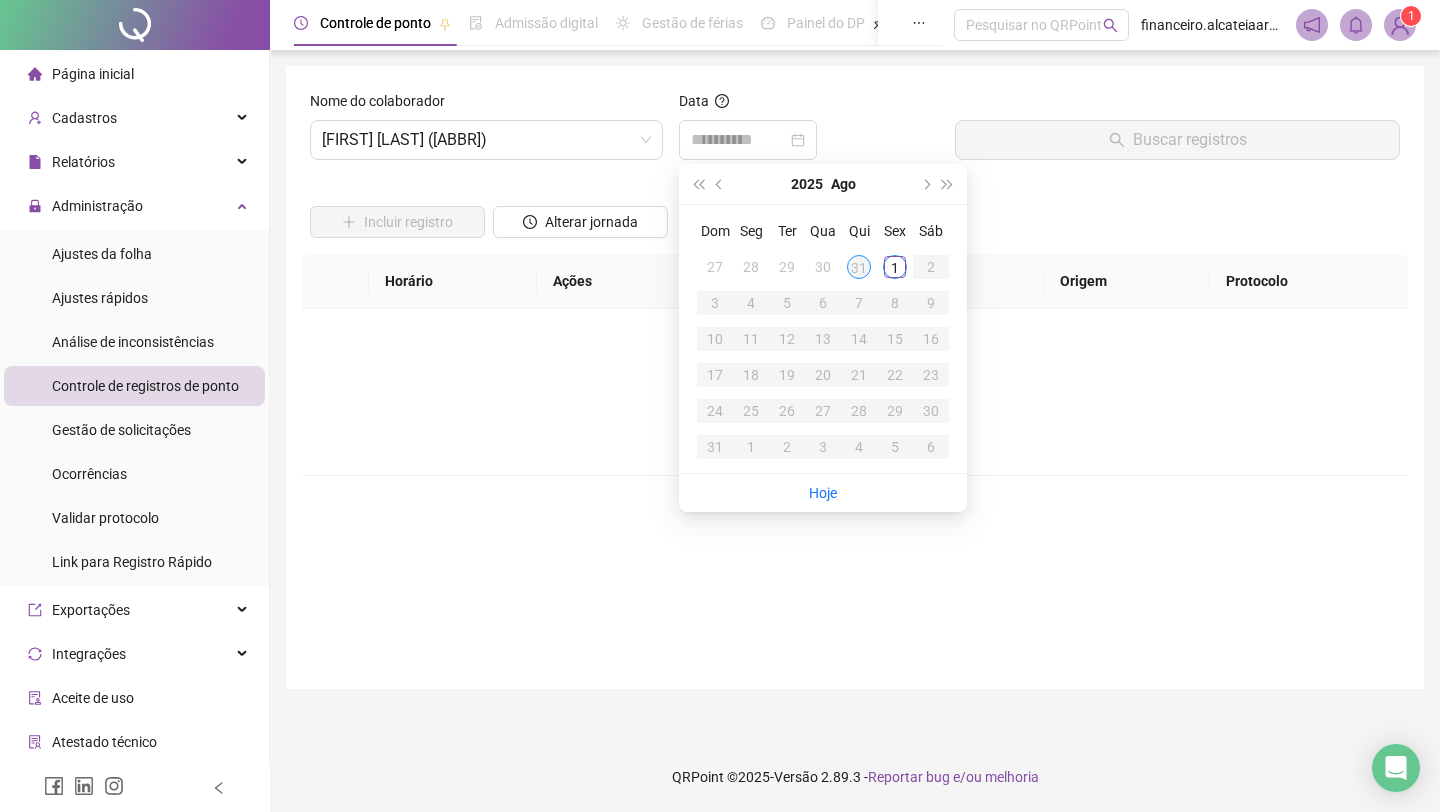 drag, startPoint x: 855, startPoint y: 263, endPoint x: 920, endPoint y: 240, distance: 68.94926 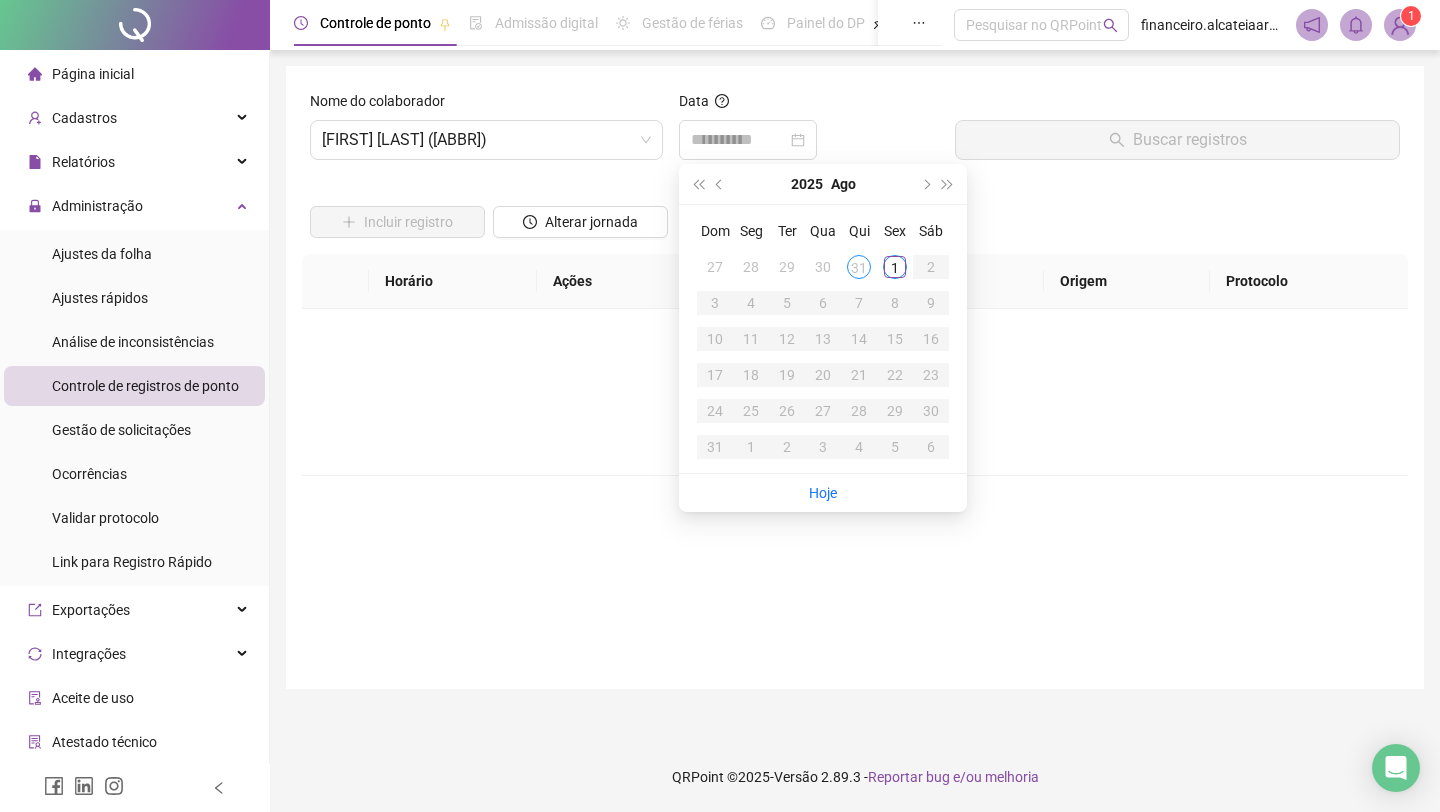 click on "31" at bounding box center [859, 267] 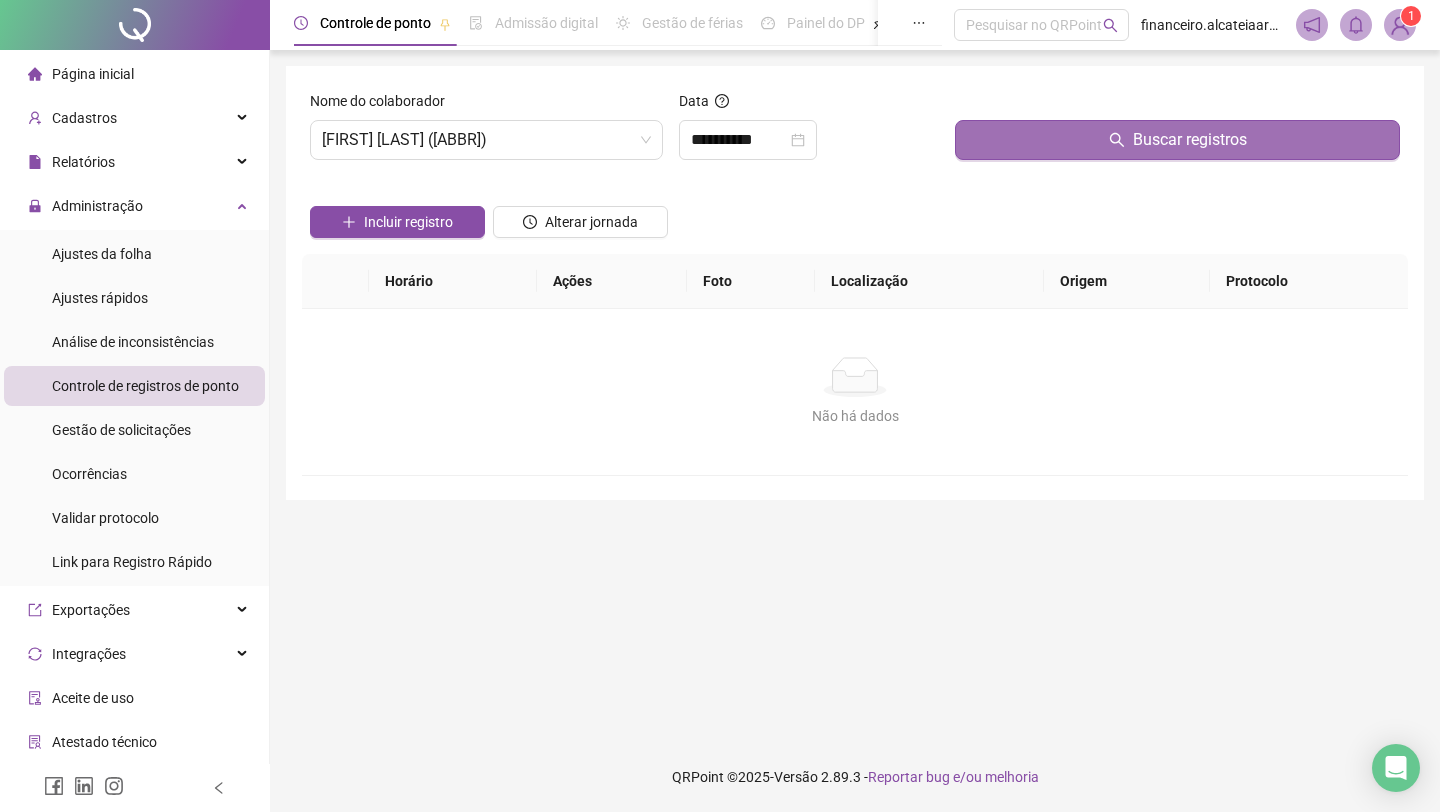 click on "Buscar registros" at bounding box center [1177, 140] 